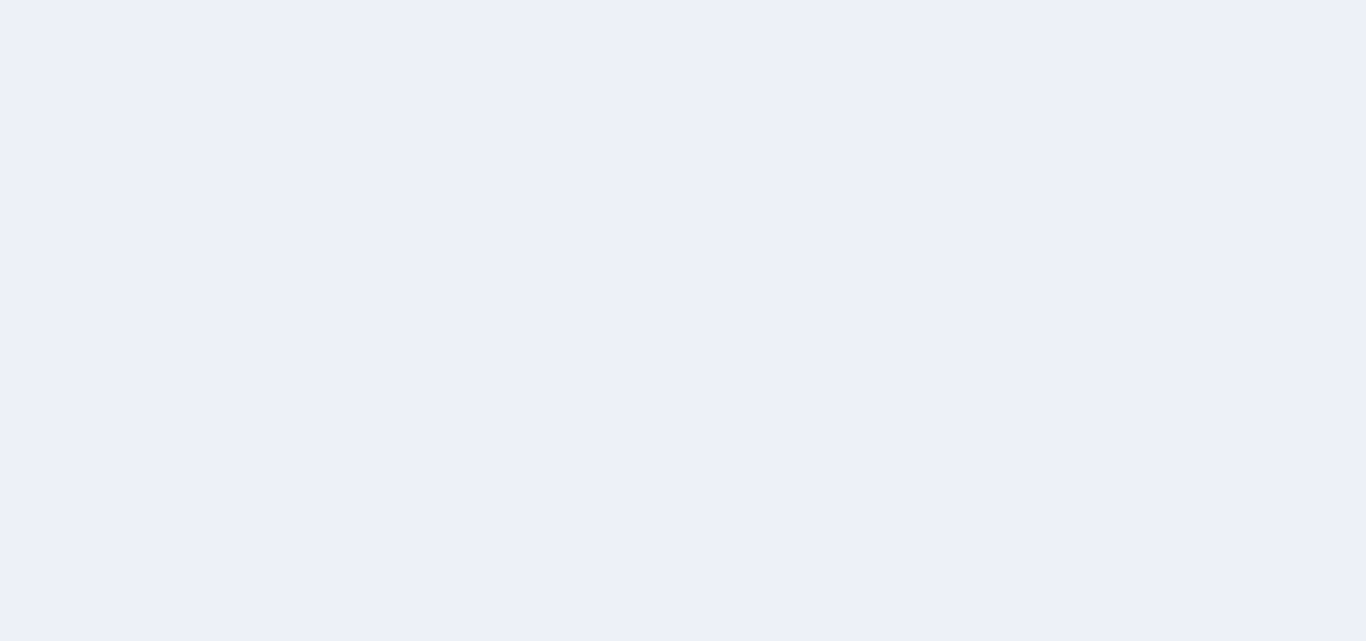 scroll, scrollTop: 0, scrollLeft: 0, axis: both 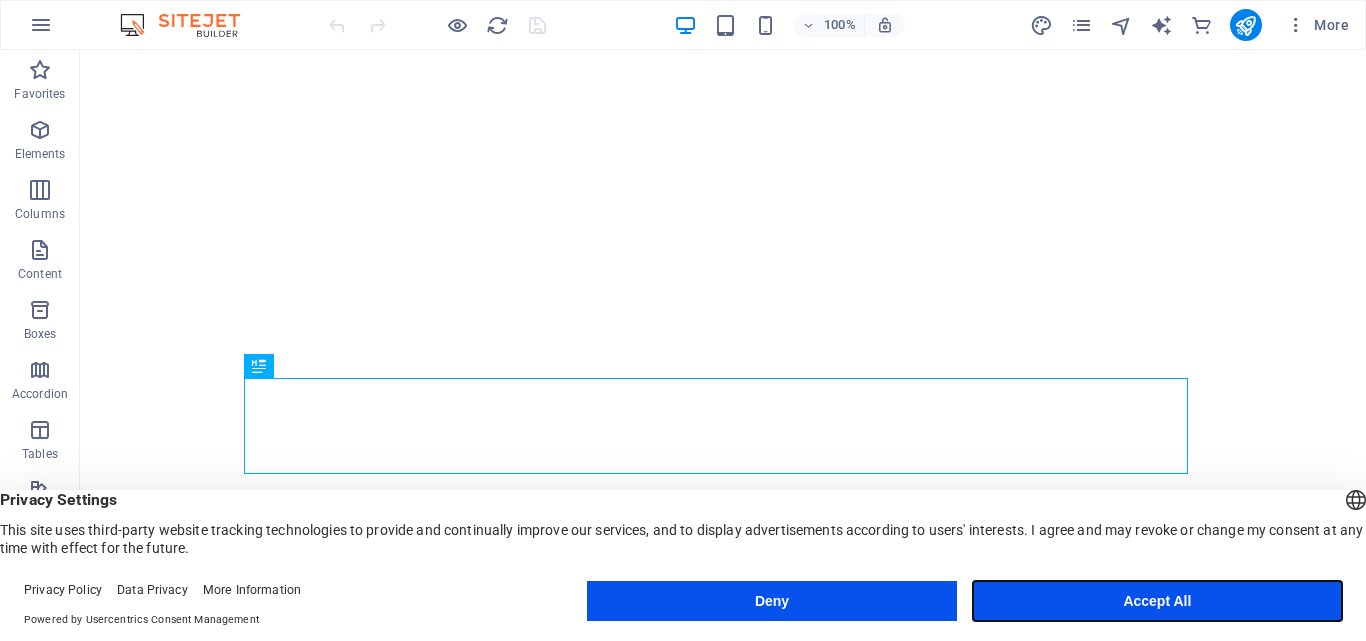 click on "Accept All" at bounding box center [1157, 601] 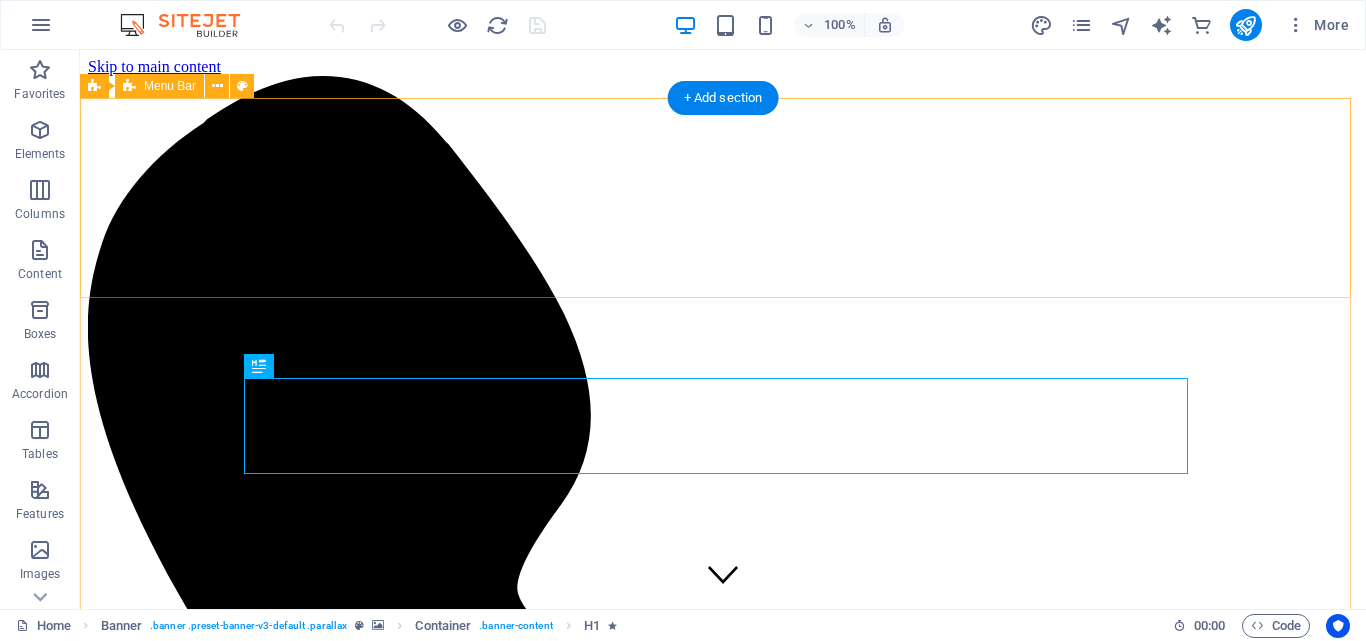 scroll, scrollTop: 0, scrollLeft: 0, axis: both 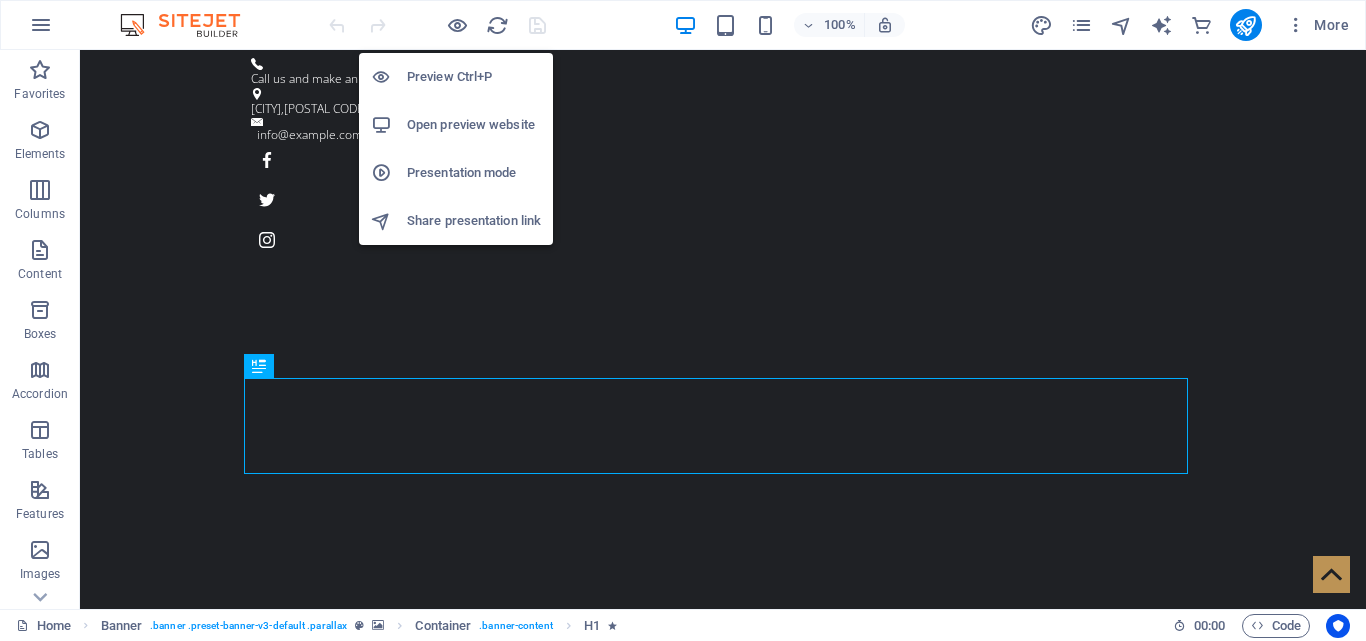 click on "Open preview website" at bounding box center [474, 125] 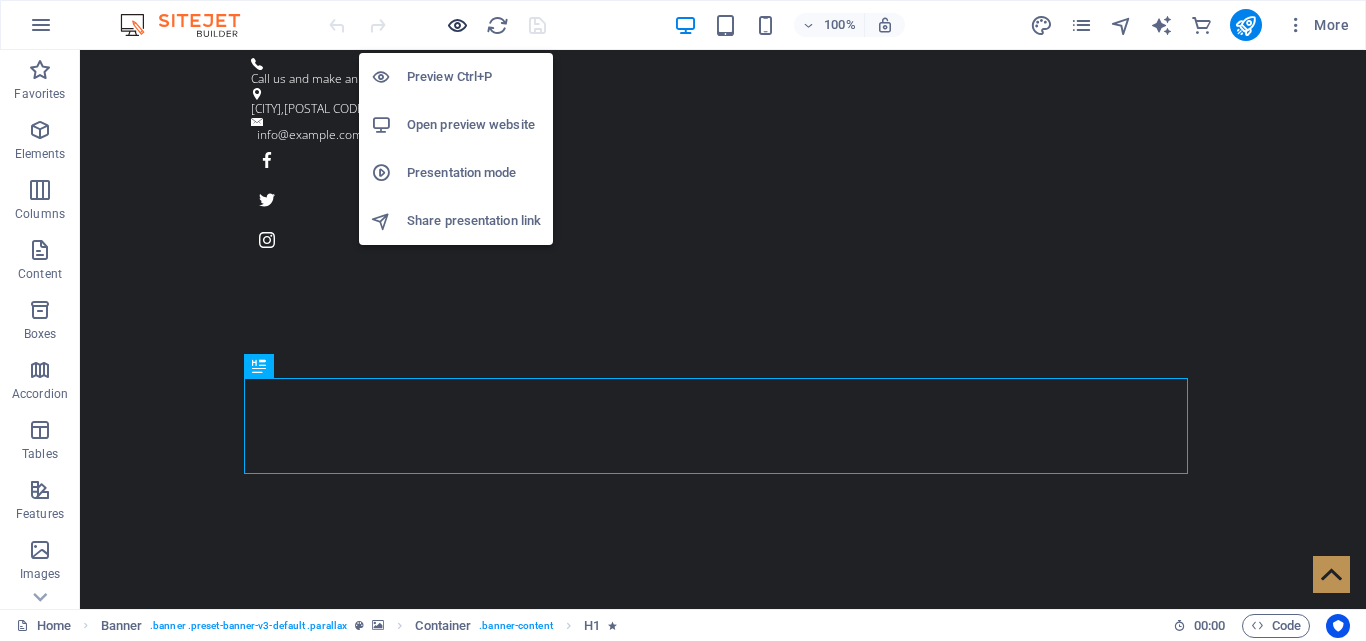 click at bounding box center (457, 25) 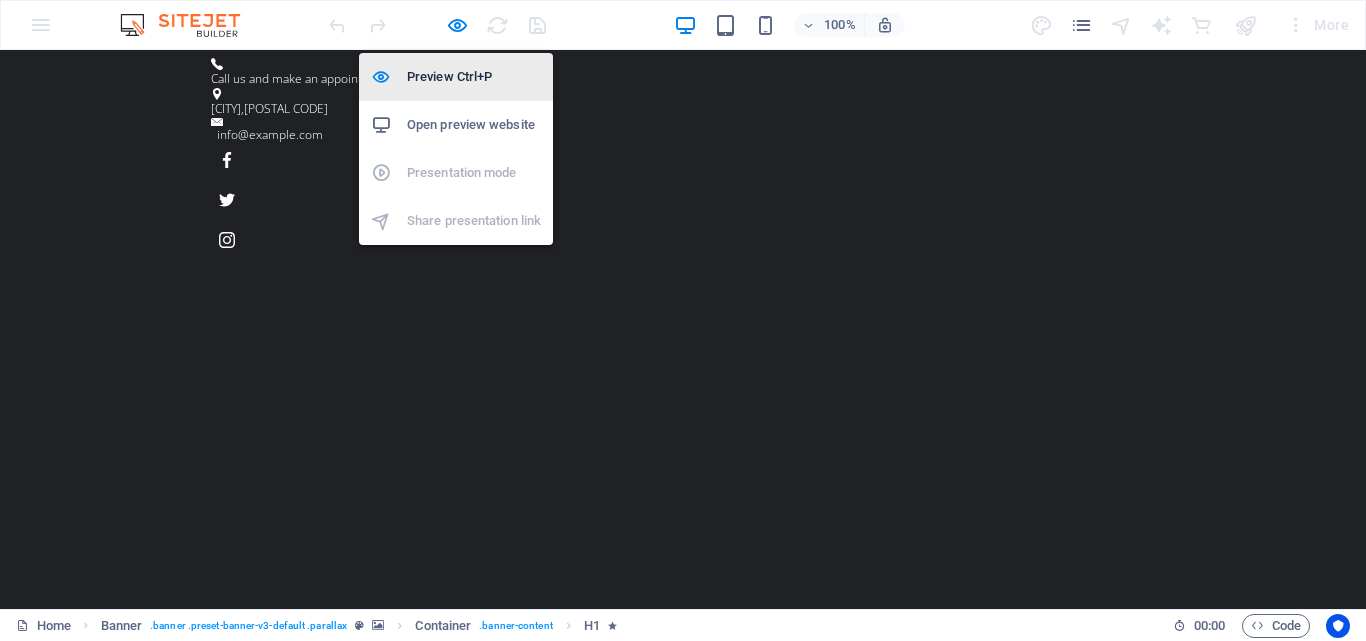 click on "Preview Ctrl+P" at bounding box center [474, 77] 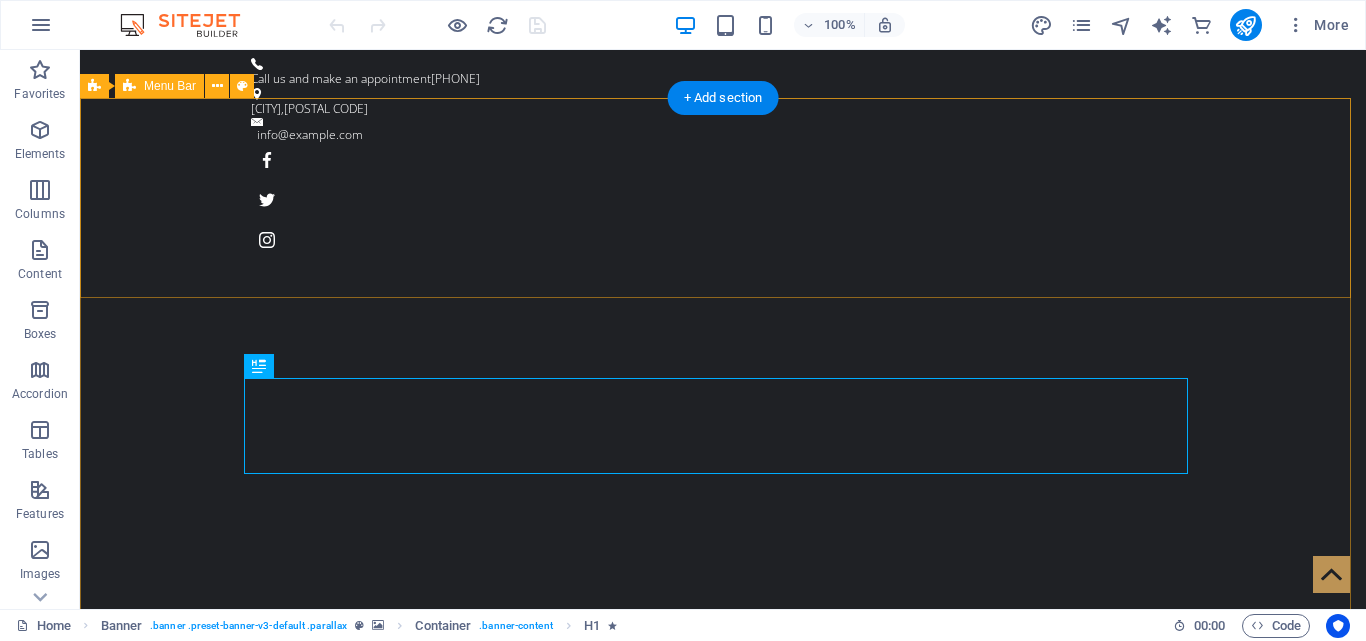 click on "Home About us Collections Business Store Contact" at bounding box center [723, 955] 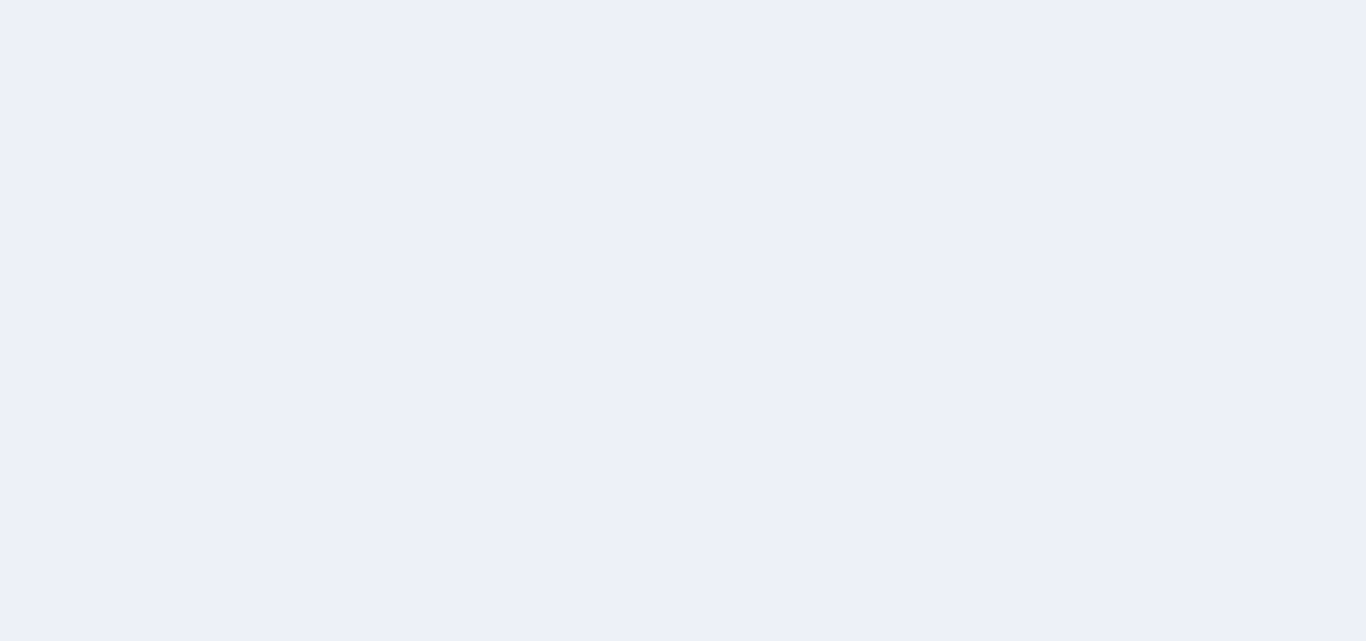 scroll, scrollTop: 0, scrollLeft: 0, axis: both 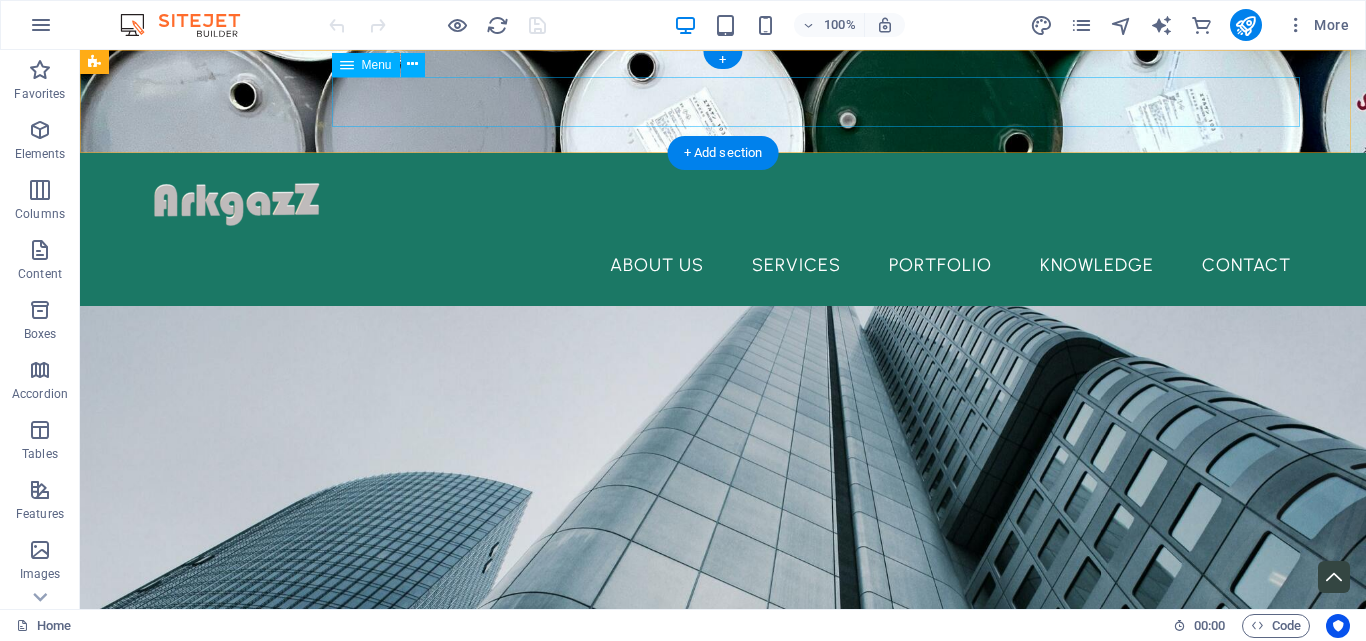 click on "About Us Services Portfolio KNOWLEDGE Contact" at bounding box center (723, 265) 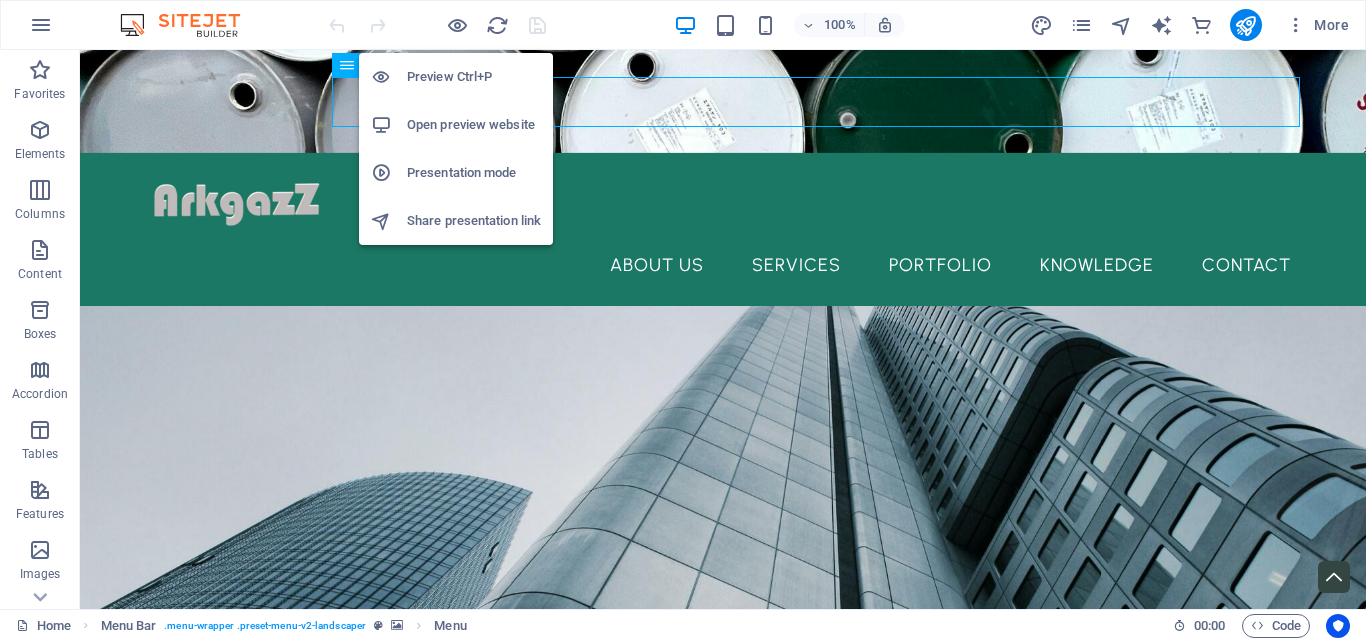 click on "Open preview website" at bounding box center (474, 125) 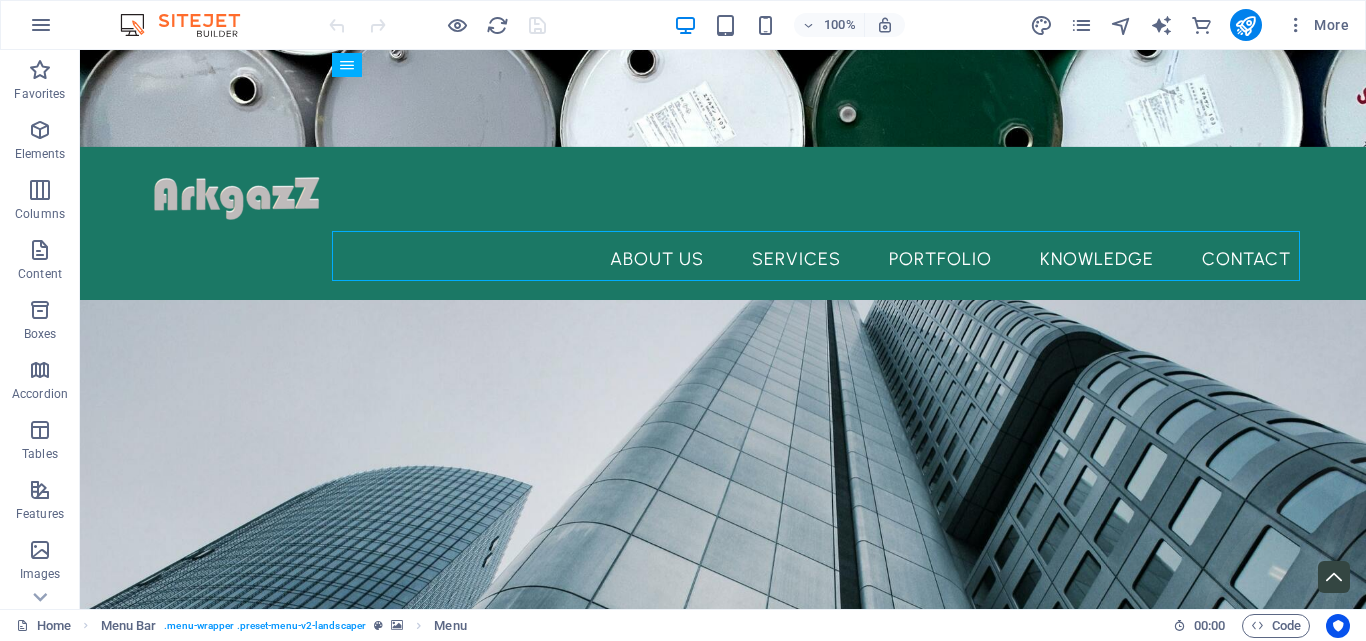 scroll, scrollTop: 0, scrollLeft: 0, axis: both 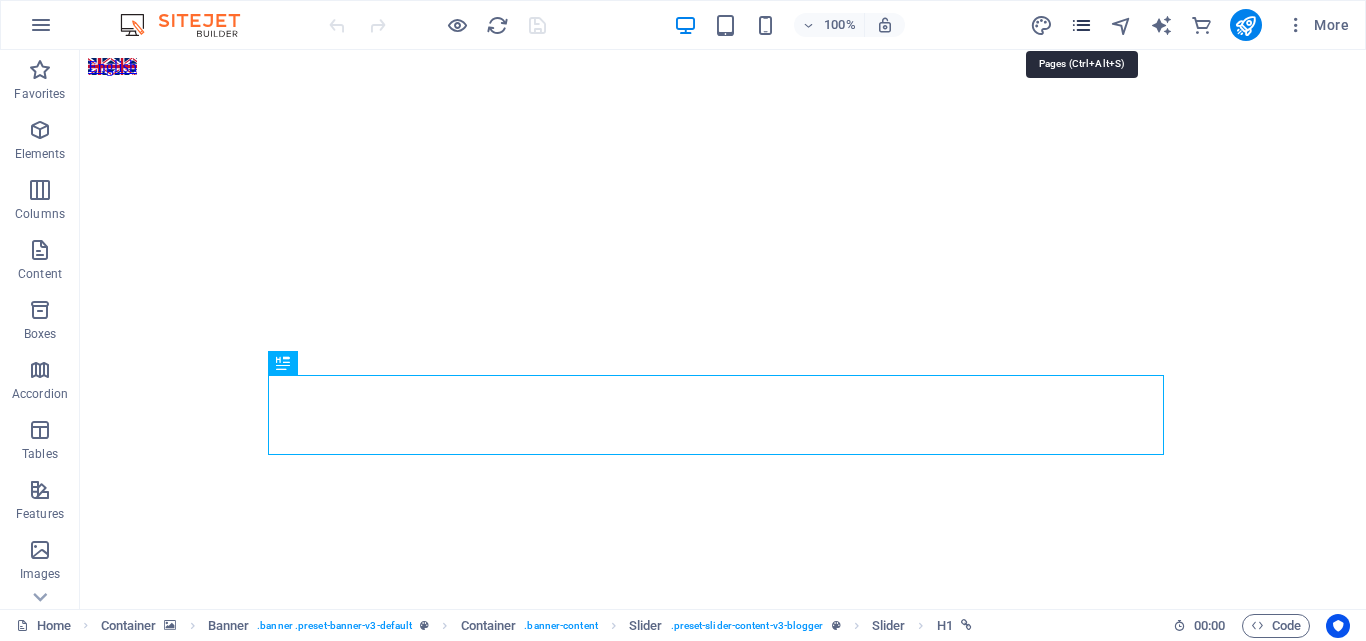 click at bounding box center [1081, 25] 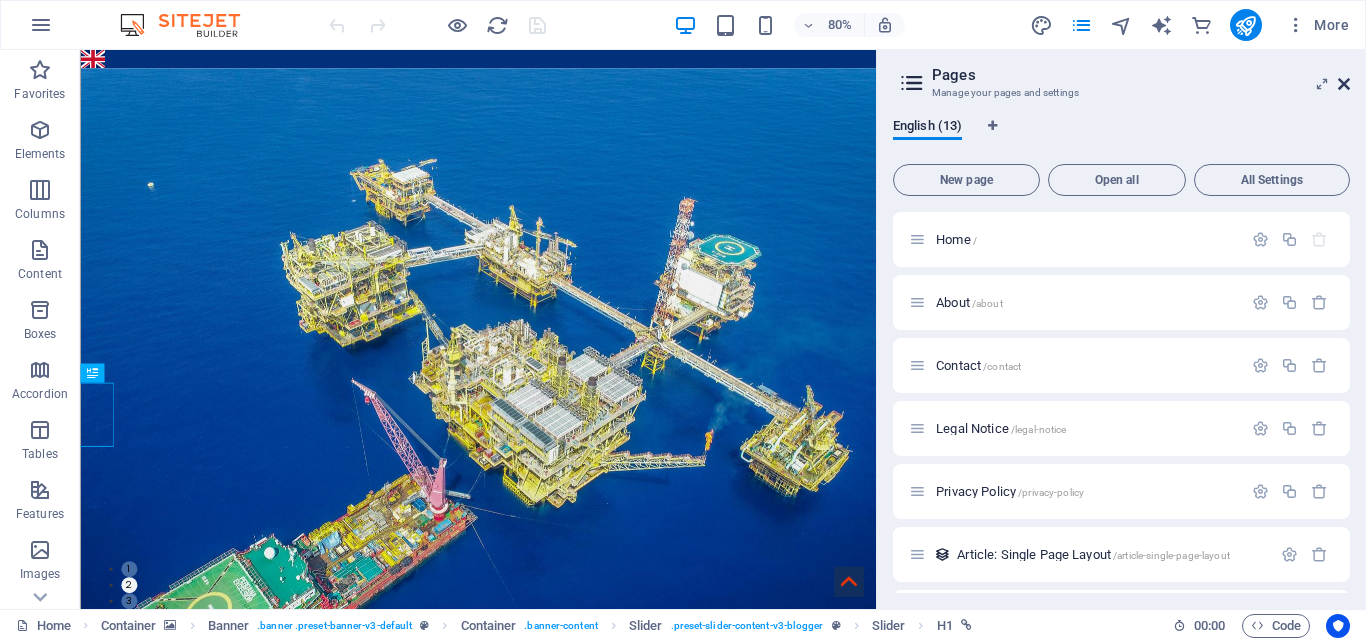 click at bounding box center (1344, 84) 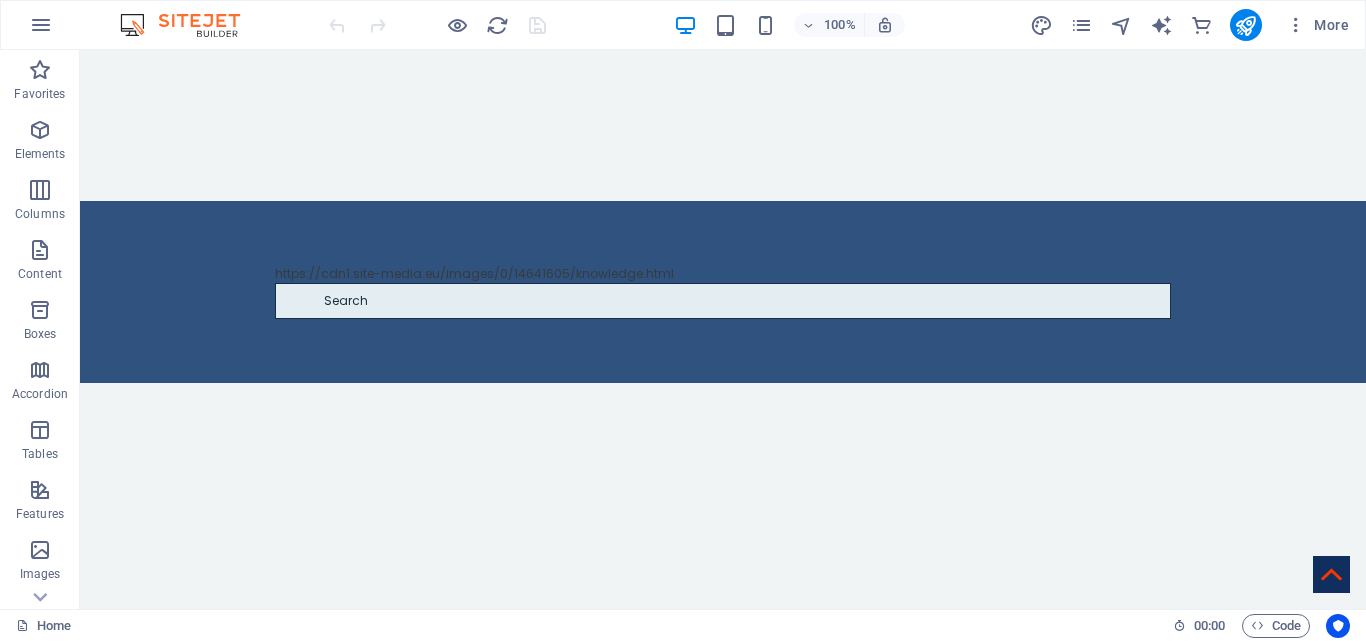 scroll, scrollTop: 1333, scrollLeft: 0, axis: vertical 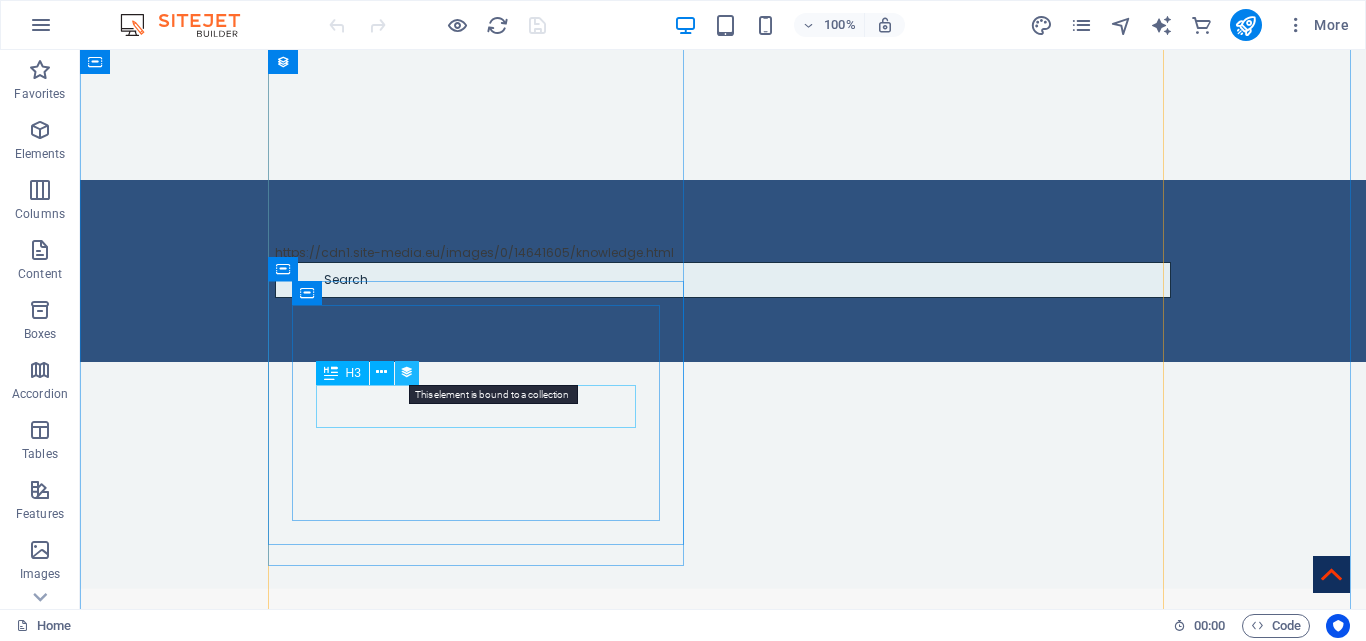 click at bounding box center (407, 372) 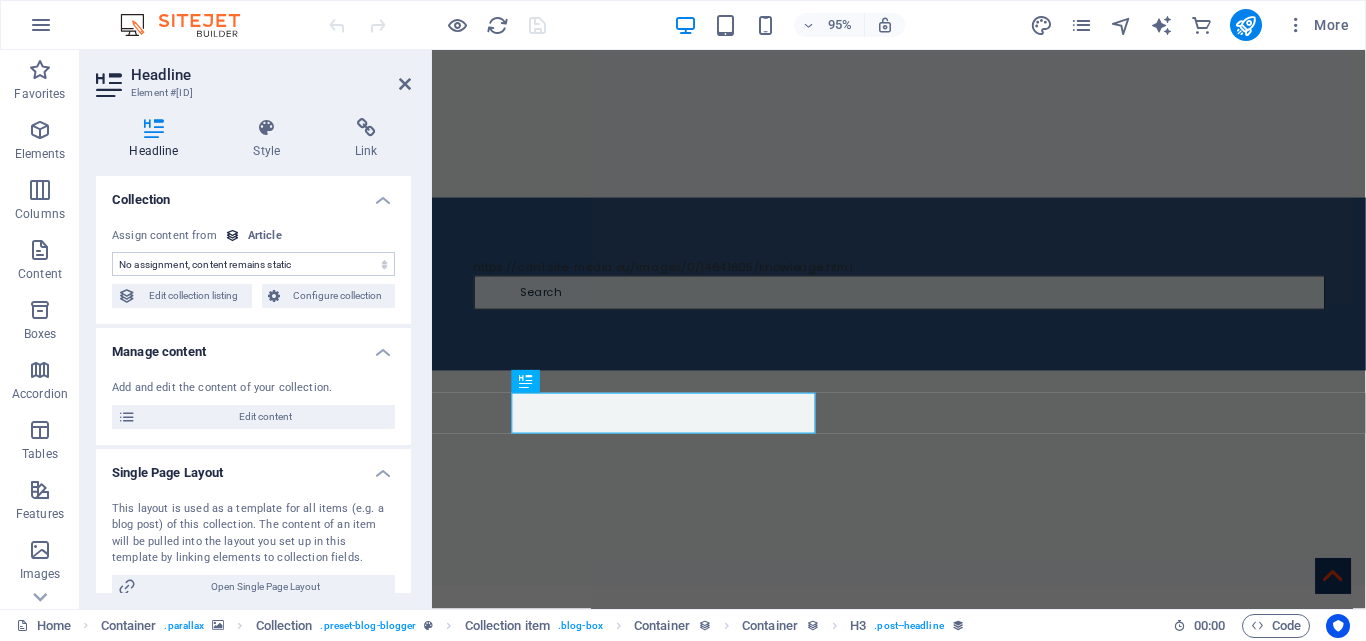 select on "name" 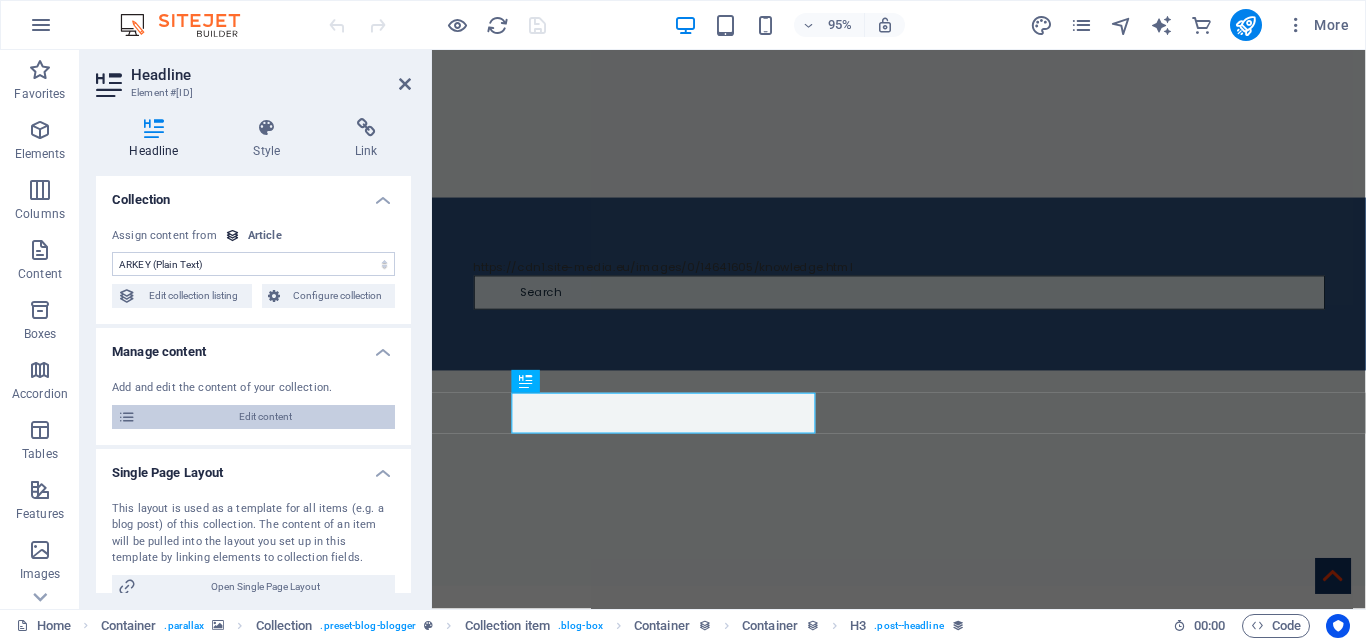 click on "Edit content" at bounding box center [265, 417] 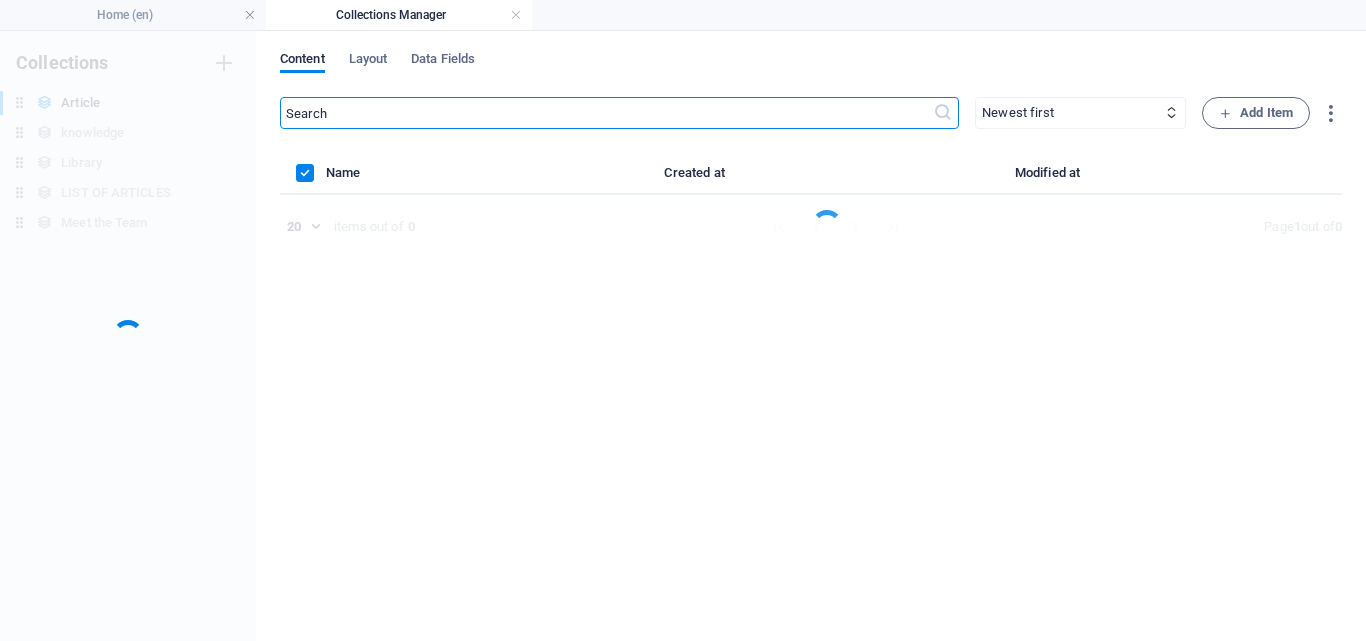scroll, scrollTop: 0, scrollLeft: 0, axis: both 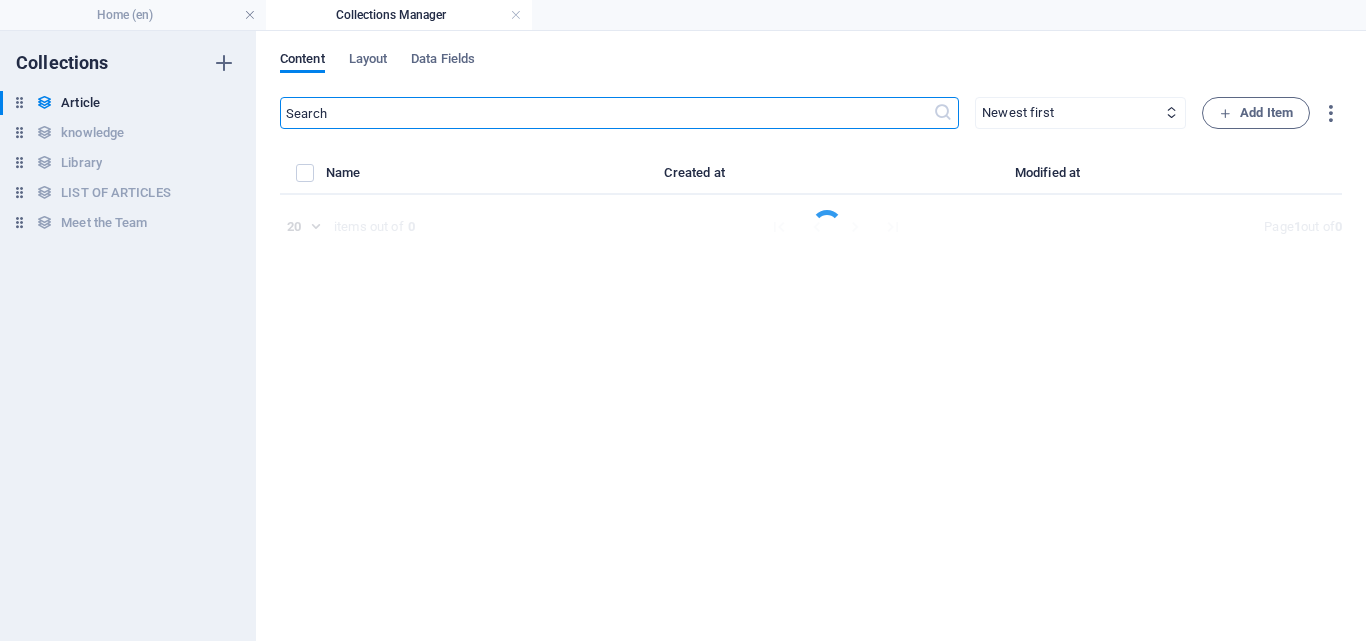 select on "Legal" 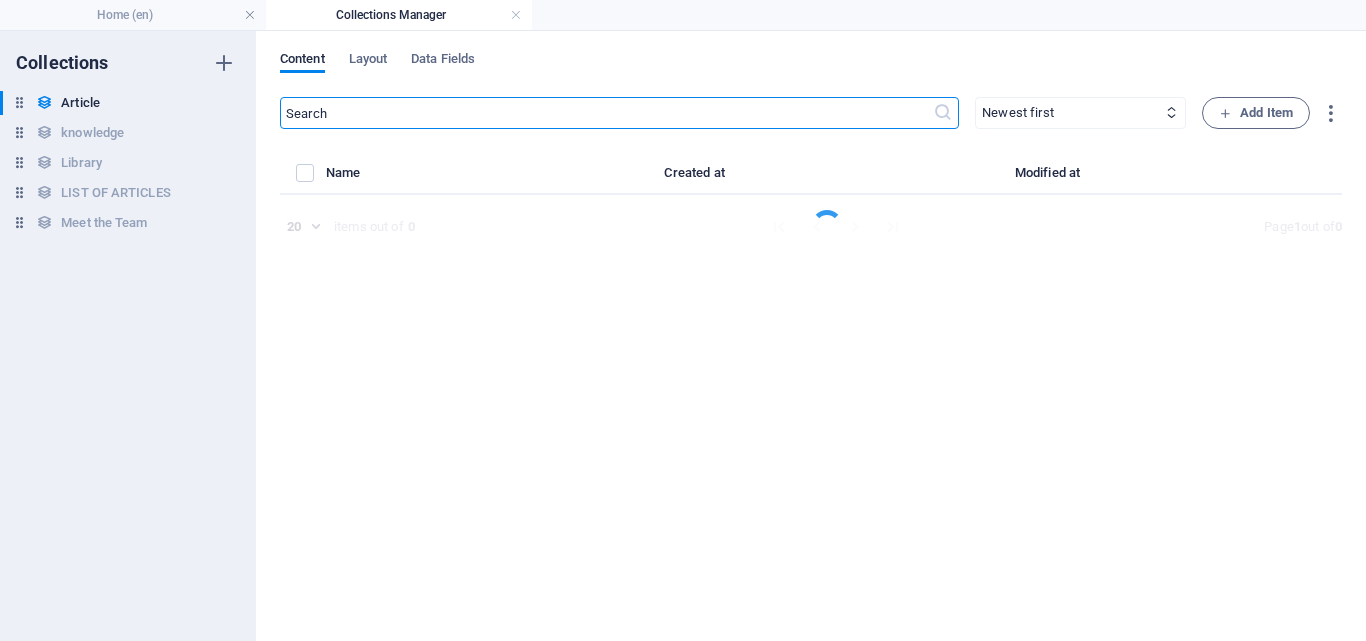 select on "[FIRST] [LAST]" 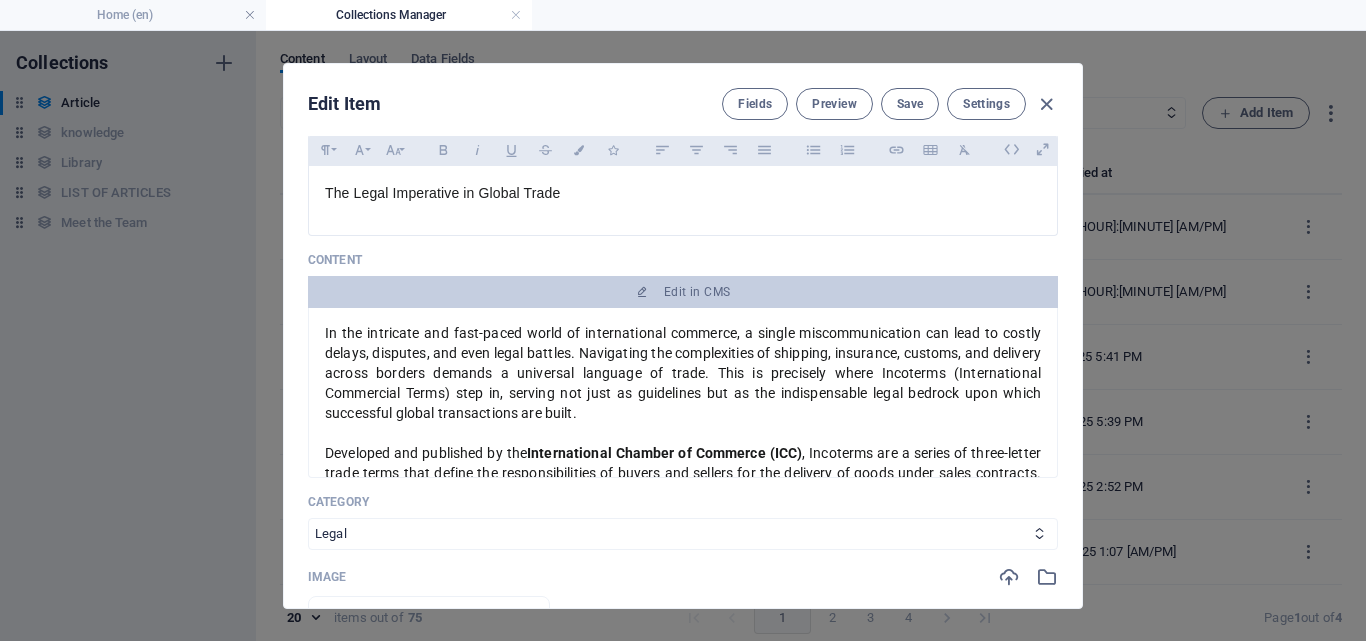 scroll, scrollTop: 210, scrollLeft: 0, axis: vertical 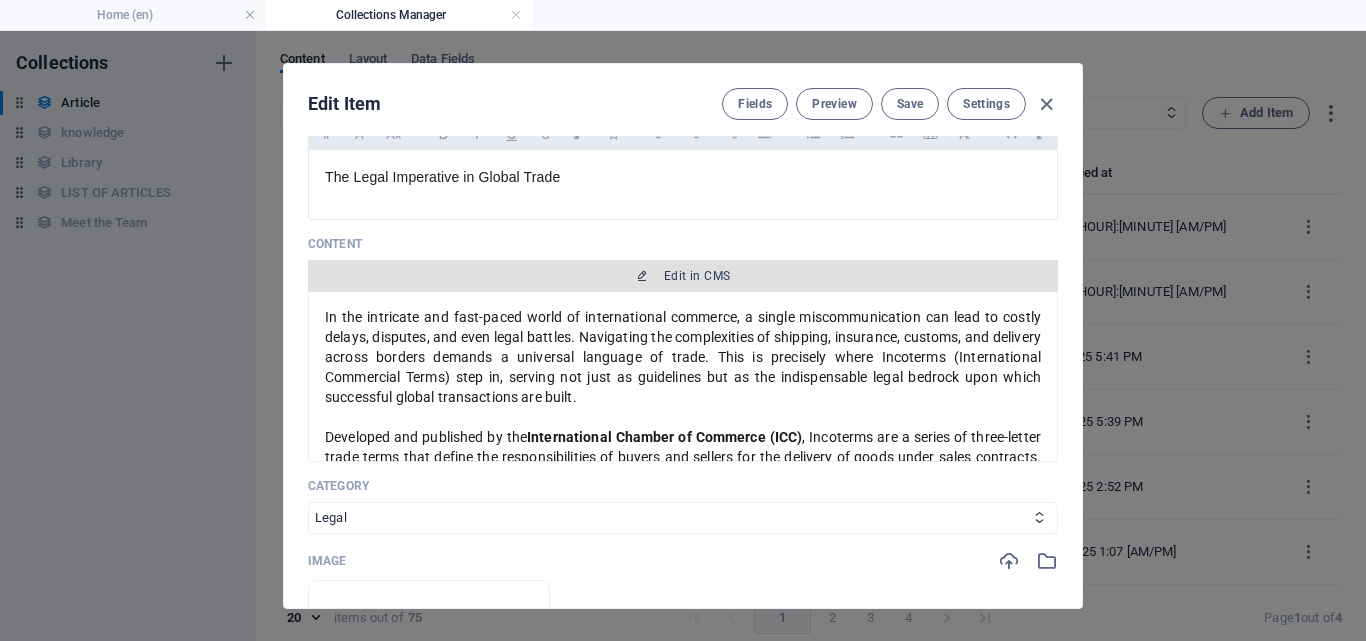 click on "Edit in CMS" at bounding box center (697, 276) 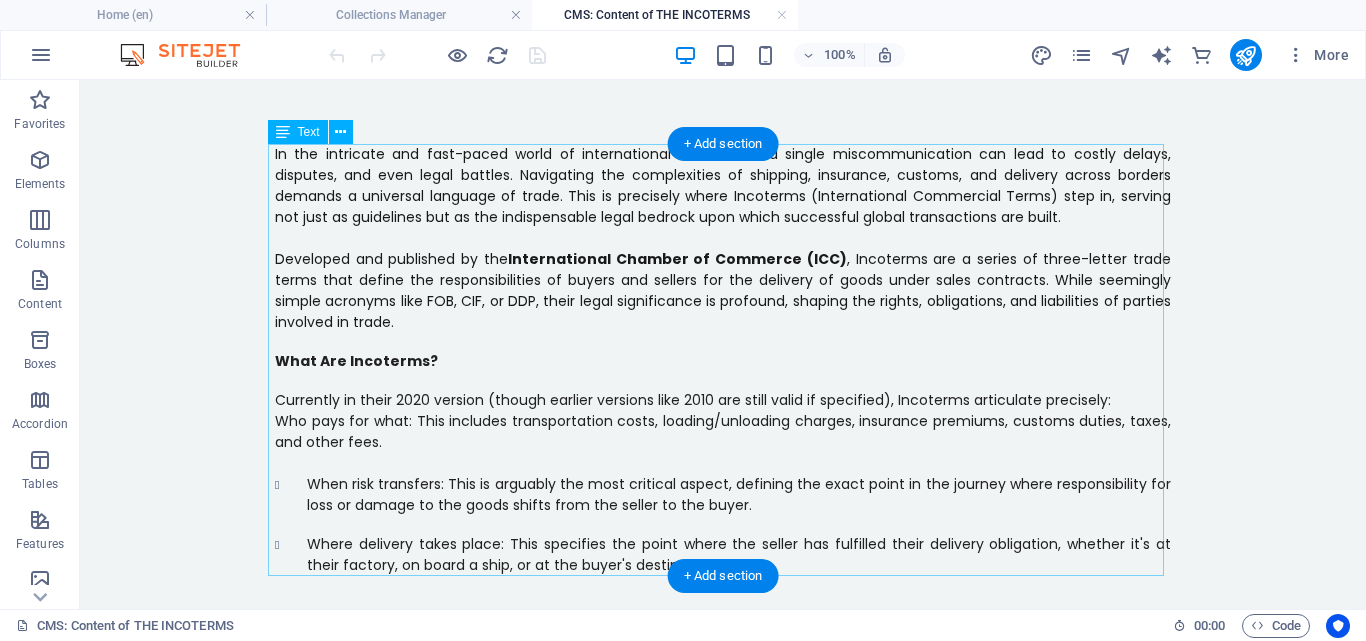 scroll, scrollTop: 0, scrollLeft: 0, axis: both 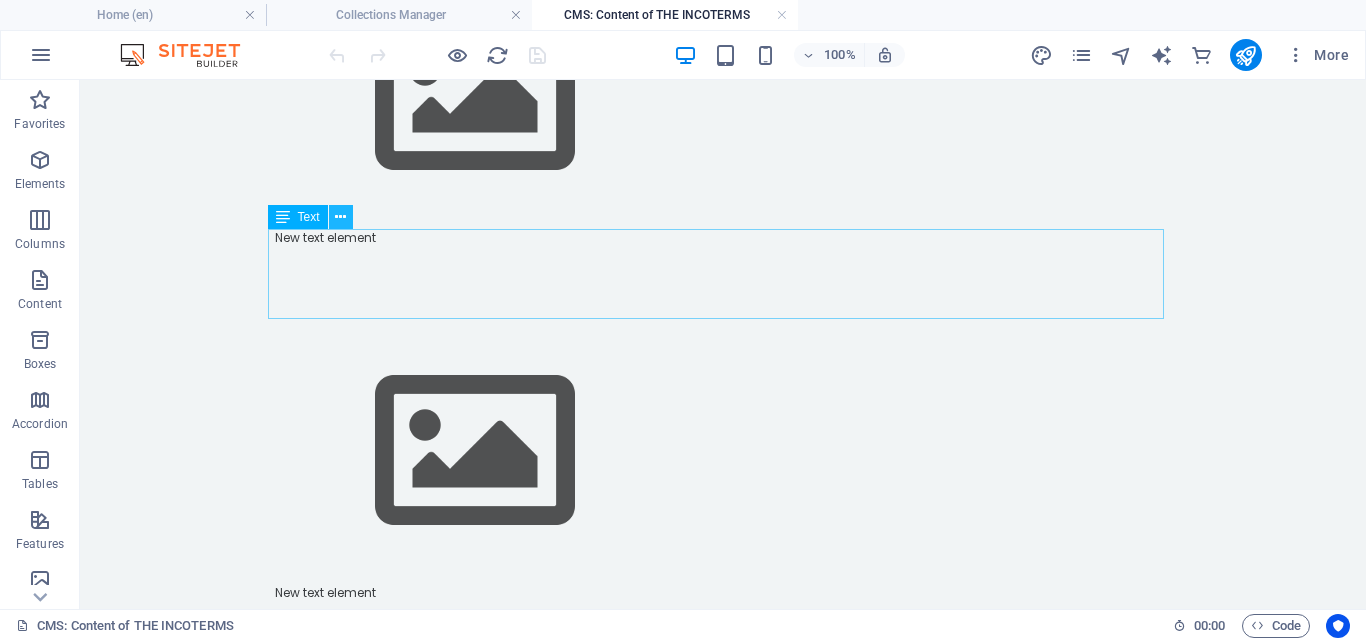 click at bounding box center (340, 217) 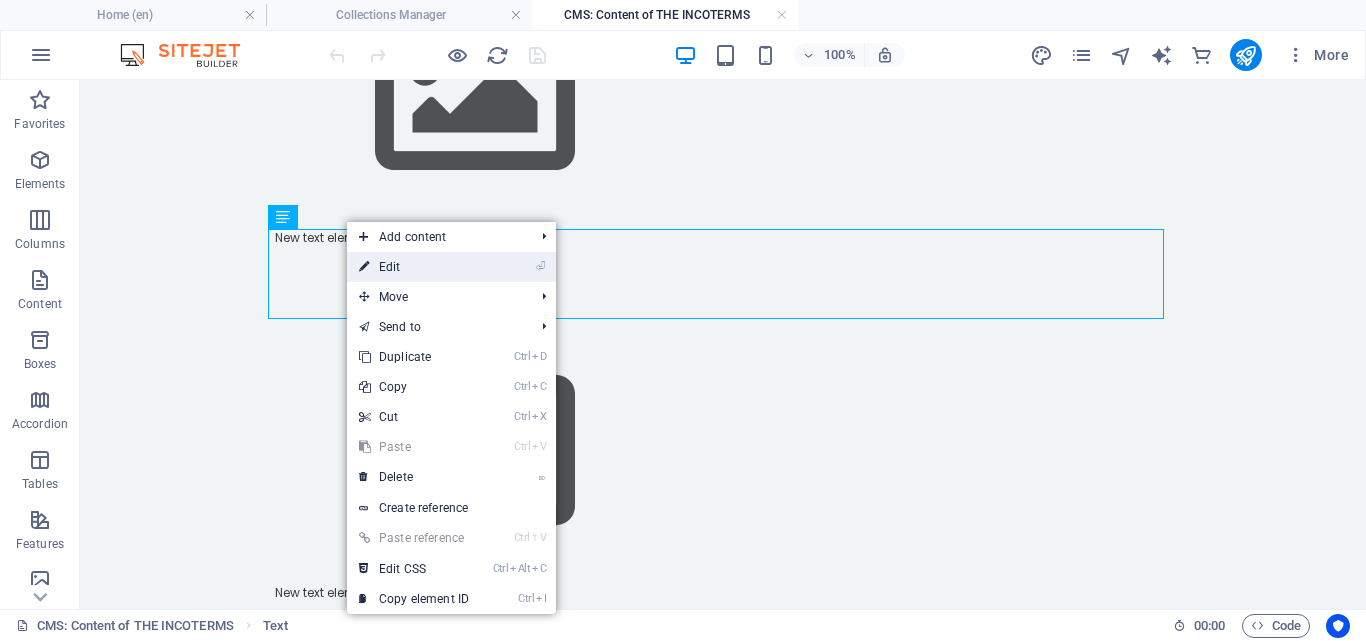click on "⏎  Edit" at bounding box center [414, 267] 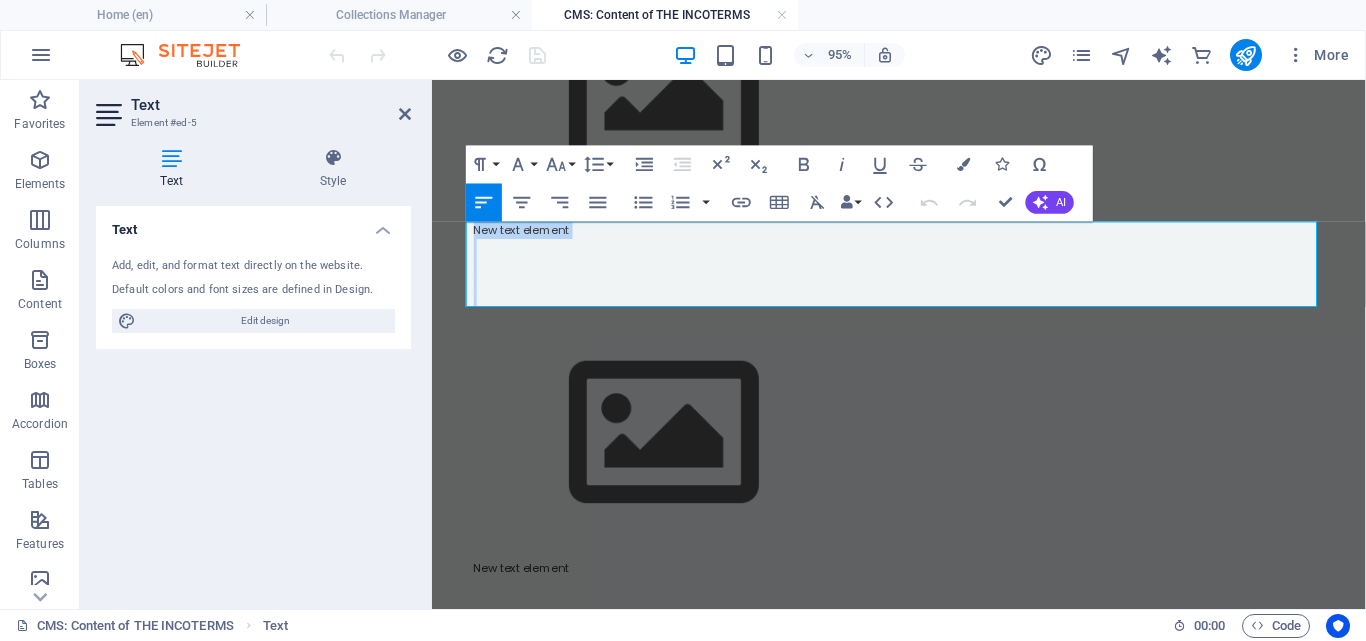 click at bounding box center (924, 274) 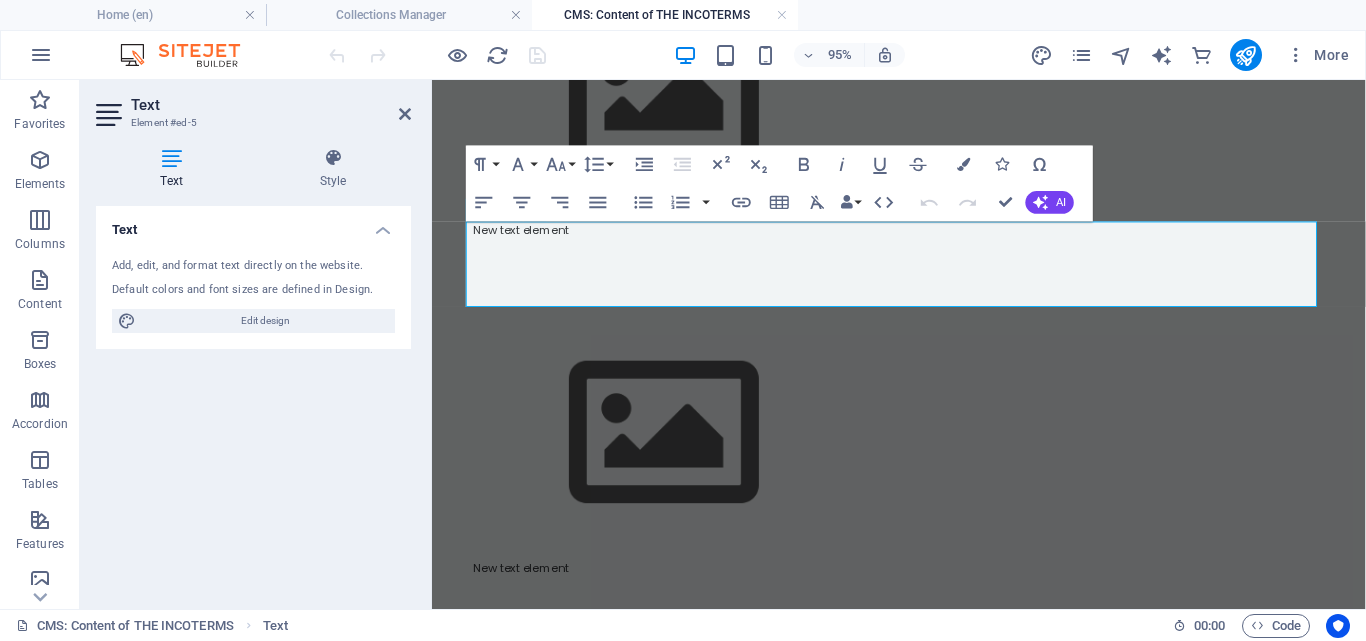 click at bounding box center (924, 256) 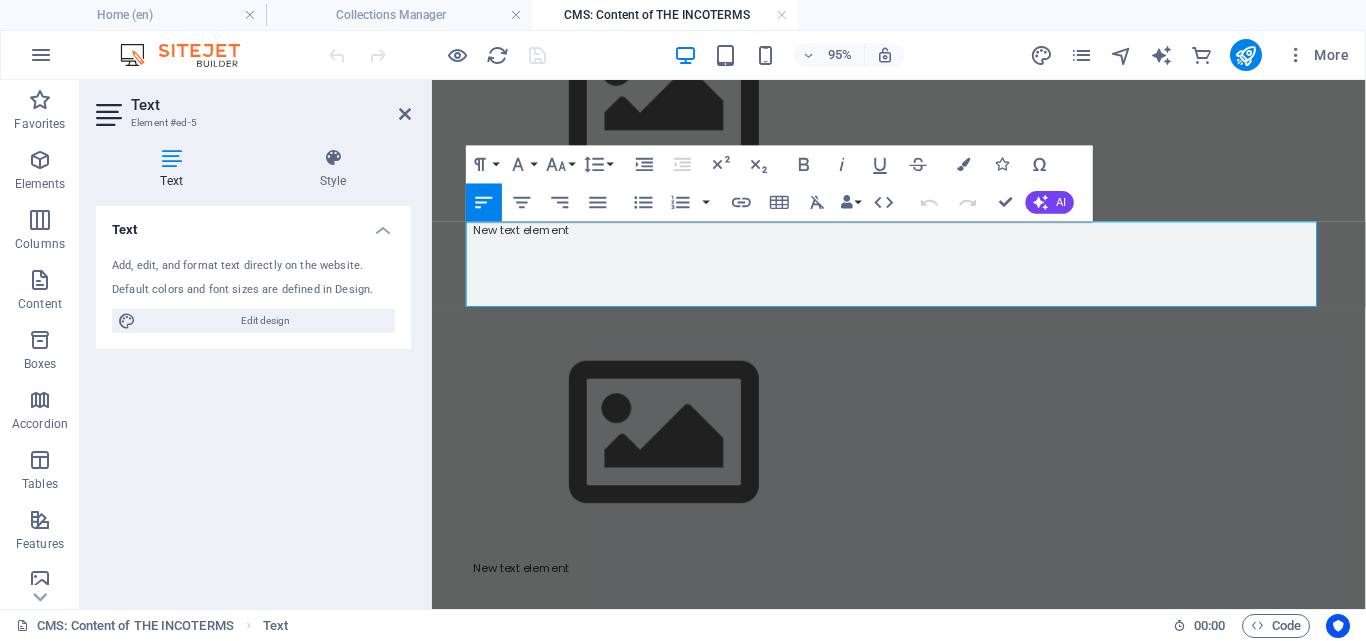 click at bounding box center (924, 256) 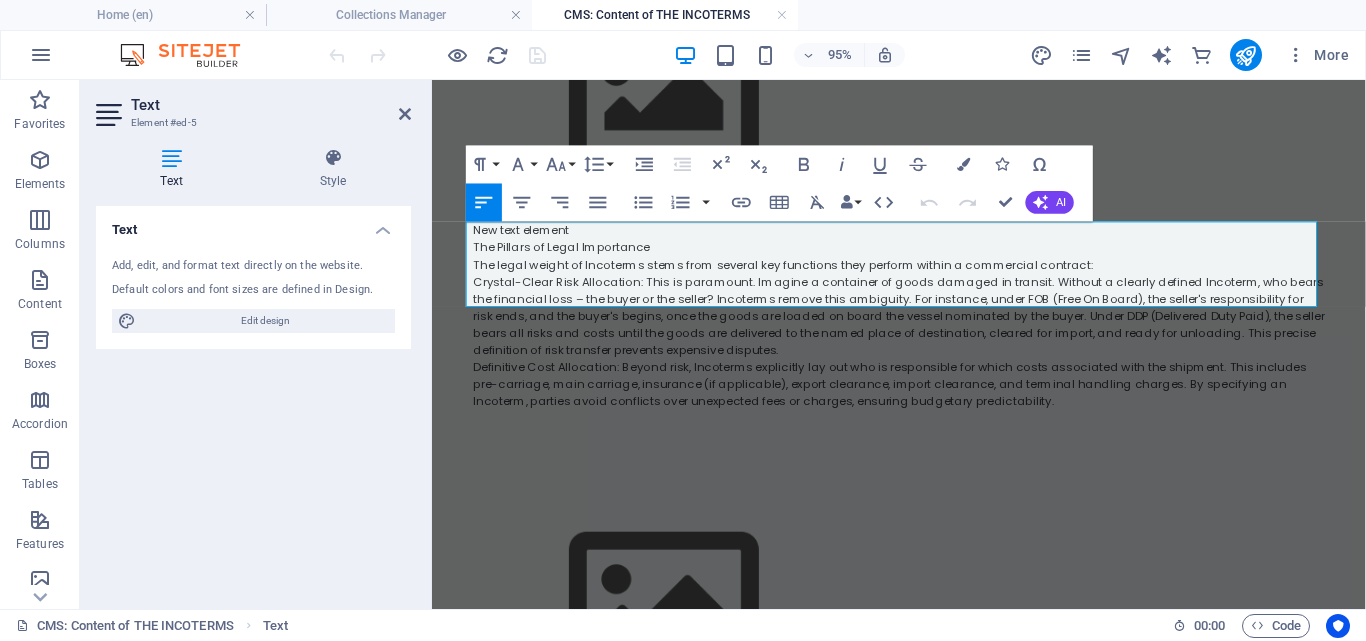 scroll, scrollTop: 16374, scrollLeft: 0, axis: vertical 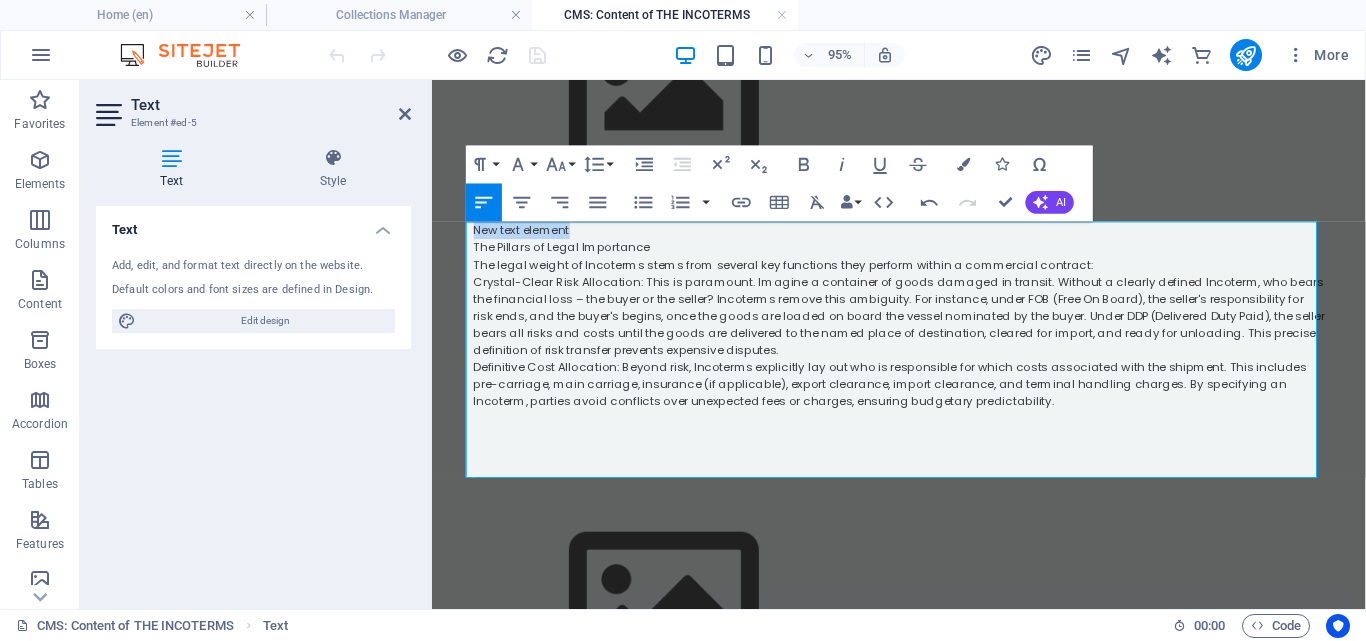 drag, startPoint x: 579, startPoint y: 241, endPoint x: 458, endPoint y: 234, distance: 121.20231 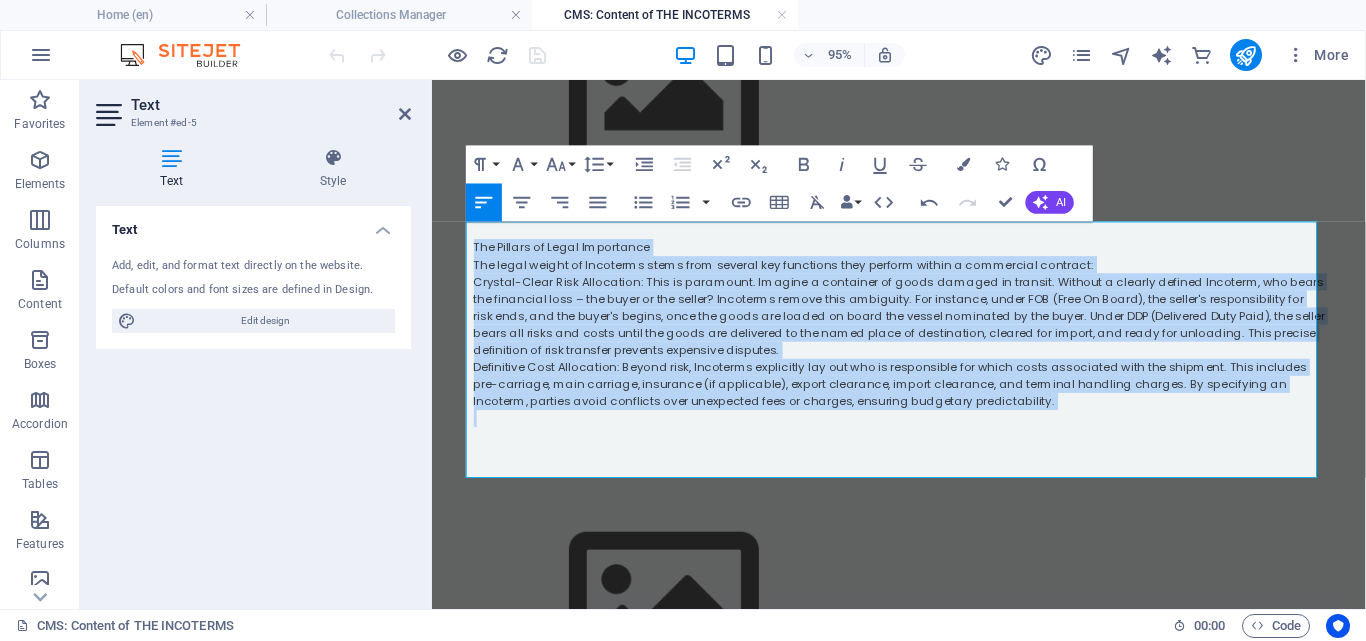 drag, startPoint x: 1026, startPoint y: 429, endPoint x: 461, endPoint y: 249, distance: 592.97974 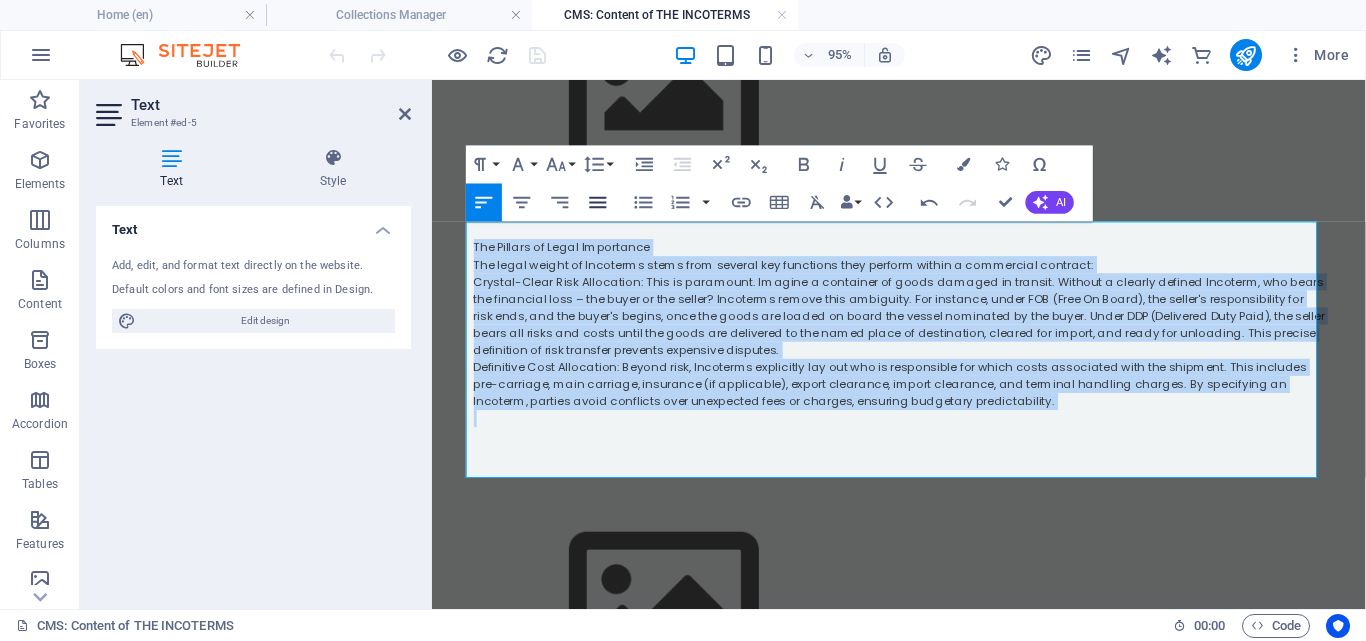 click 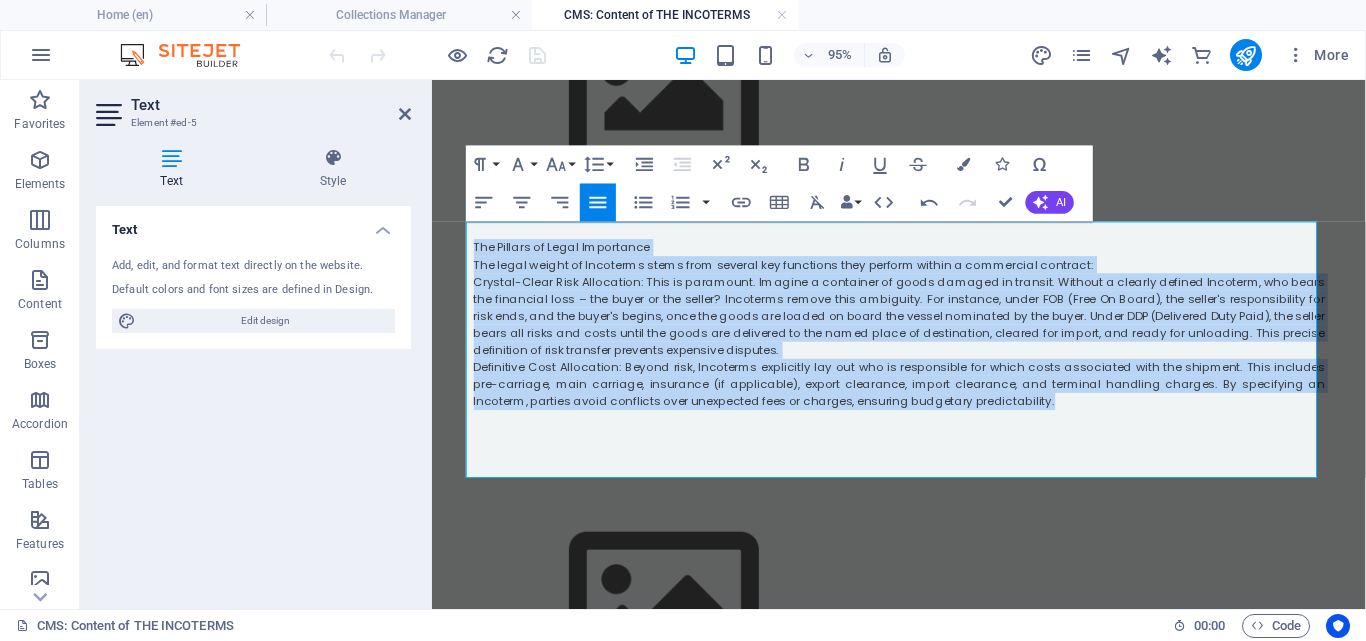 click on "The Pillars of Legal Importance" at bounding box center [924, 256] 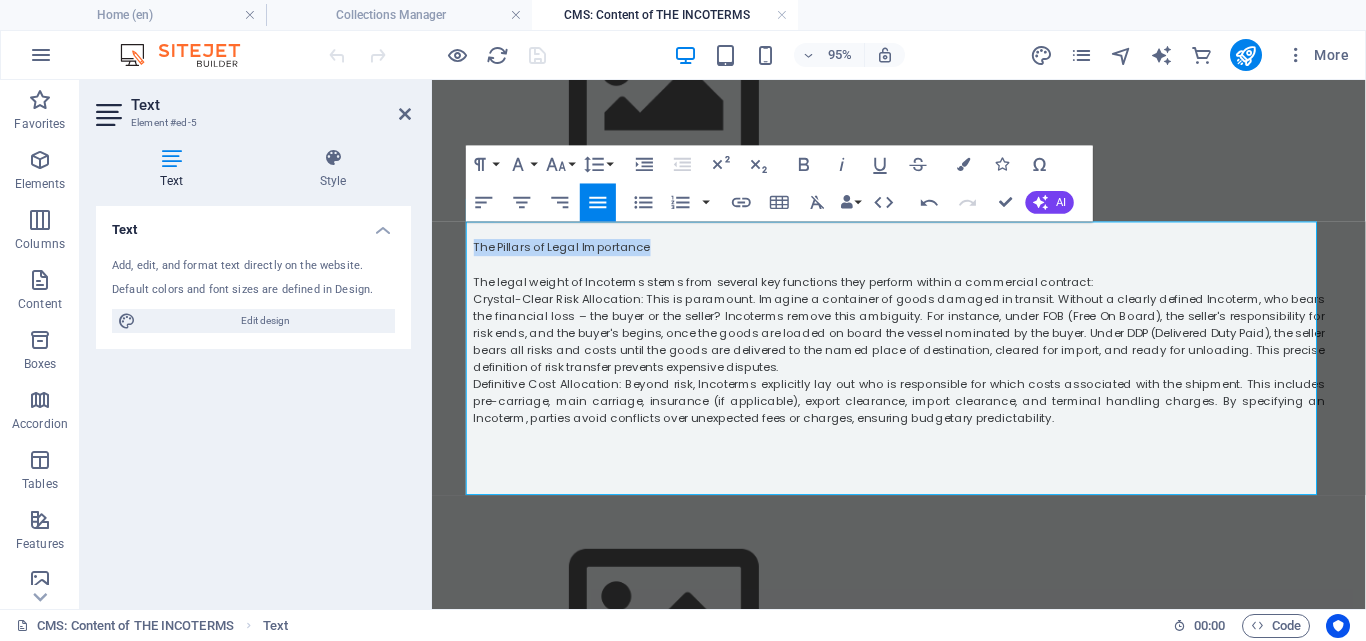 drag, startPoint x: 667, startPoint y: 261, endPoint x: 449, endPoint y: 262, distance: 218.00229 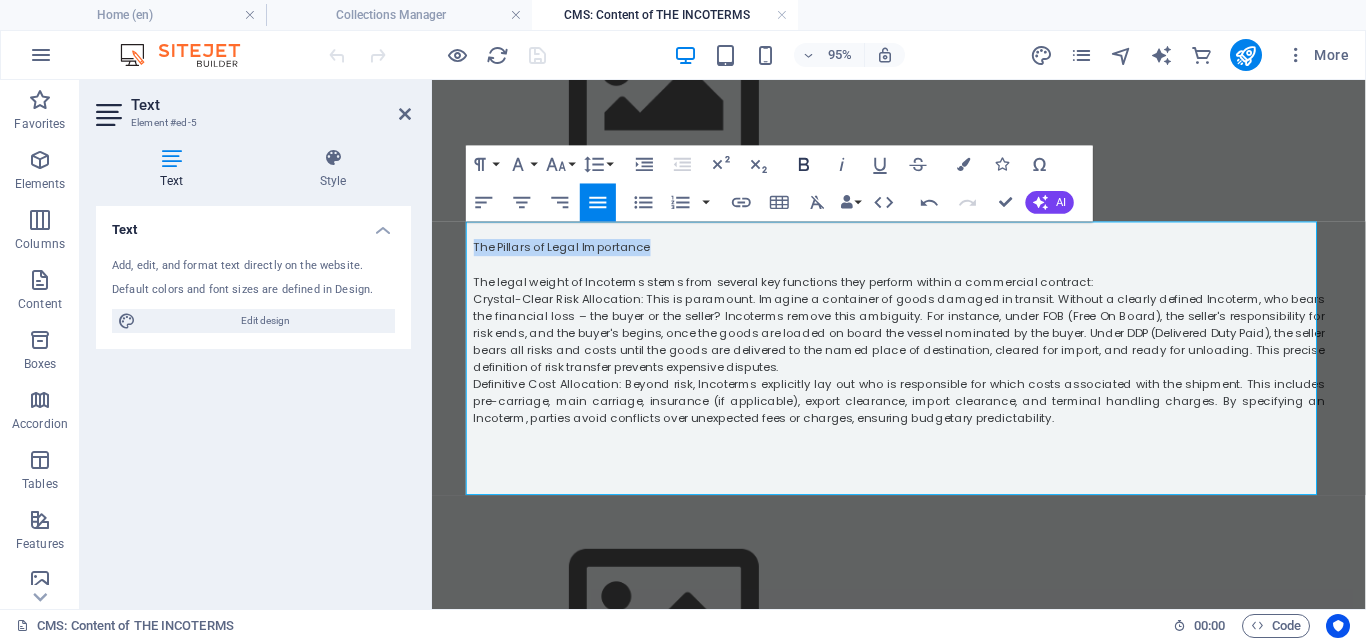 click 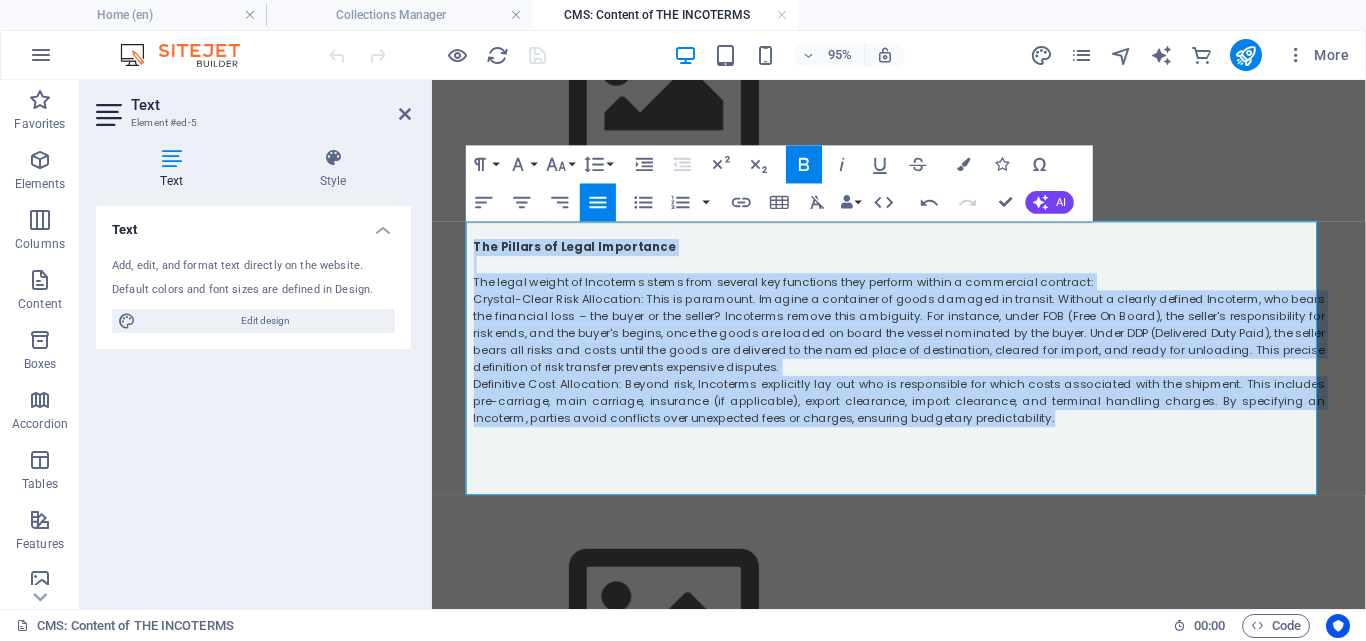 drag, startPoint x: 1013, startPoint y: 431, endPoint x: 469, endPoint y: 249, distance: 573.6375 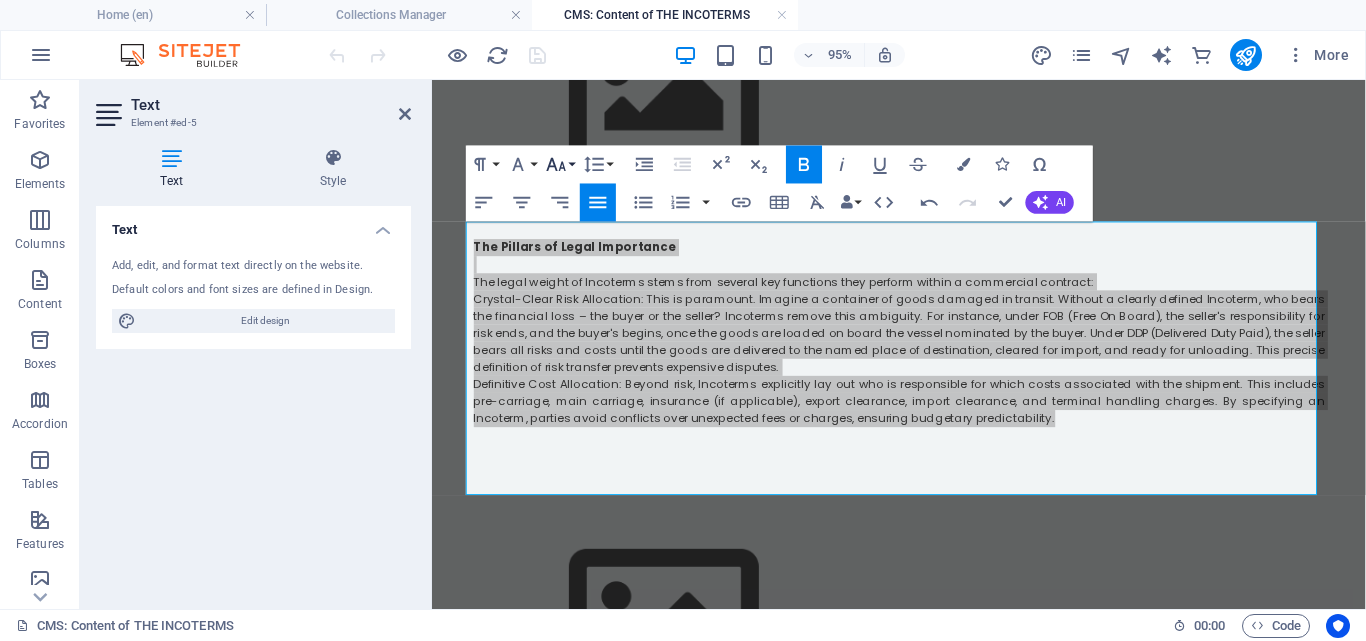 click on "Font Size" at bounding box center [560, 165] 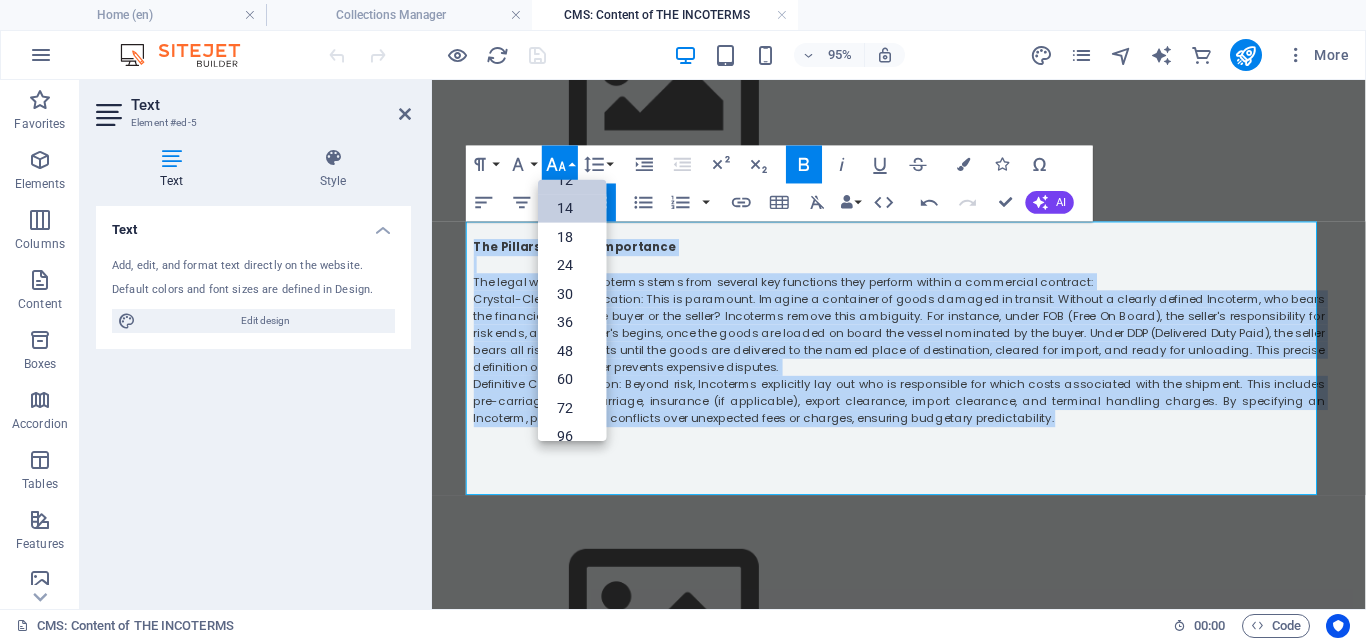 click on "14" at bounding box center [572, 208] 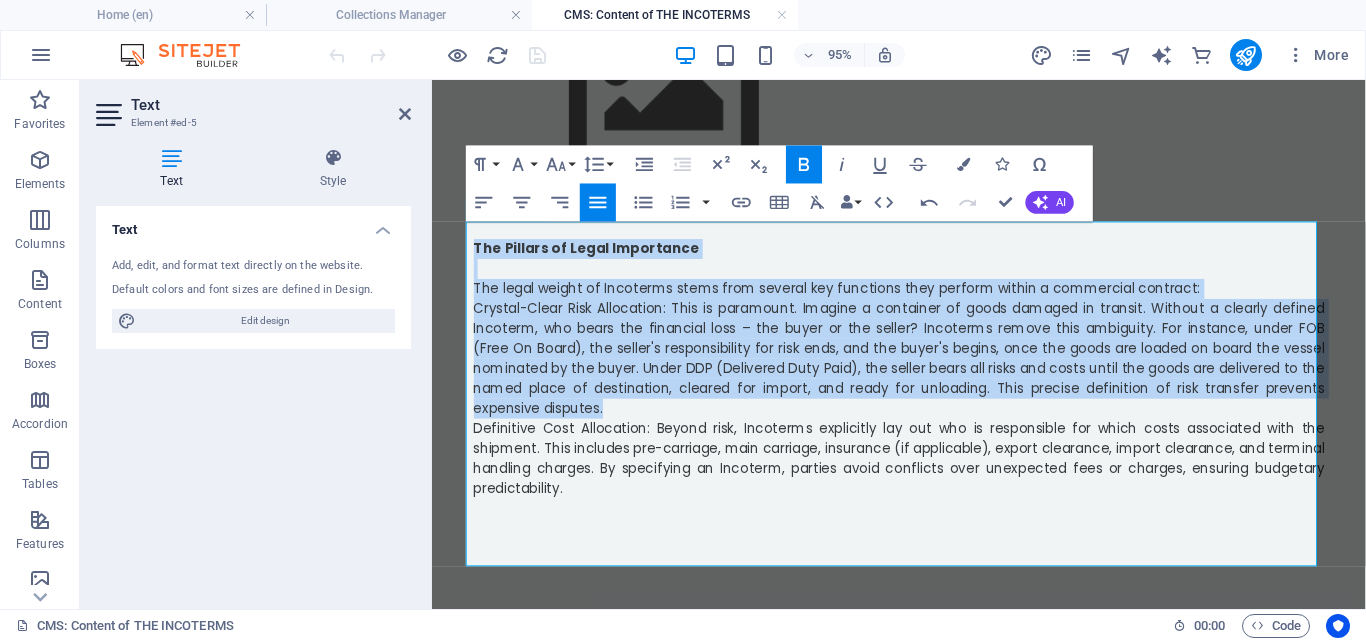 click on "Crystal-Clear Risk Allocation: This is paramount. Imagine a container of goods damaged in transit. Without a clearly defined Incoterm, who bears the financial loss – the buyer or the seller? Incoterms remove this ambiguity. For instance, under FOB (Free On Board), the seller's responsibility for risk ends, and the buyer's begins, once the goods are loaded on board the vessel nominated by the buyer. Under DDP (Delivered Duty Paid), the seller bears all risks and costs until the goods are delivered to the named place of destination, cleared for import, and ready for unloading. This precise definition of risk transfer prevents expensive disputes." at bounding box center (924, 373) 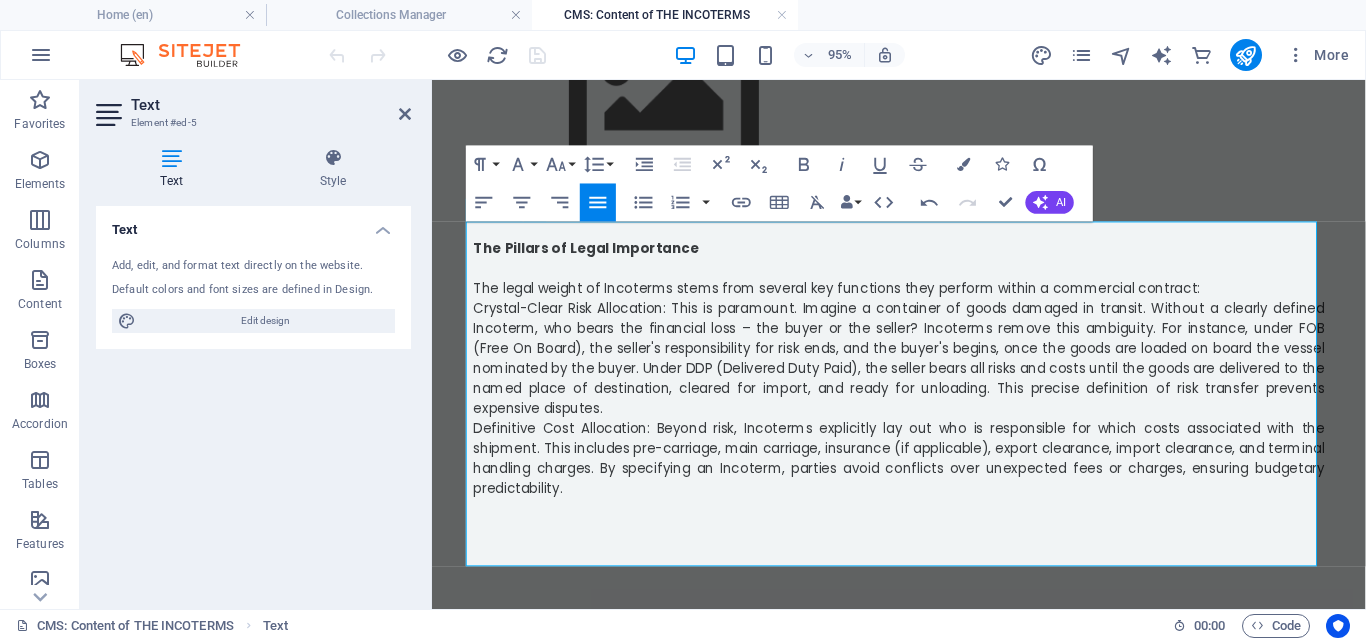 click on "Crystal-Clear Risk Allocation: This is paramount. Imagine a container of goods damaged in transit. Without a clearly defined Incoterm, who bears the financial loss – the buyer or the seller? Incoterms remove this ambiguity. For instance, under FOB (Free On Board), the seller's responsibility for risk ends, and the buyer's begins, once the goods are loaded on board the vessel nominated by the buyer. Under DDP (Delivered Duty Paid), the seller bears all risks and costs until the goods are delivered to the named place of destination, cleared for import, and ready for unloading. This precise definition of risk transfer prevents expensive disputes." at bounding box center [924, 372] 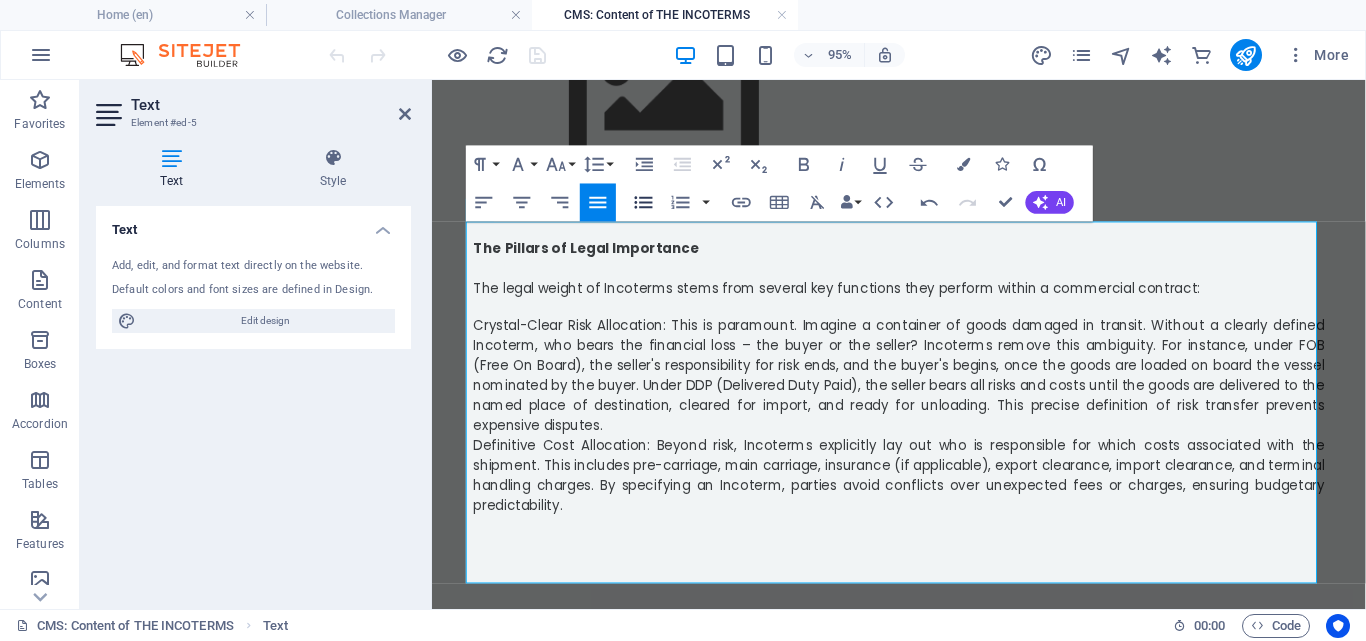 click 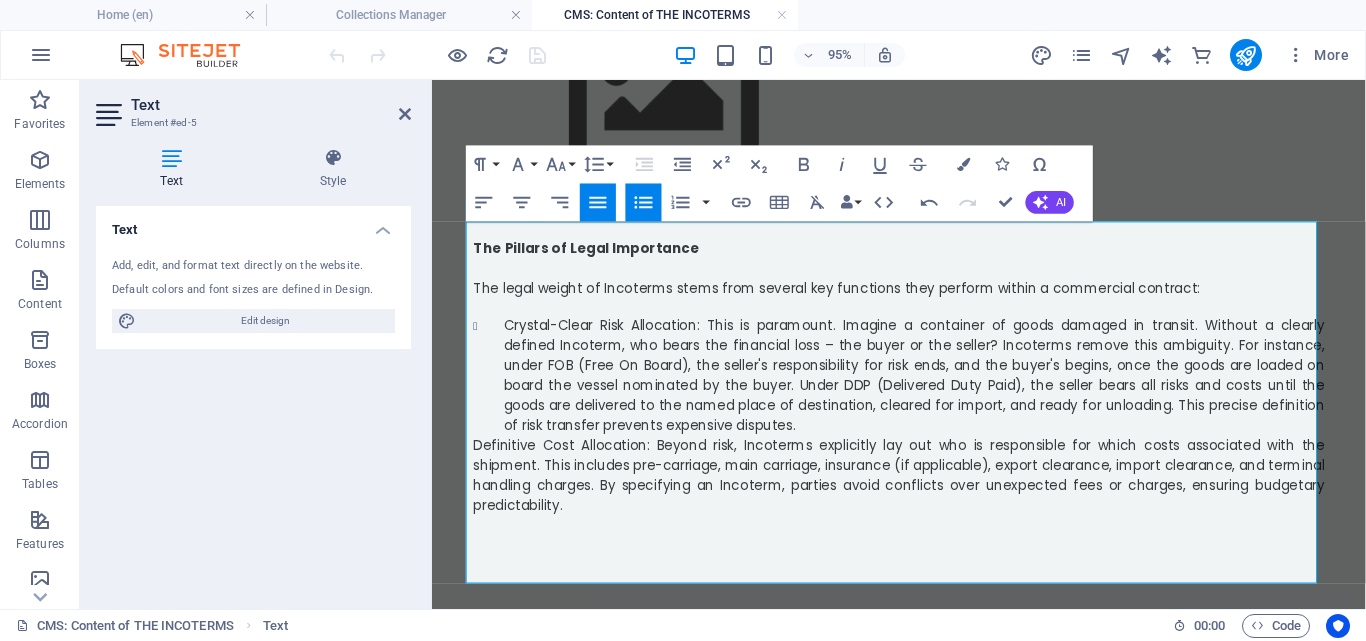 click on "Definitive Cost Allocation: Beyond risk, Incoterms explicitly lay out who is responsible for which costs associated with the shipment. This includes pre-carriage, main carriage, insurance (if applicable), export clearance, import clearance, and terminal handling charges. By specifying an Incoterm, parties avoid conflicts over unexpected fees or charges, ensuring budgetary predictability." at bounding box center [924, 495] 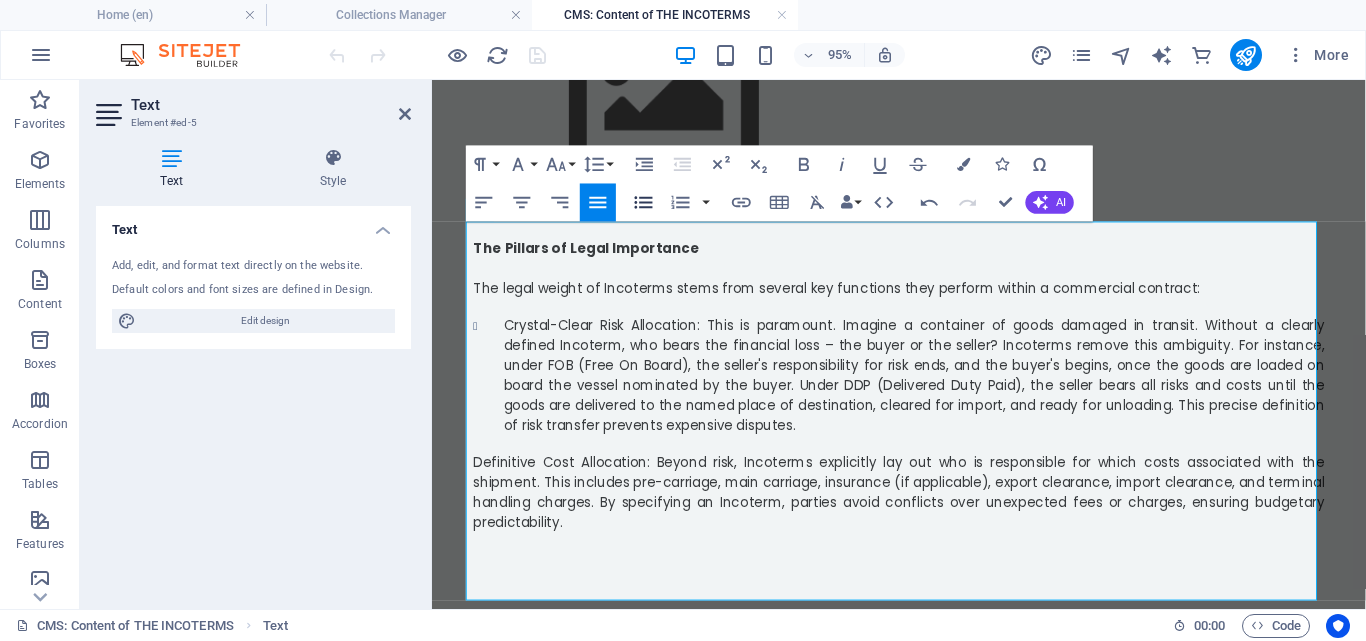 click 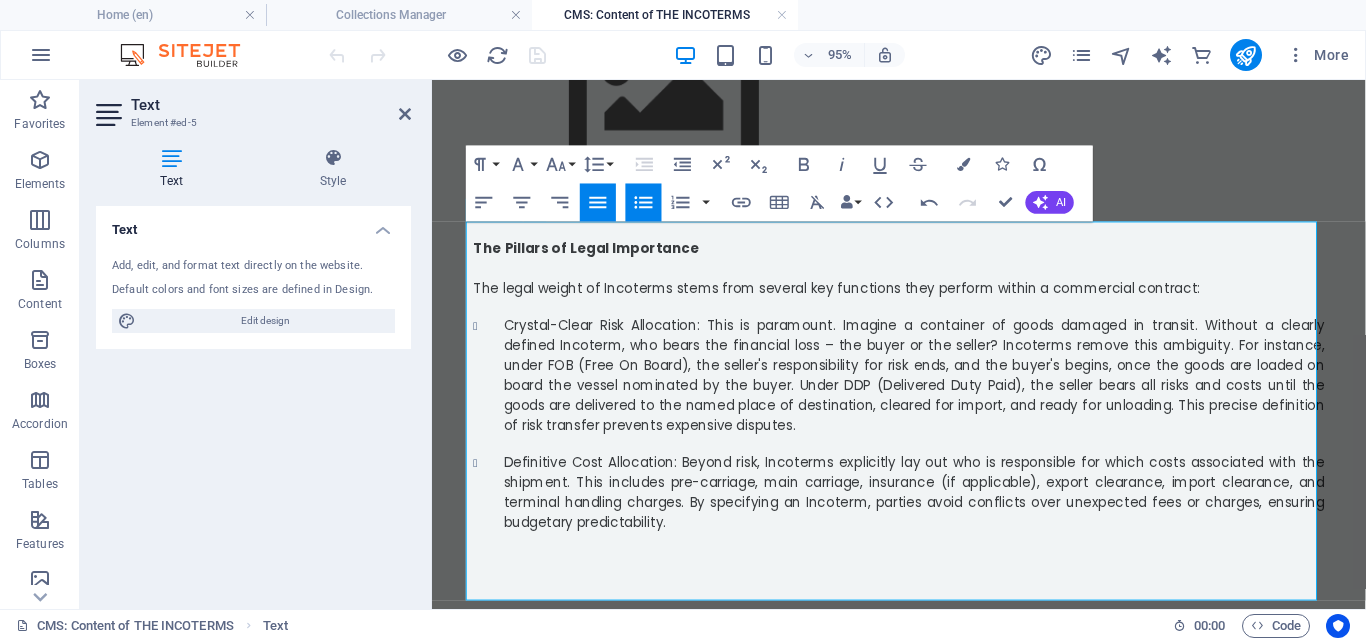 click at bounding box center [924, 565] 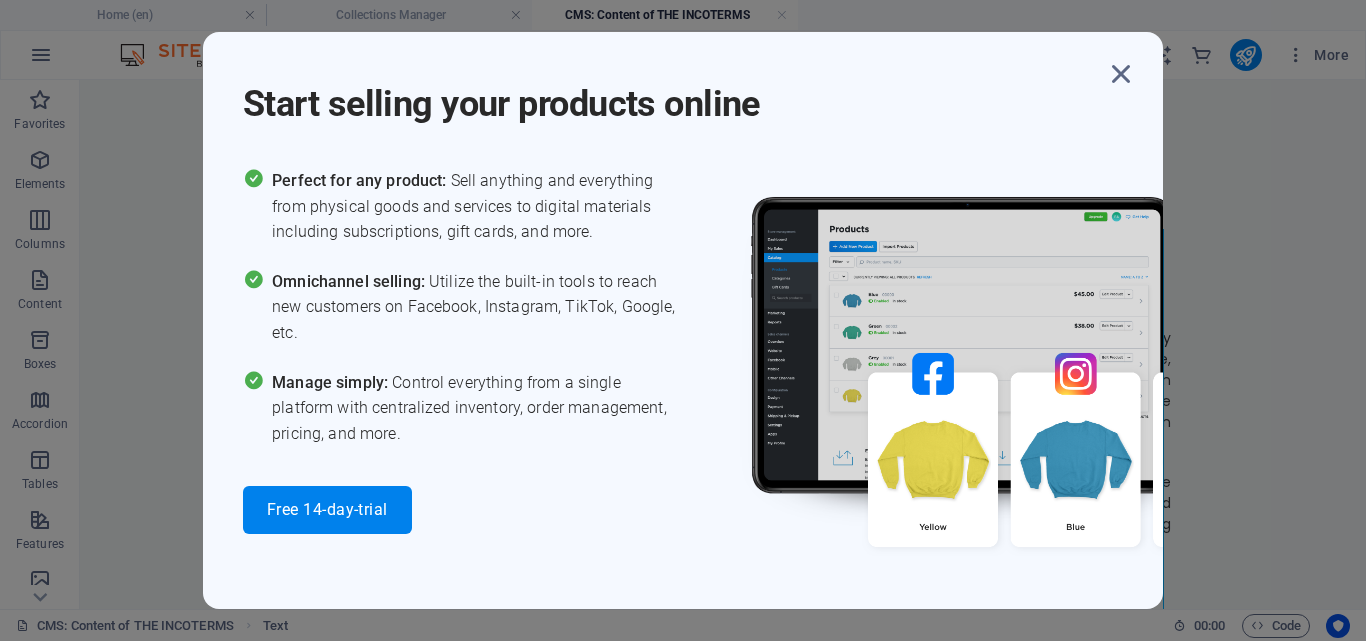 click on "Start selling your products online" at bounding box center [673, 92] 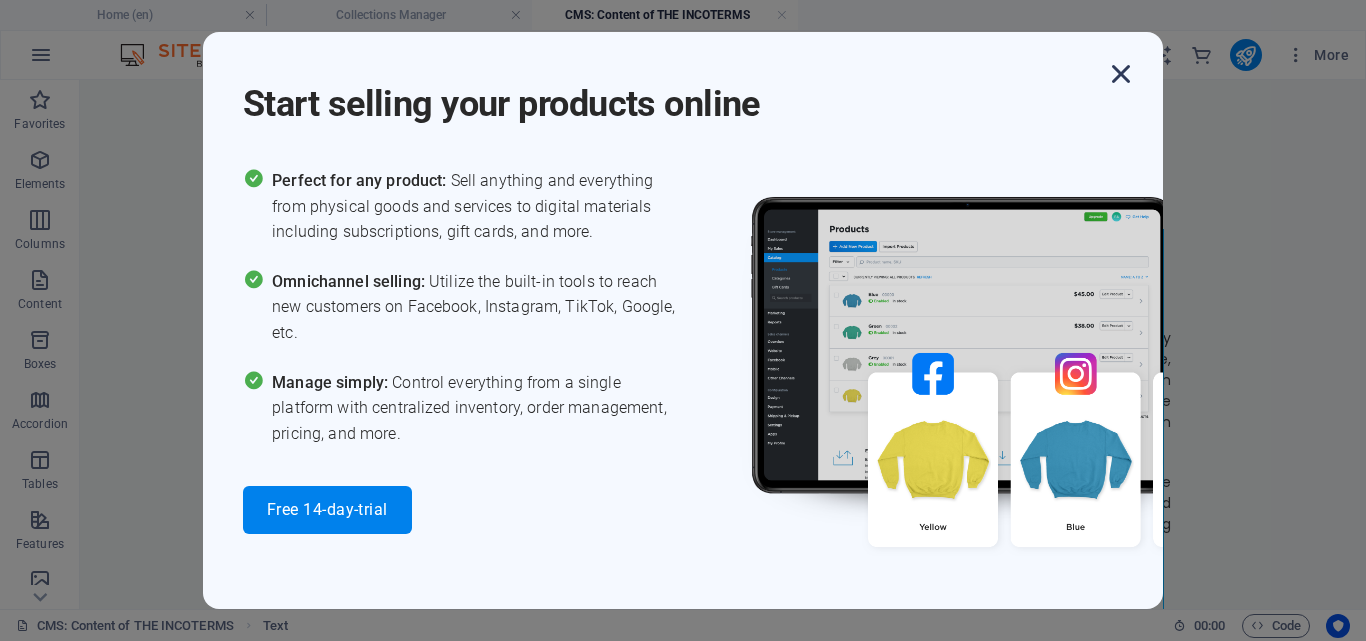 drag, startPoint x: 1120, startPoint y: 77, endPoint x: 820, endPoint y: 461, distance: 487.2946 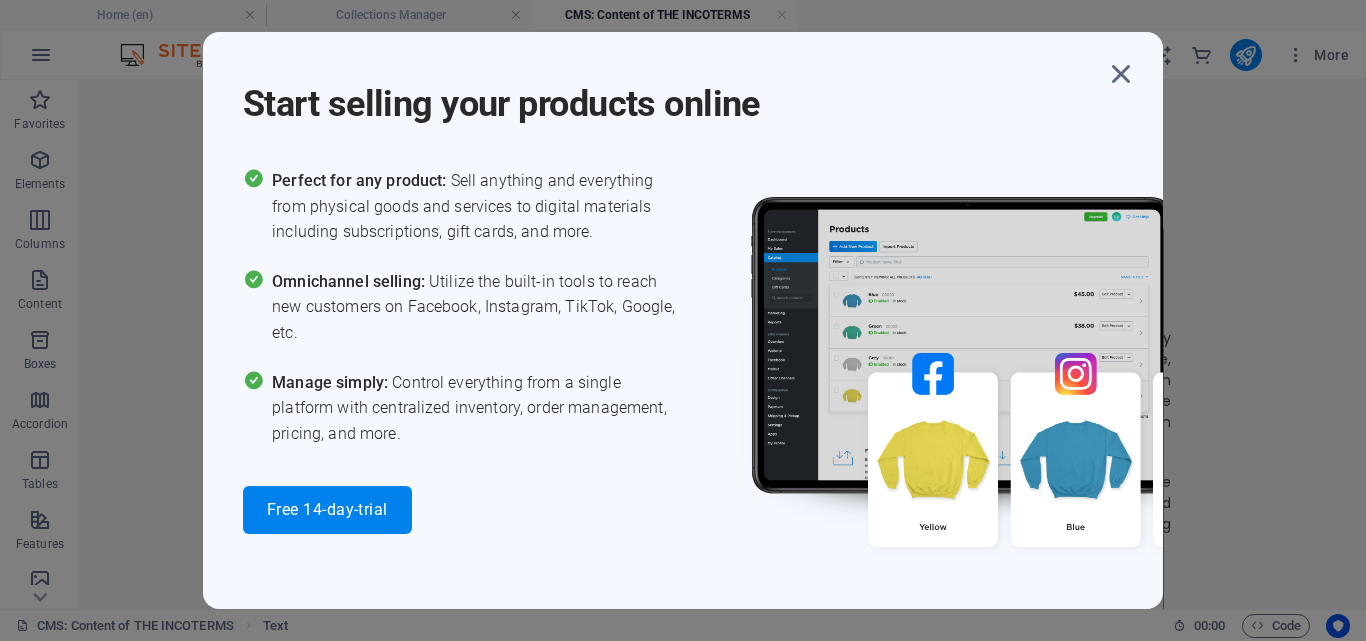 click on "Start selling your products online Perfect for any product:   Sell anything and everything from physical goods and services to digital materials including subscriptions, gift cards, and more. Omnichannel selling:   Utilize the built-in tools to reach new customers on Facebook, Instagram, TikTok, Google, etc. Manage simply:   Control everything from a single platform with centralized inventory, order management, pricing, and more. Free 14-day-trial" at bounding box center (683, 320) 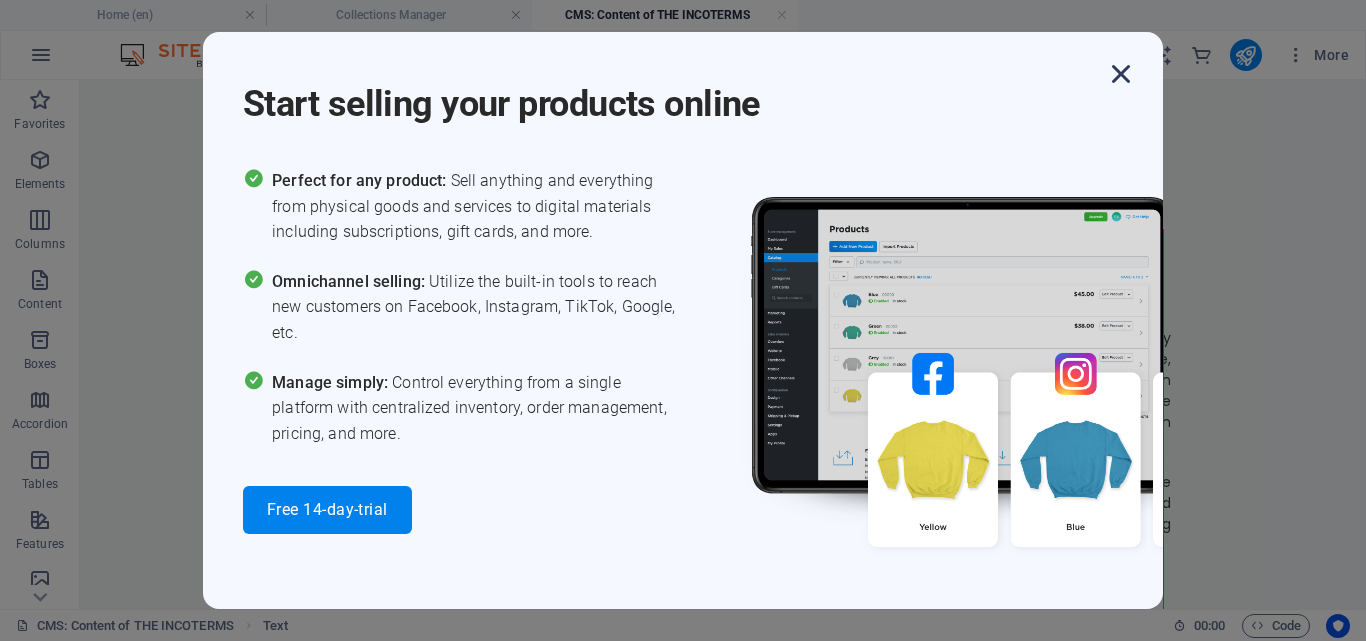 click at bounding box center [1121, 74] 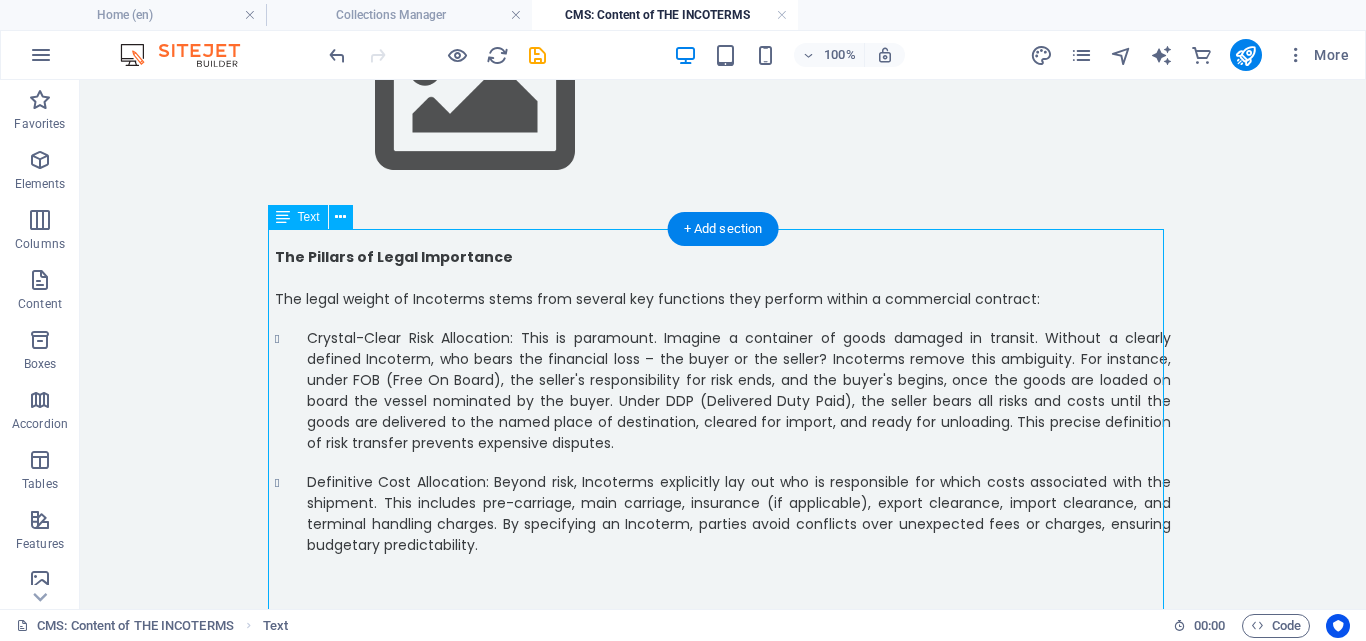 click on "The Pillars of Legal Importance The legal weight of Incoterms stems from several key functions they perform within a commercial contract: Crystal-Clear Risk Allocation: This is paramount. Imagine a container of goods damaged in transit. Without a clearly defined Incoterm, who bears the financial loss – the buyer or the seller? Incoterms remove this ambiguity. For instance, under FOB (Free On Board), the seller's responsibility for risk ends, and the buyer's begins, once the goods are loaded on board the vessel nominated by the buyer. Under DDP (Delivered Duty Paid), the seller bears all risks and costs until the goods are delivered to the named place of destination, cleared for import, and ready for unloading. This precise definition of risk transfer prevents expensive disputes." at bounding box center (723, 428) 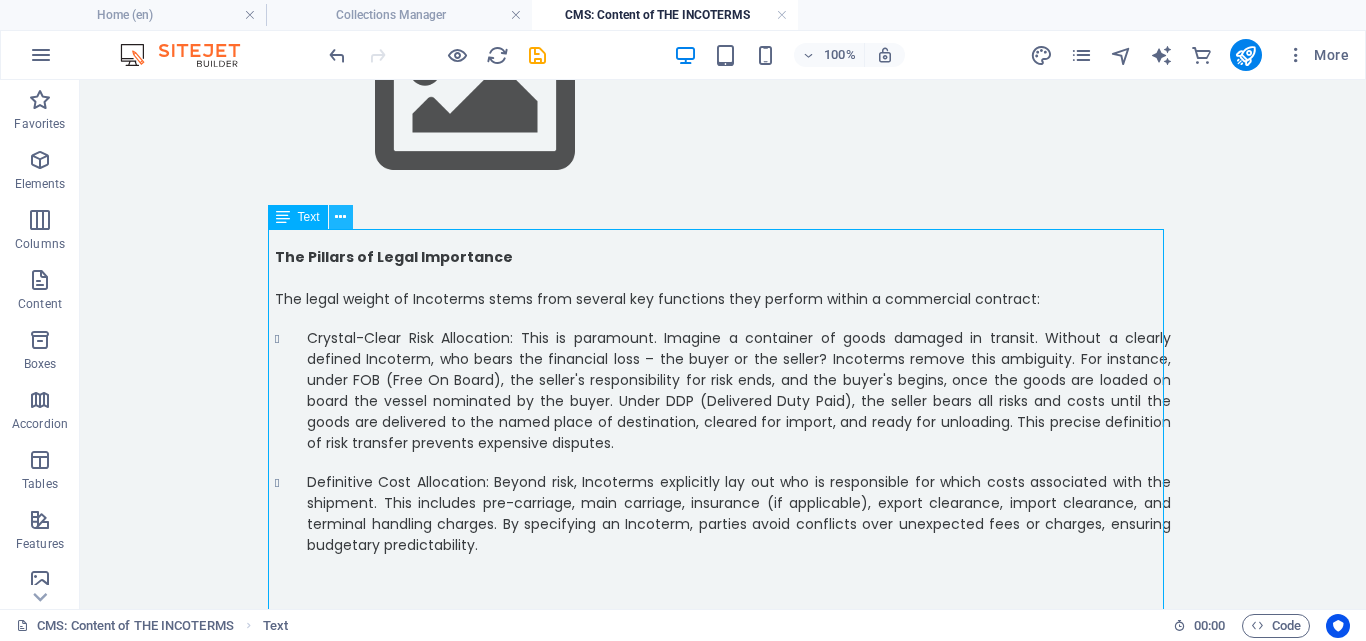 click at bounding box center [340, 217] 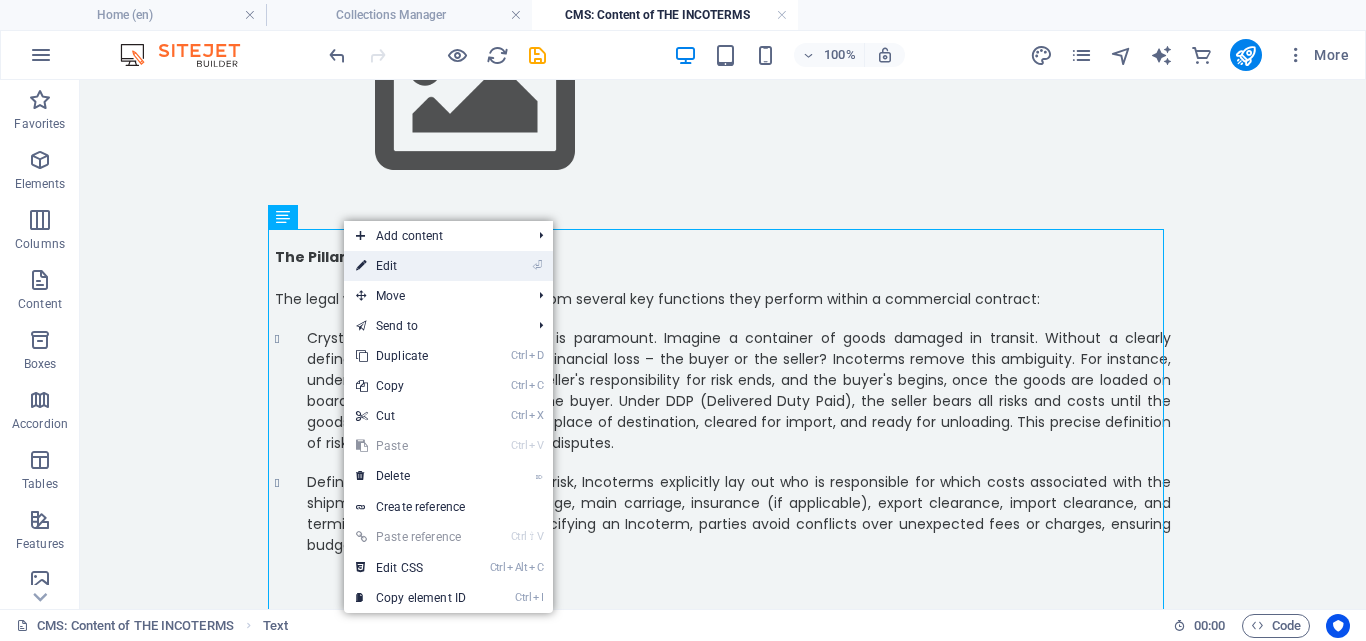 click on "⏎  Edit" at bounding box center (411, 266) 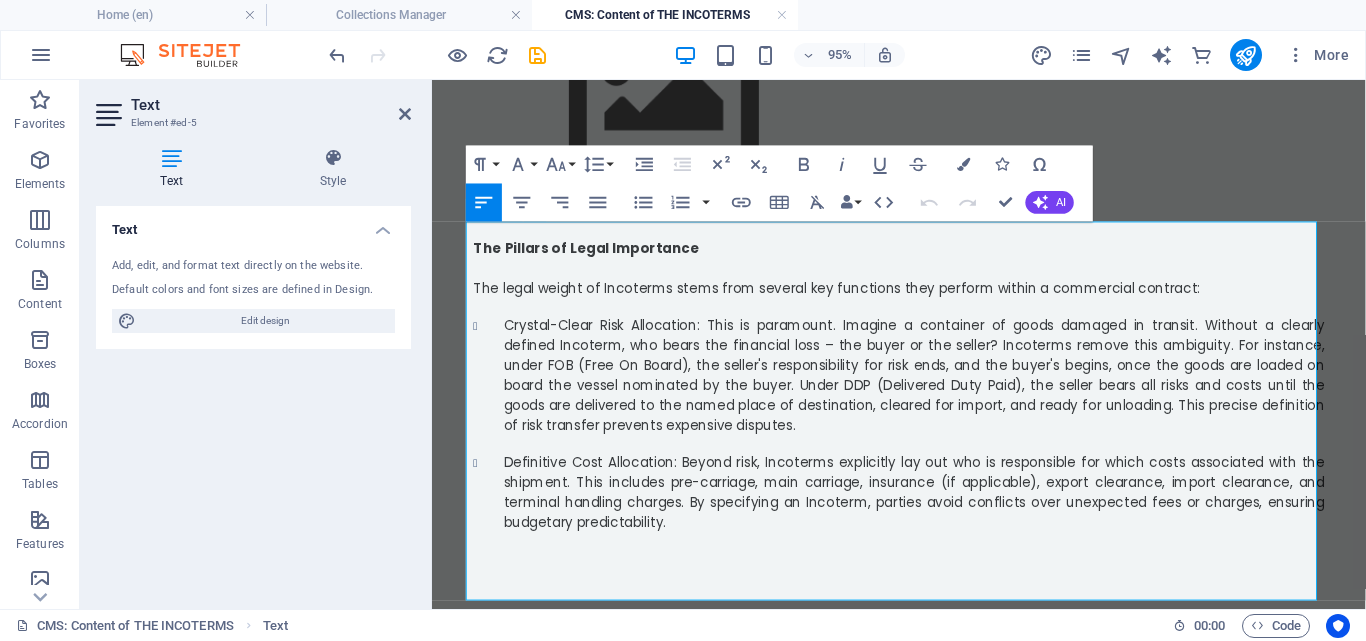 click at bounding box center [924, 565] 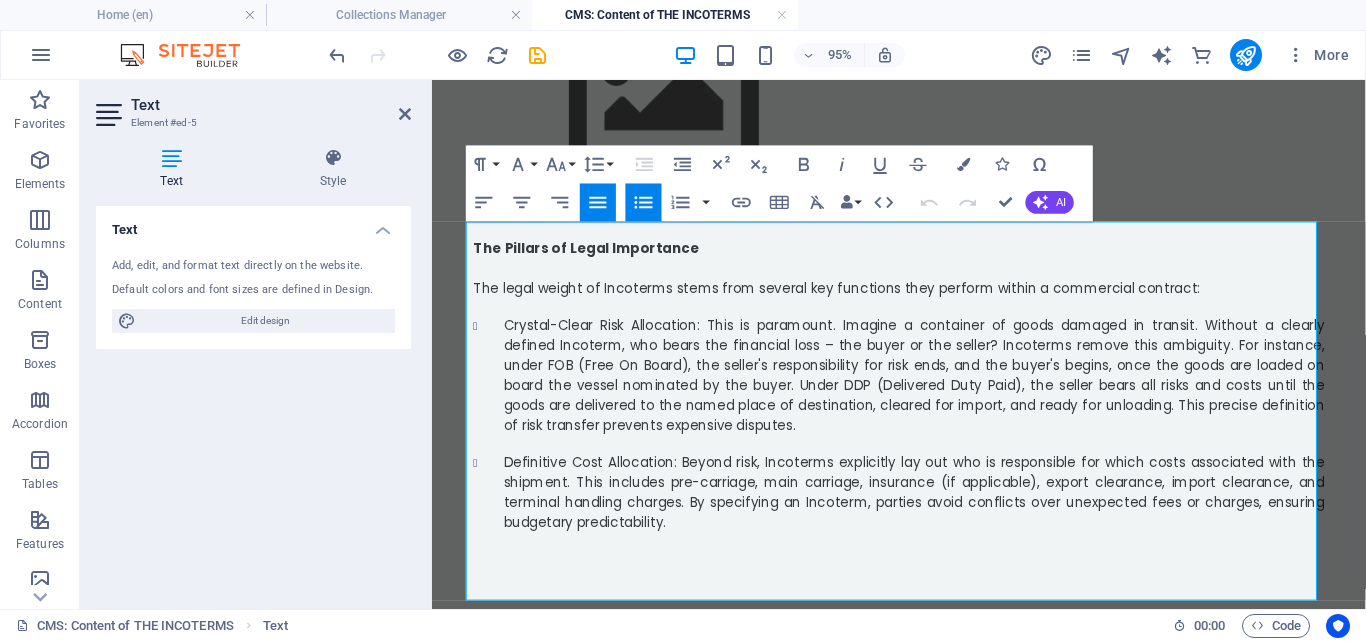 click on "Definitive Cost Allocation: Beyond risk, Incoterms explicitly lay out who is responsible for which costs associated with the shipment. This includes pre-carriage, main carriage, insurance (if applicable), export clearance, import clearance, and terminal handling charges. By specifying an Incoterm, parties avoid conflicts over unexpected fees or charges, ensuring budgetary predictability." at bounding box center (940, 514) 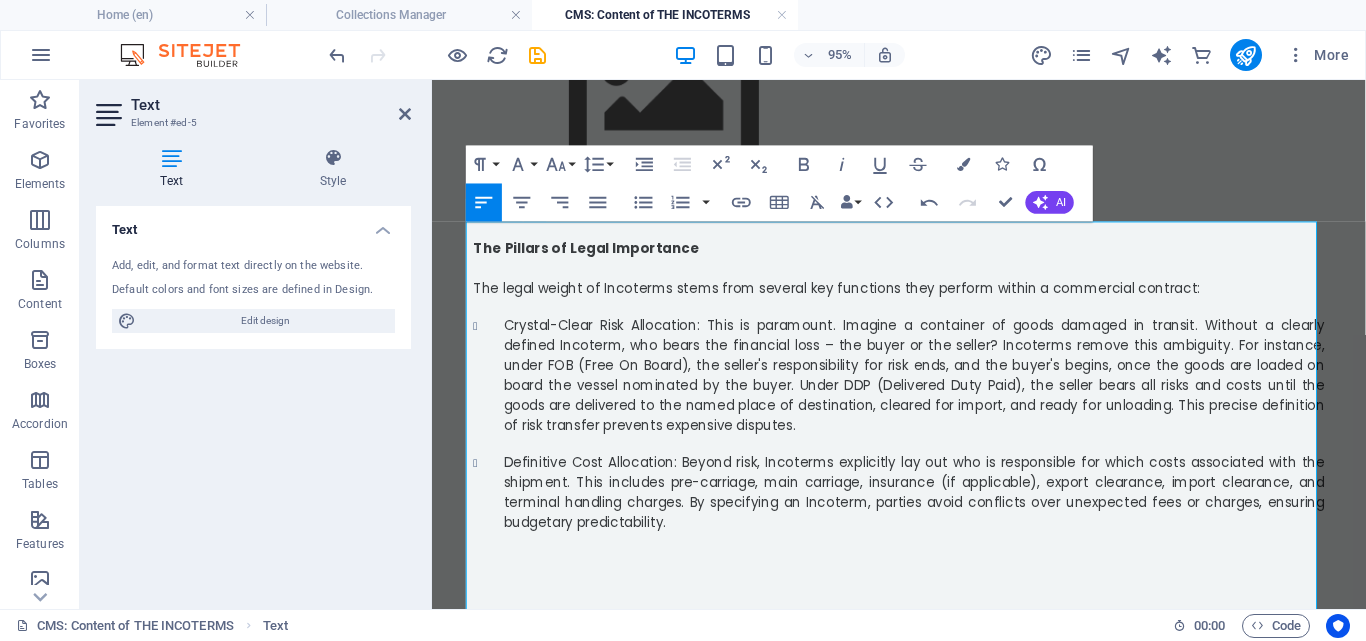 click on "Definitive Cost Allocation: Beyond risk, Incoterms explicitly lay out who is responsible for which costs associated with the shipment. This includes pre-carriage, main carriage, insurance (if applicable), export clearance, import clearance, and terminal handling charges. By specifying an Incoterm, parties avoid conflicts over unexpected fees or charges, ensuring budgetary predictability." at bounding box center (940, 514) 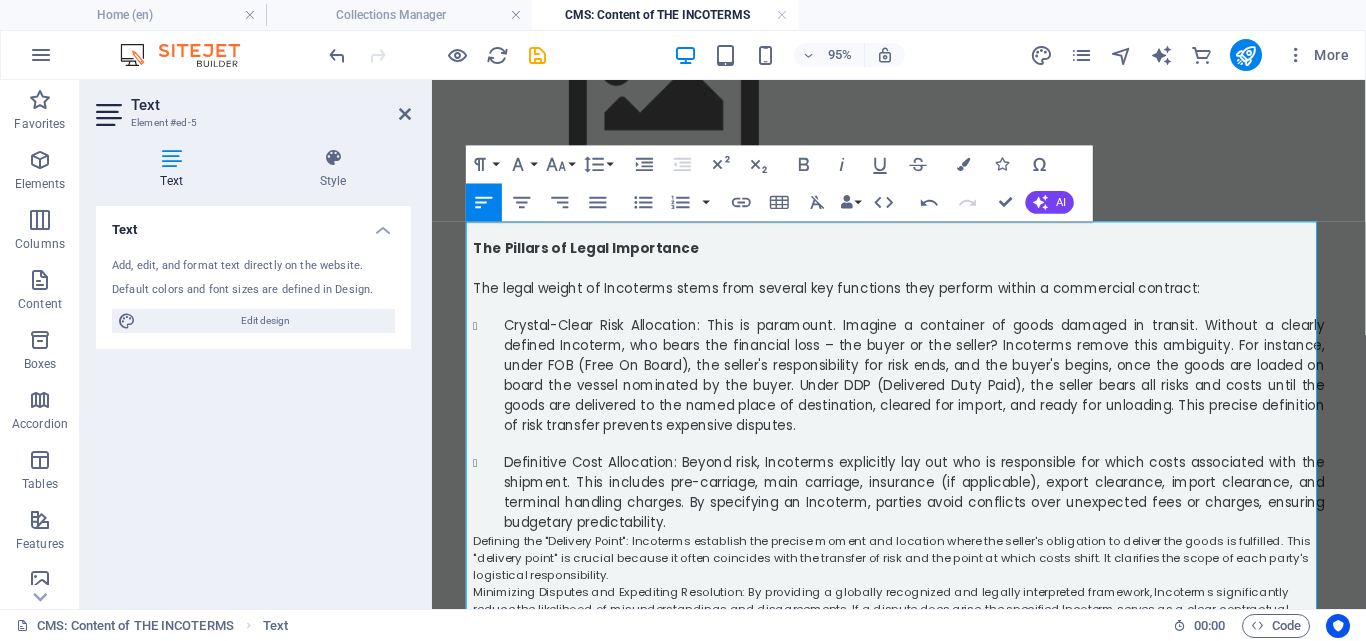 scroll, scrollTop: 10361, scrollLeft: 0, axis: vertical 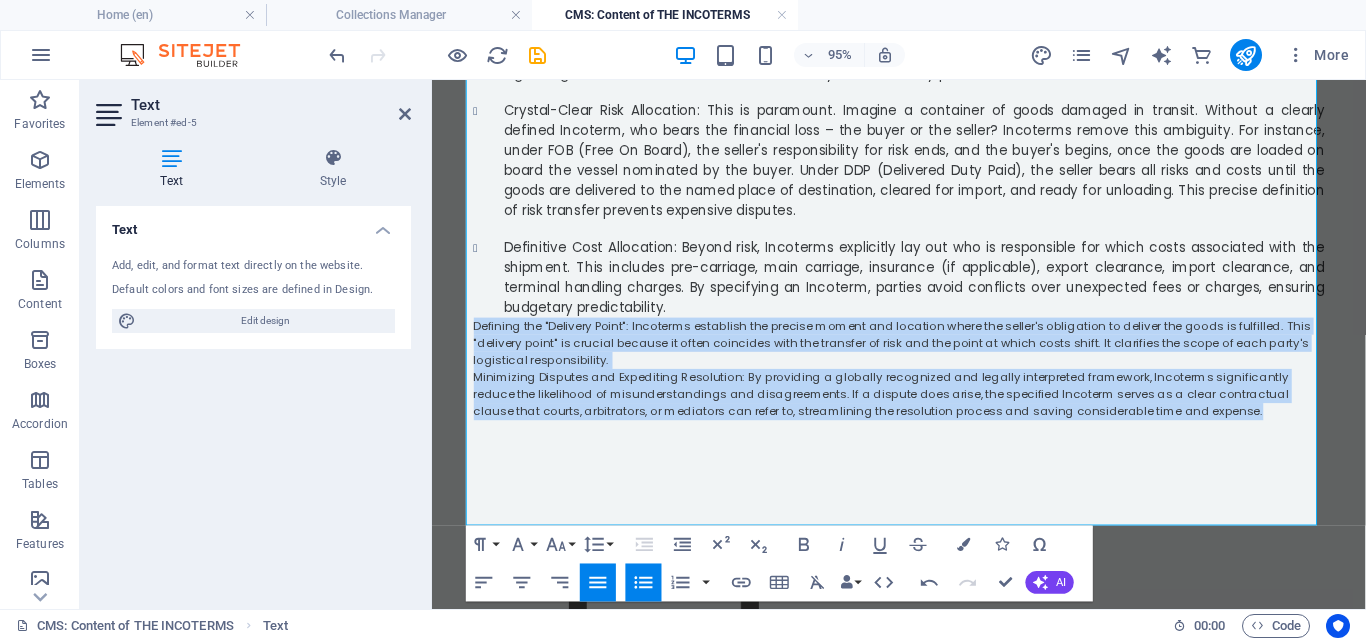 drag, startPoint x: 1218, startPoint y: 427, endPoint x: 450, endPoint y: 338, distance: 773.1397 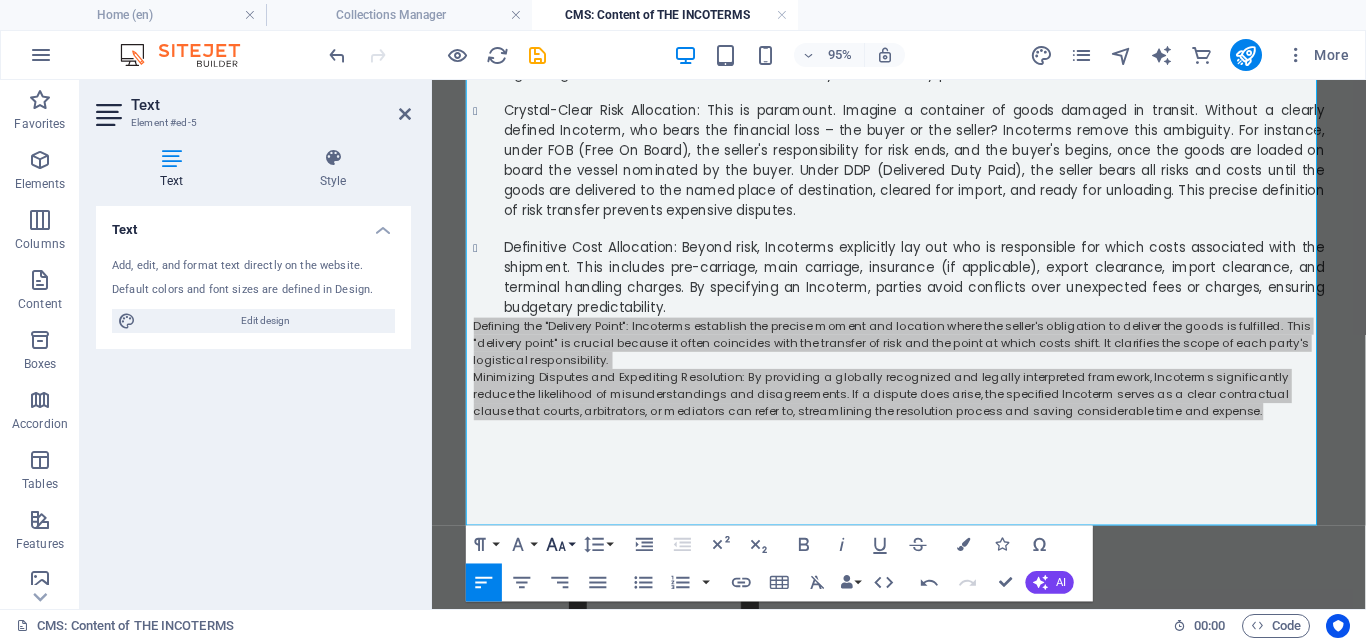 click on "Font Size" at bounding box center (560, 545) 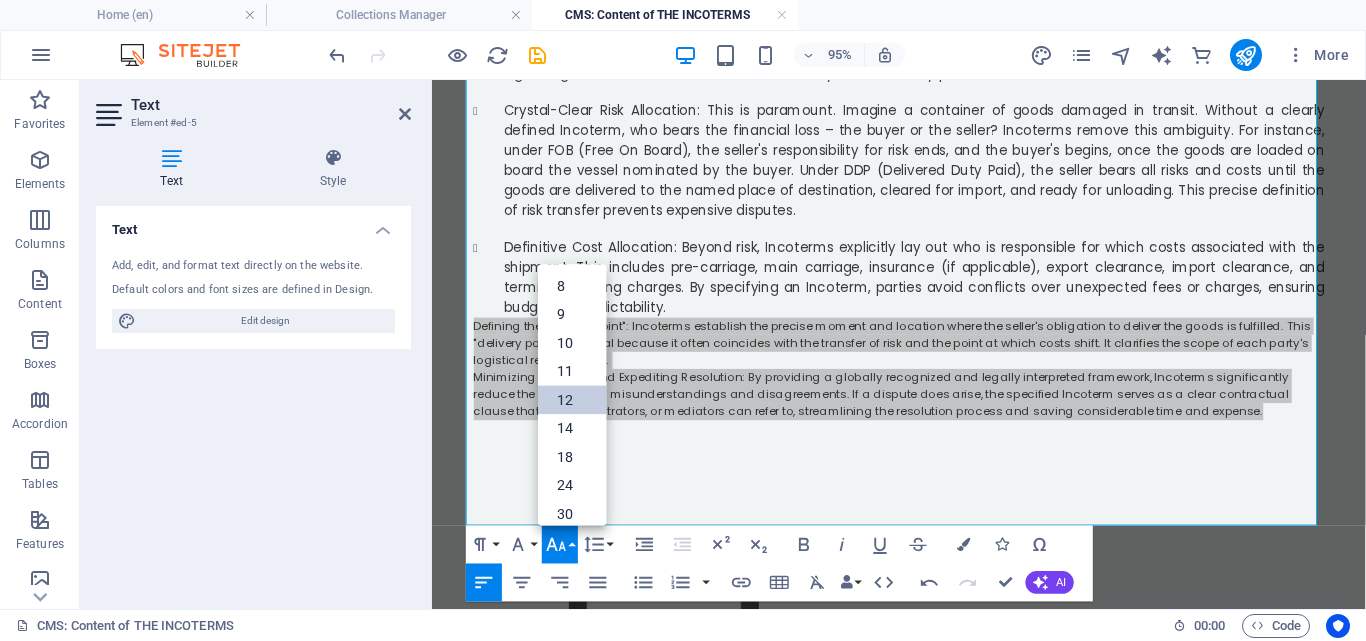 scroll, scrollTop: 143, scrollLeft: 0, axis: vertical 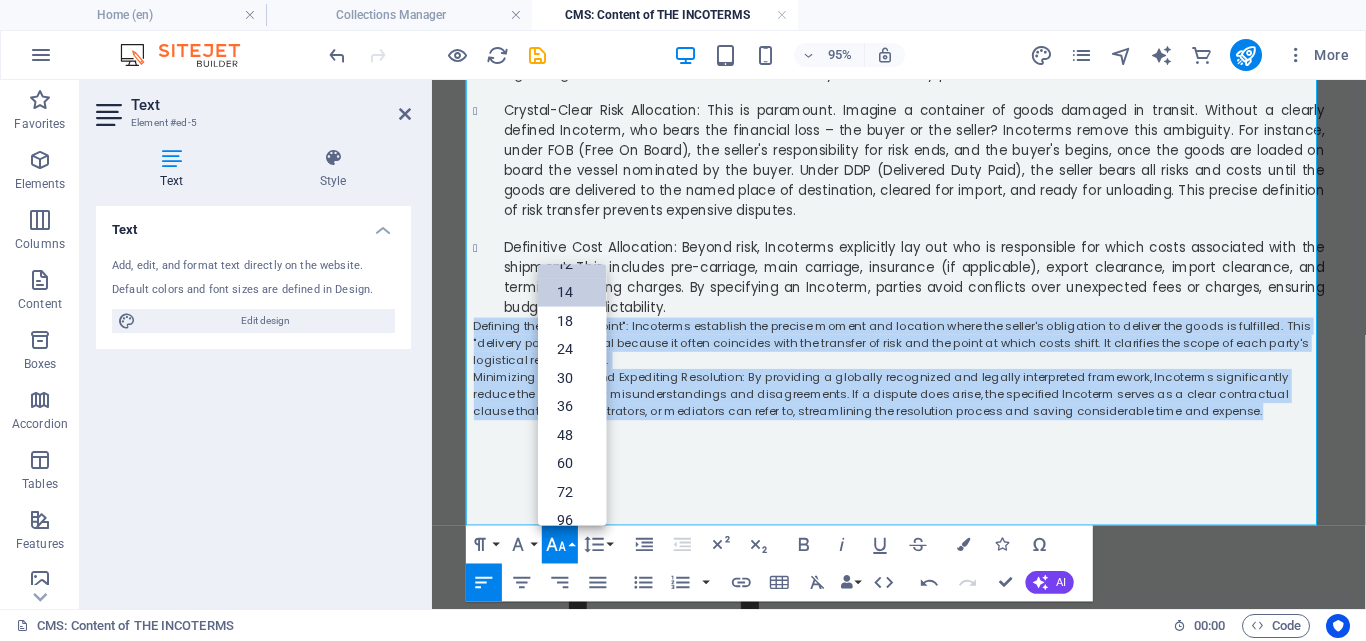 click on "14" at bounding box center [572, 293] 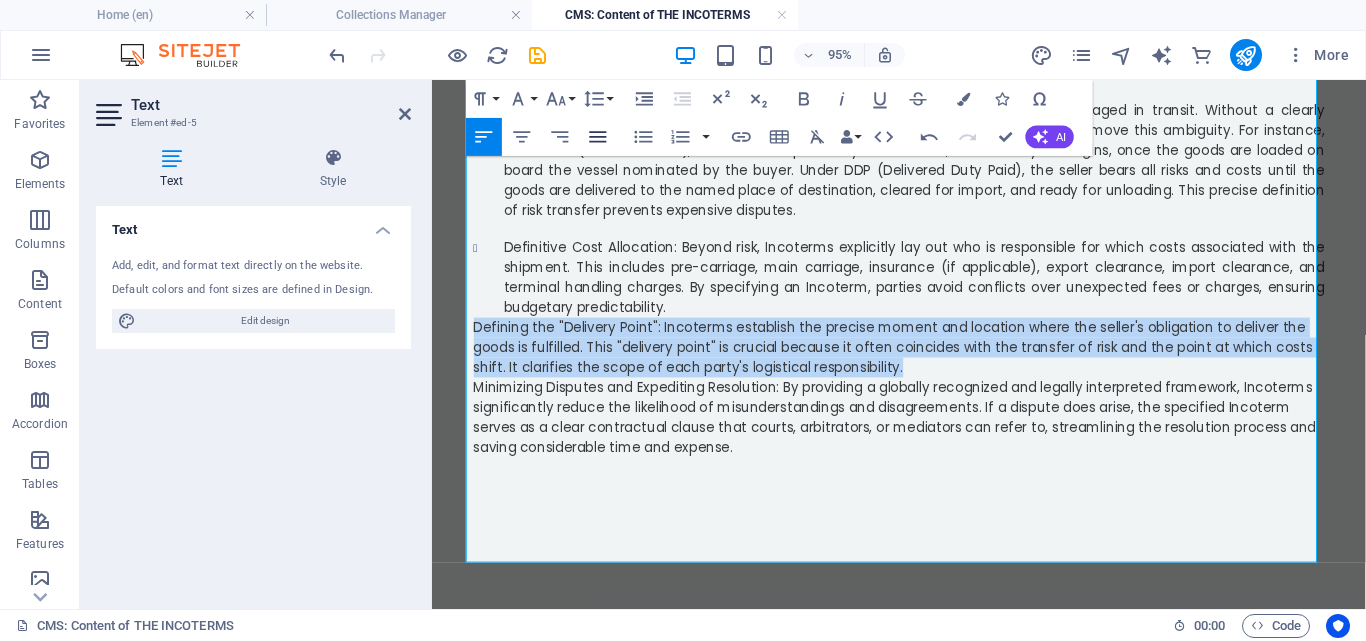 click 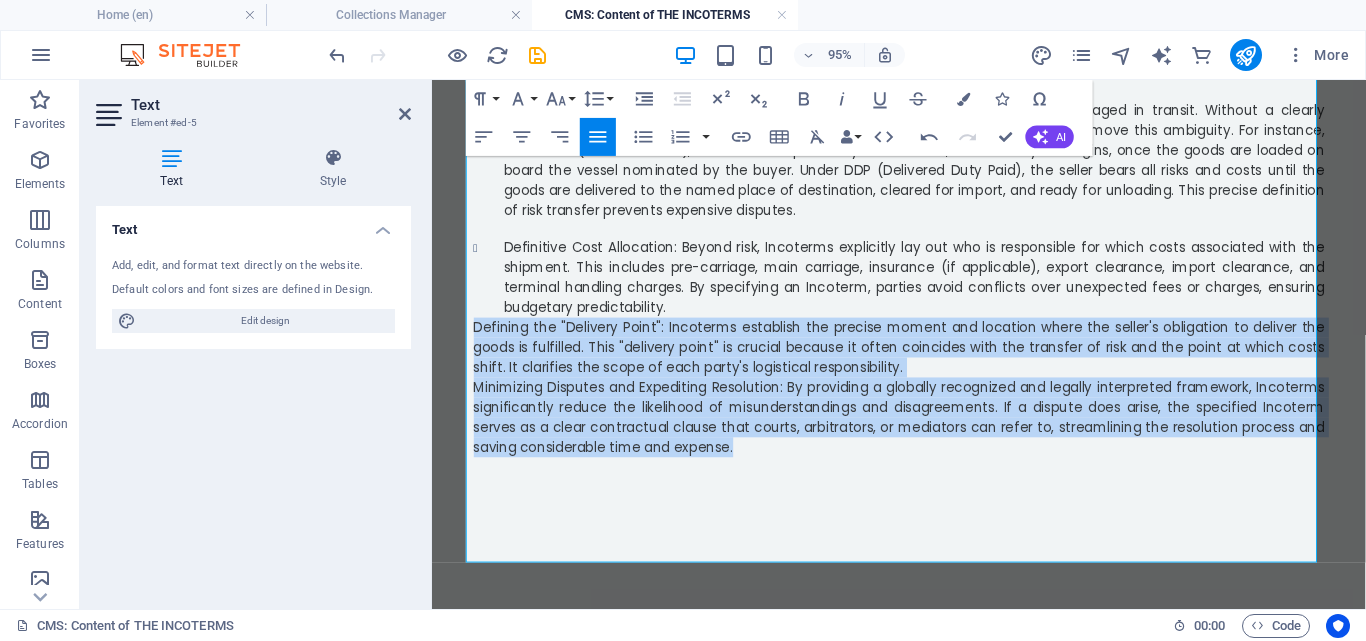 click on "Defining the "Delivery Point": Incoterms establish the precise moment and location where the seller's obligation to deliver the goods is fulfilled. This "delivery point" is crucial because it often coincides with the transfer of risk and the point at which costs shift. It clarifies the scope of each party's logistical responsibility." at bounding box center (924, 361) 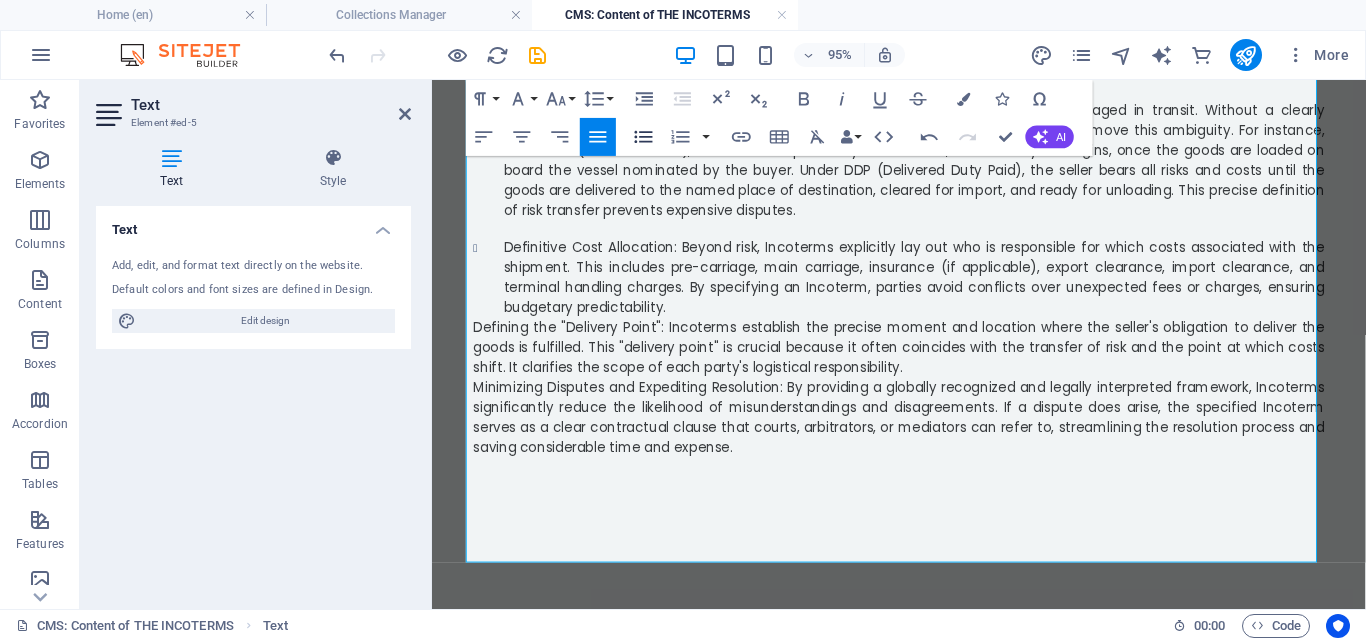 click 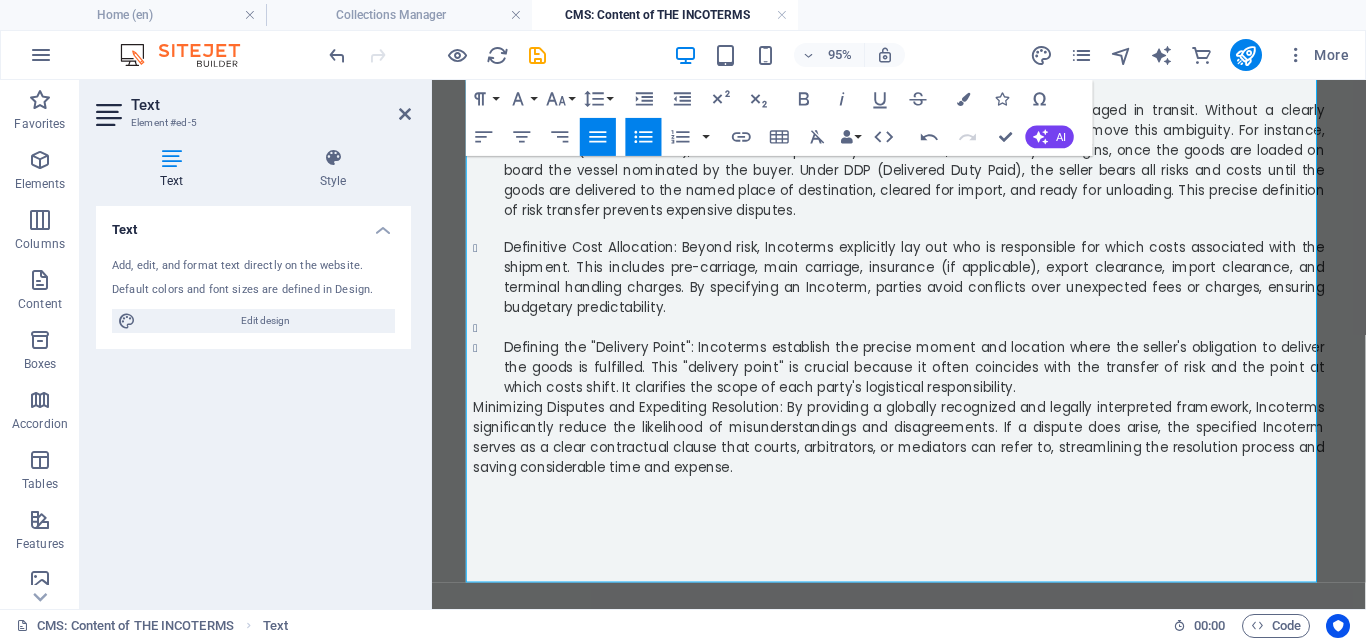 click at bounding box center [940, 340] 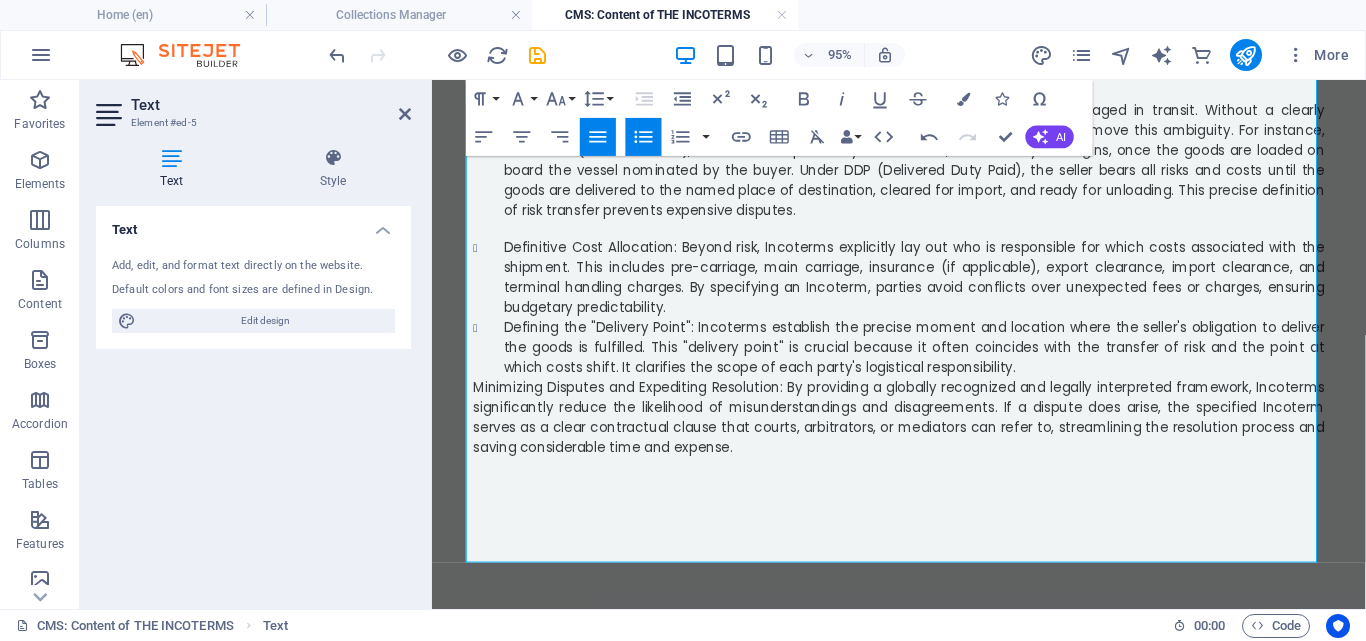 click on "Defining the "Delivery Point": Incoterms establish the precise moment and location where the seller's obligation to deliver the goods is fulfilled. This "delivery point" is crucial because it often coincides with the transfer of risk and the point at which costs shift. It clarifies the scope of each party's logistical responsibility." at bounding box center (940, 361) 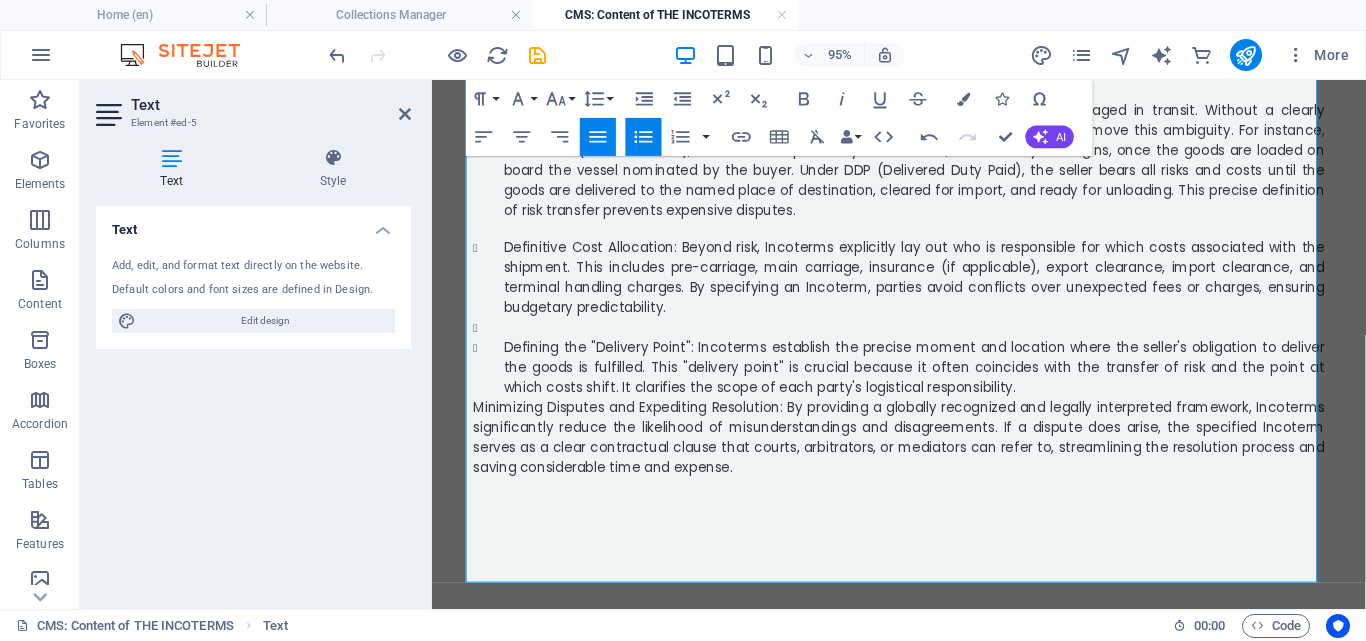 click at bounding box center (940, 340) 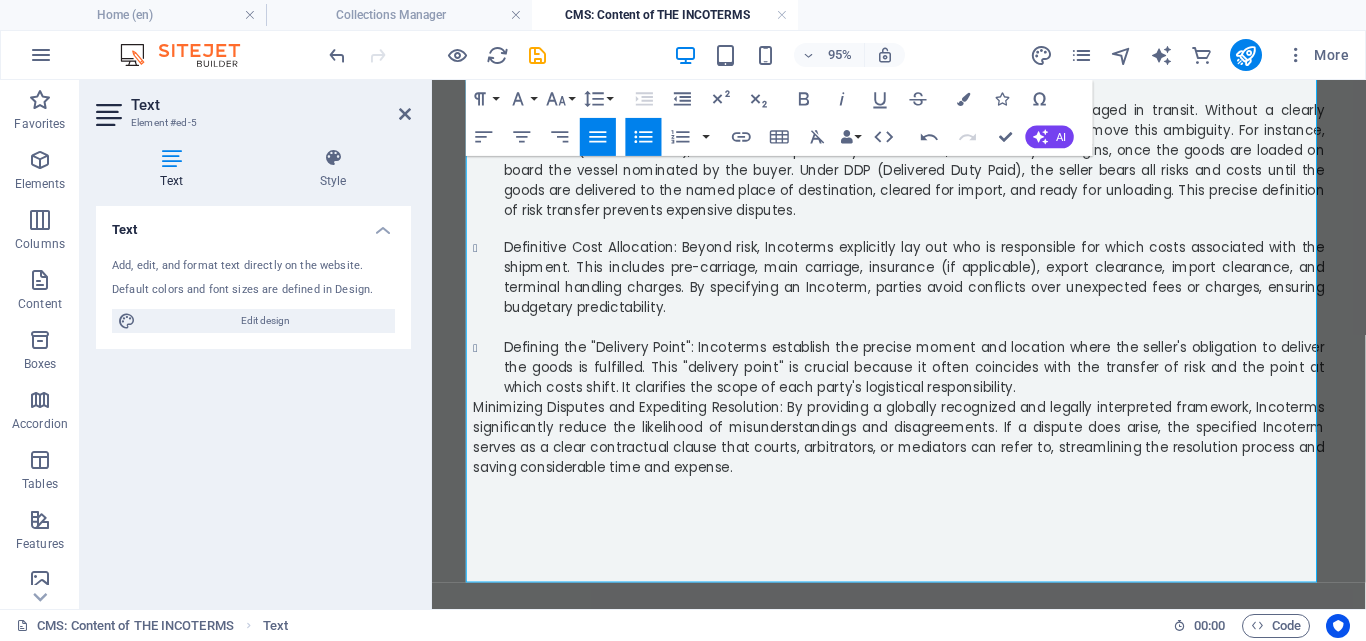 click on "Minimizing Disputes and Expediting Resolution: By providing a globally recognized and legally interpreted framework, Incoterms significantly reduce the likelihood of misunderstandings and disagreements. If a dispute does arise, the specified Incoterm serves as a clear contractual clause that courts, arbitrators, or mediators can refer to, streamlining the resolution process and saving considerable time and expense." at bounding box center [924, 455] 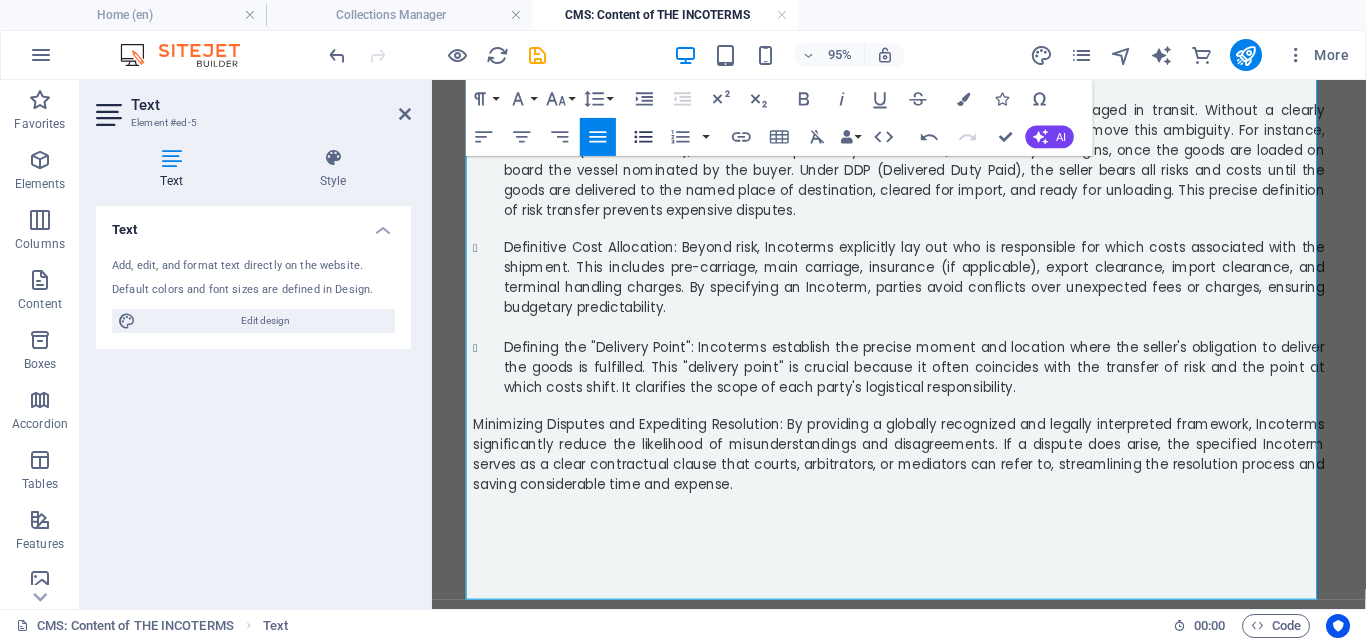 click 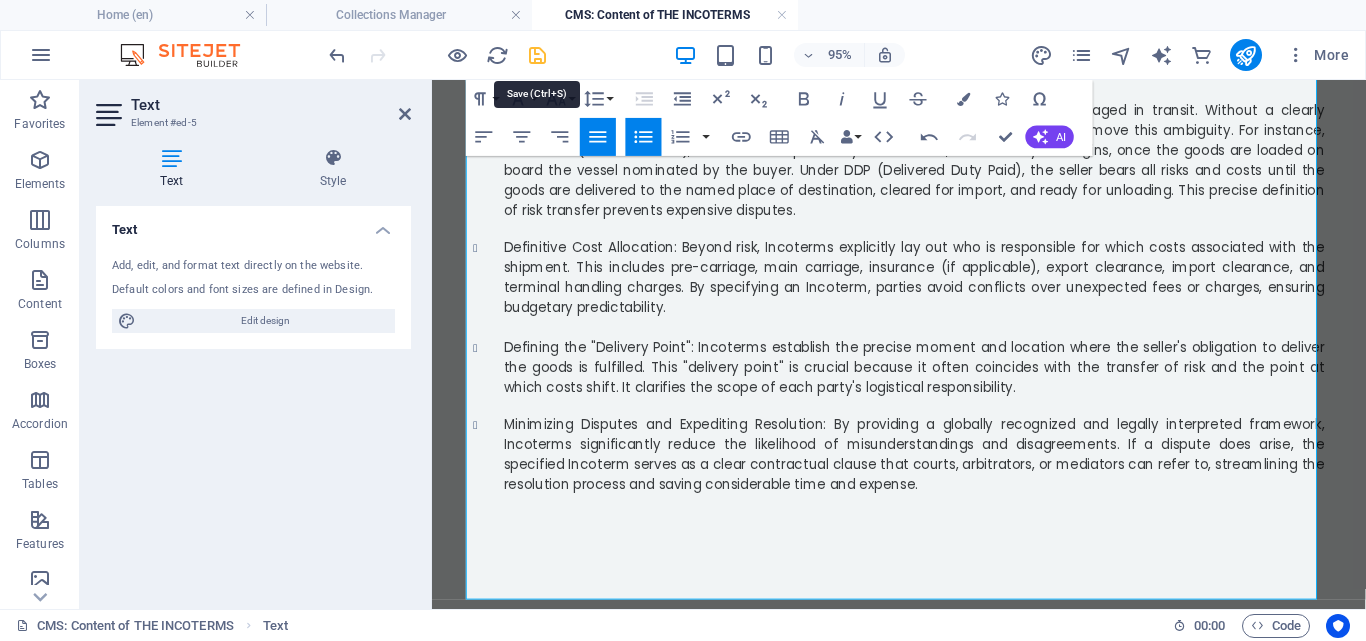 click at bounding box center [537, 55] 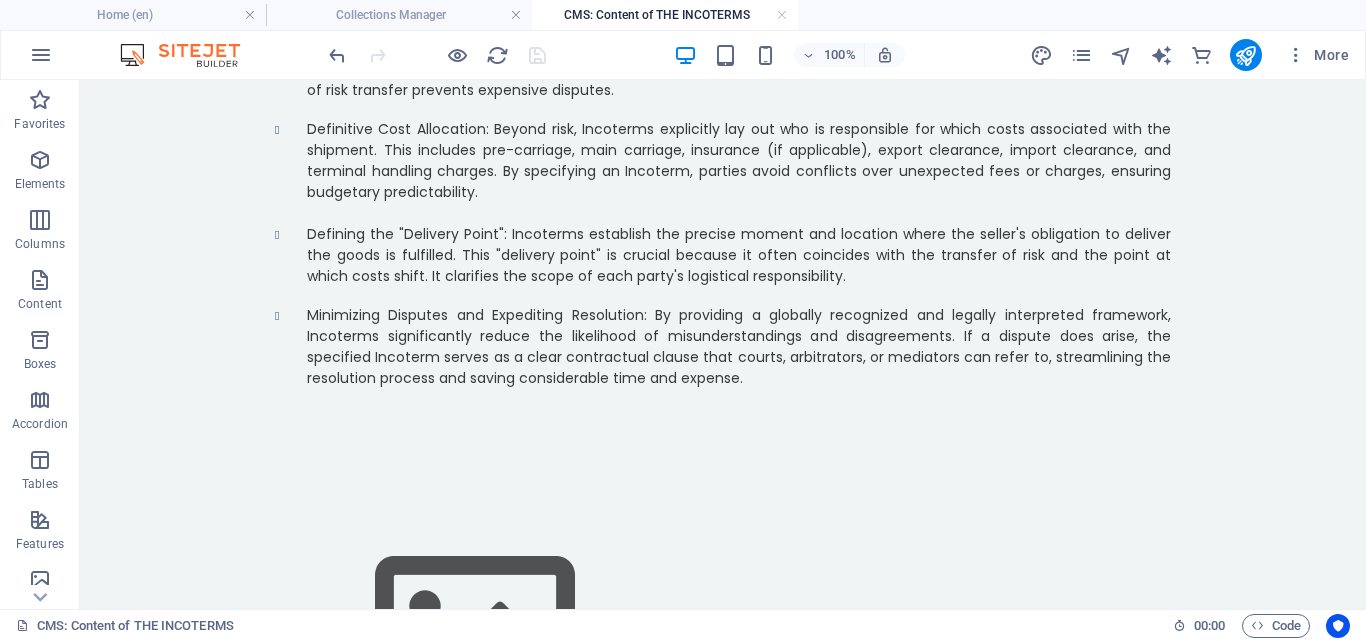 scroll, scrollTop: 996, scrollLeft: 0, axis: vertical 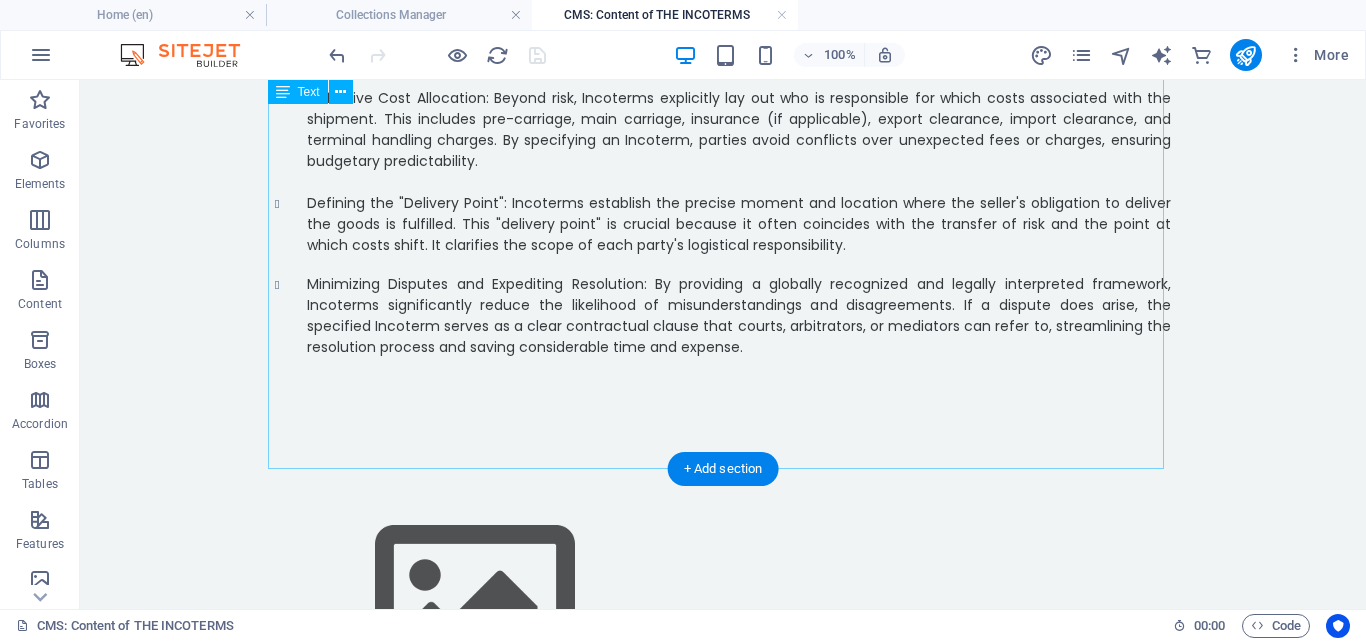 click on "The Pillars of Legal Importance The legal weight of Incoterms stems from several key functions they perform within a commercial contract: Crystal-Clear Risk Allocation: This is paramount. Imagine a container of goods damaged in transit. Without a clearly defined Incoterm, who bears the financial loss – the buyer or the seller? Incoterms remove this ambiguity. For instance, under FOB (Free On Board), the seller's responsibility for risk ends, and the buyer's begins, once the goods are loaded on board the vessel nominated by the buyer. Under DDP (Delivered Duty Paid), the seller bears all risks and costs until the goods are delivered to the named place of destination, cleared for import, and ready for unloading. This precise definition of risk transfer prevents expensive disputes." at bounding box center (723, 157) 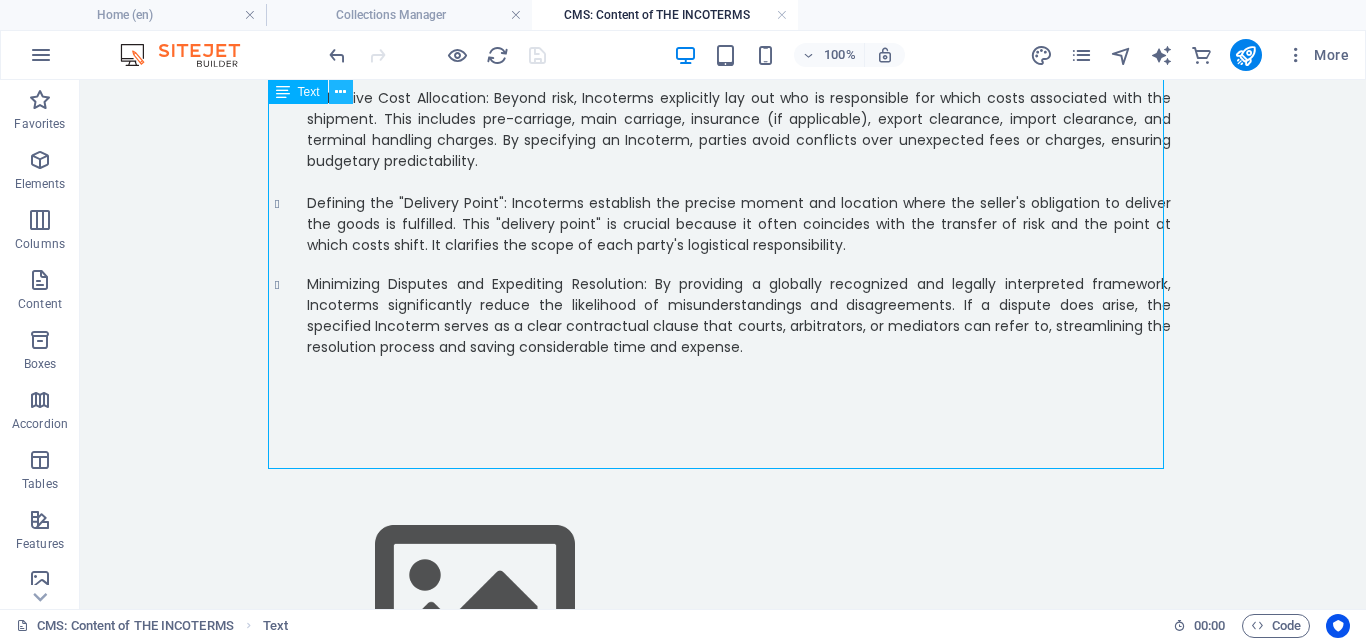 click at bounding box center [340, 92] 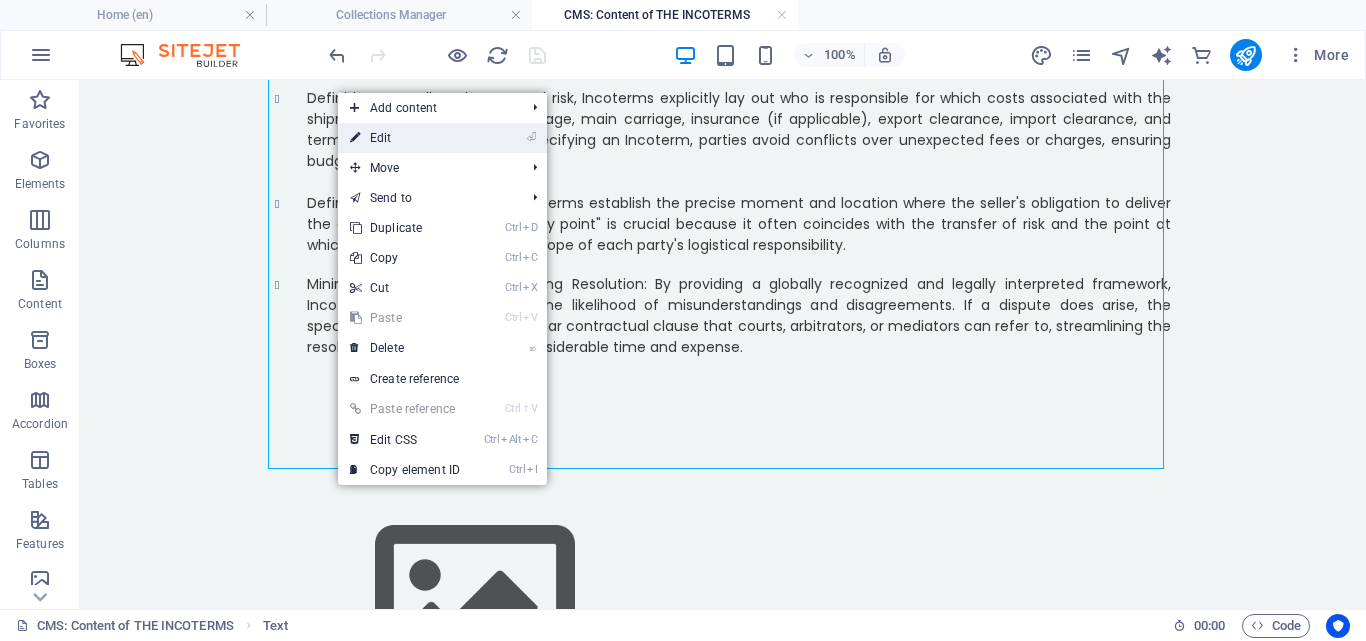 click on "⏎  Edit" at bounding box center (405, 138) 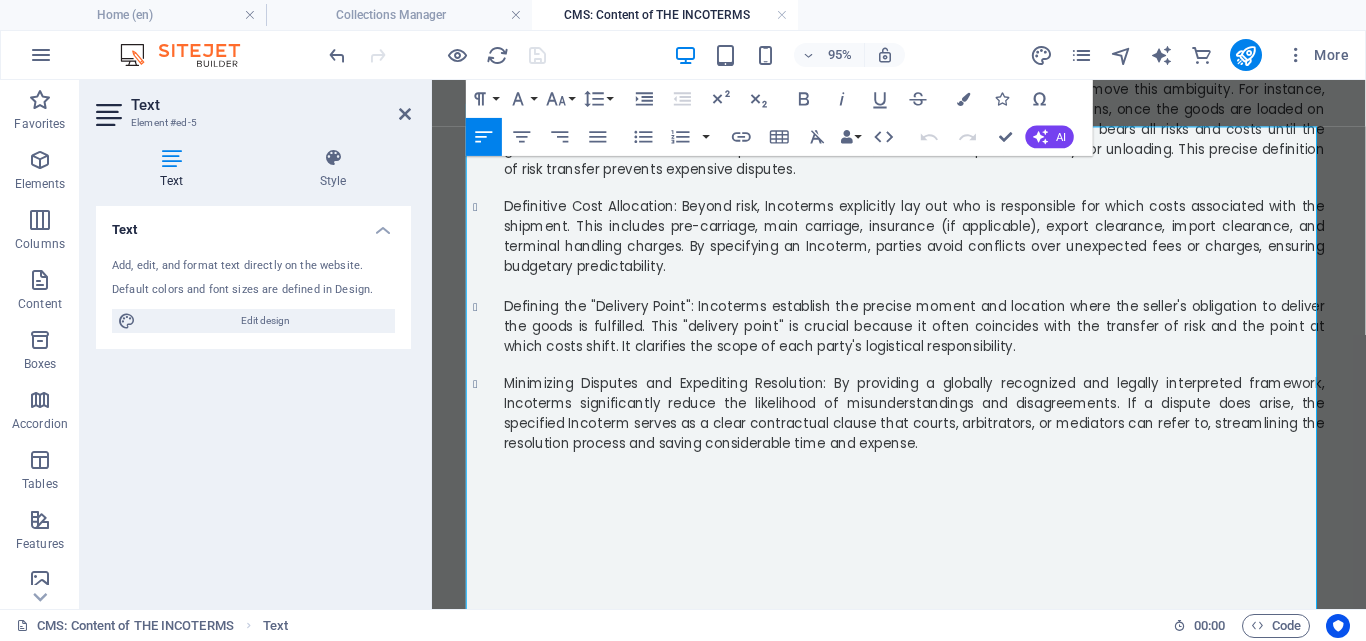 scroll, scrollTop: 936, scrollLeft: 0, axis: vertical 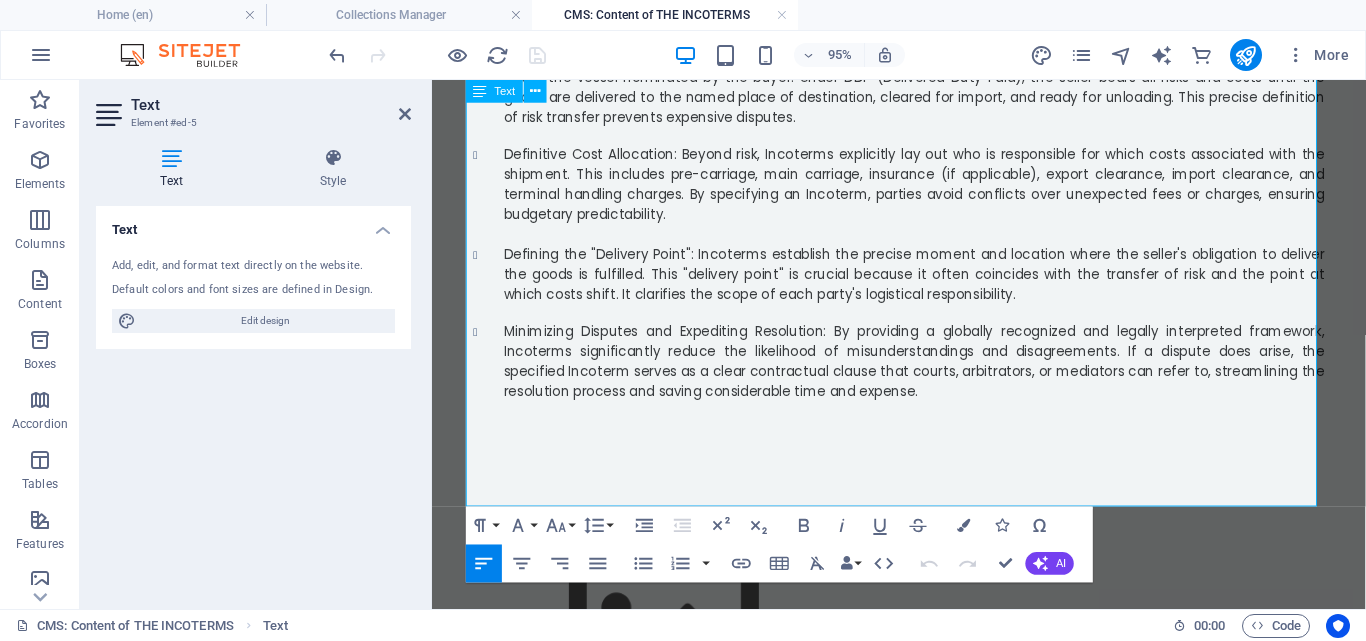click on "Minimizing Disputes and Expediting Resolution: By providing a globally recognized and legally interpreted framework, Incoterms significantly reduce the likelihood of misunderstandings and disagreements. If a dispute does arise, the specified Incoterm serves as a clear contractual clause that courts, arbitrators, or mediators can refer to, streamlining the resolution process and saving considerable time and expense." at bounding box center (940, 376) 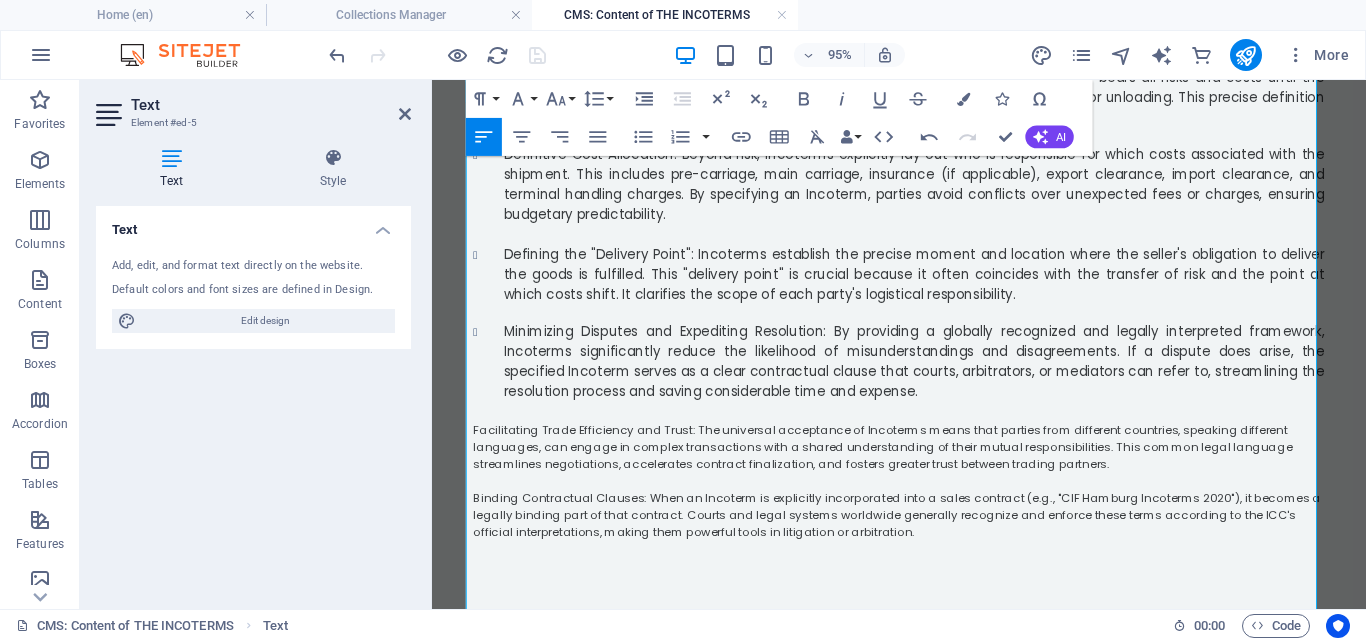 scroll, scrollTop: 10579, scrollLeft: 0, axis: vertical 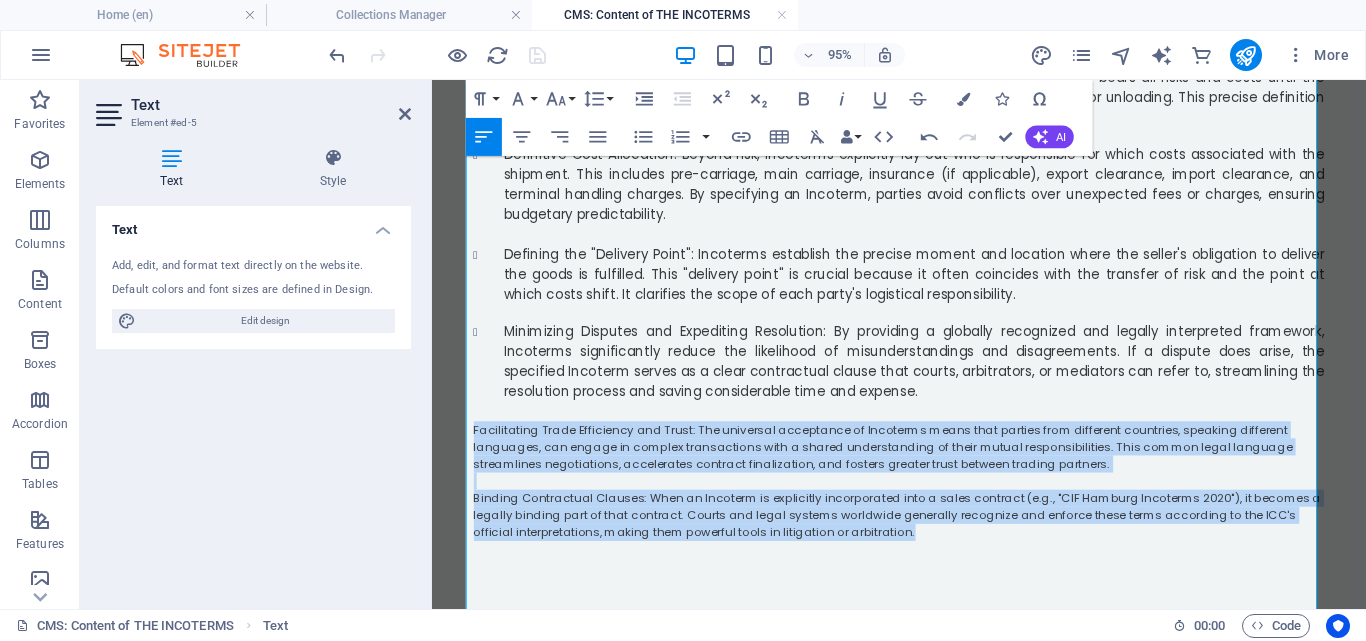 drag, startPoint x: 897, startPoint y: 559, endPoint x: 465, endPoint y: 446, distance: 446.53442 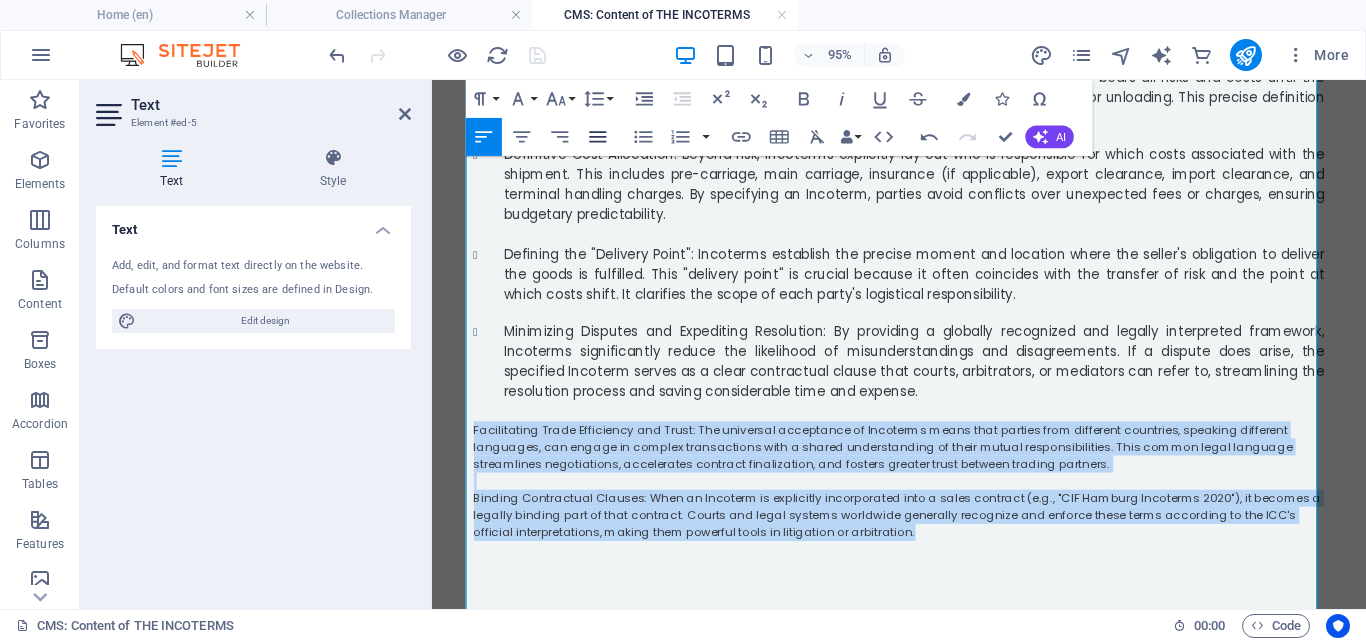 click 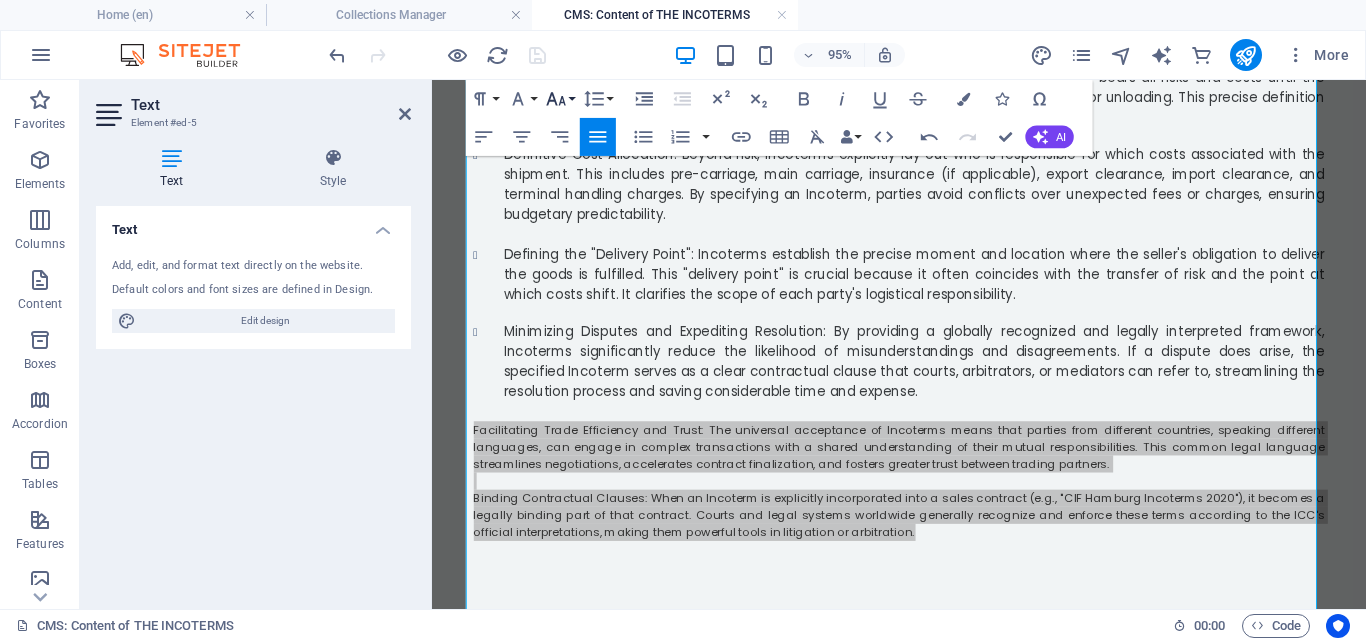 click on "Font Size" at bounding box center [560, 99] 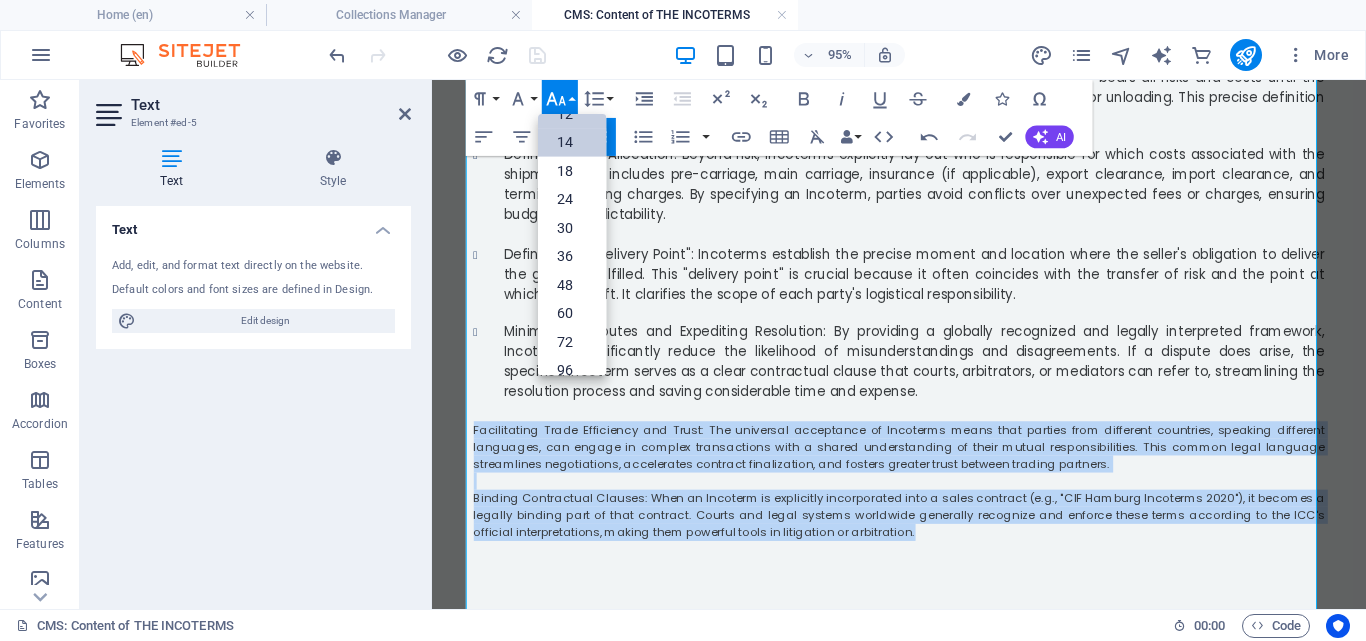 click on "14" at bounding box center [572, 142] 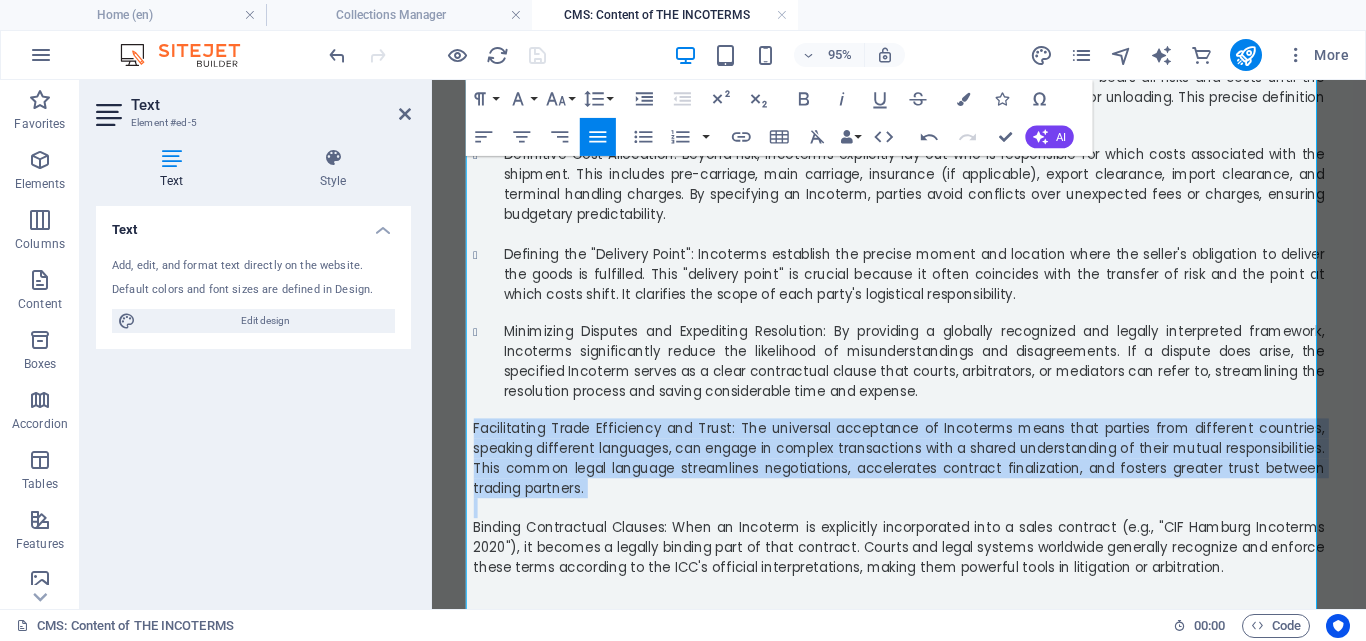 click on "In the intricate and fast-paced world of international commerce, a single miscommunication can lead to costly delays, disputes, and even legal battles. Navigating the complexities of shipping, insurance, customs, and delivery across borders demands a universal language of trade. This is precisely where Incoterms (International Commercial Terms) step in, serving not just as guidelines but as the indispensable legal bedrock upon which successful global transactions are built. Developed and published by the International Chamber of Commerce (ICC), Incoterms are a series of three-letter trade terms that define the responsibilities of buyers and sellers for the delivery of goods under sales contracts. While seemingly simple acronyms like FOB, CIF, or DDP, their legal significance is profound, shaping the rights, obligations, and liabilities of parties involved in trade. What Are Incoterms? The Pillars of Legal Importance New text element New text element" at bounding box center [924, 325] 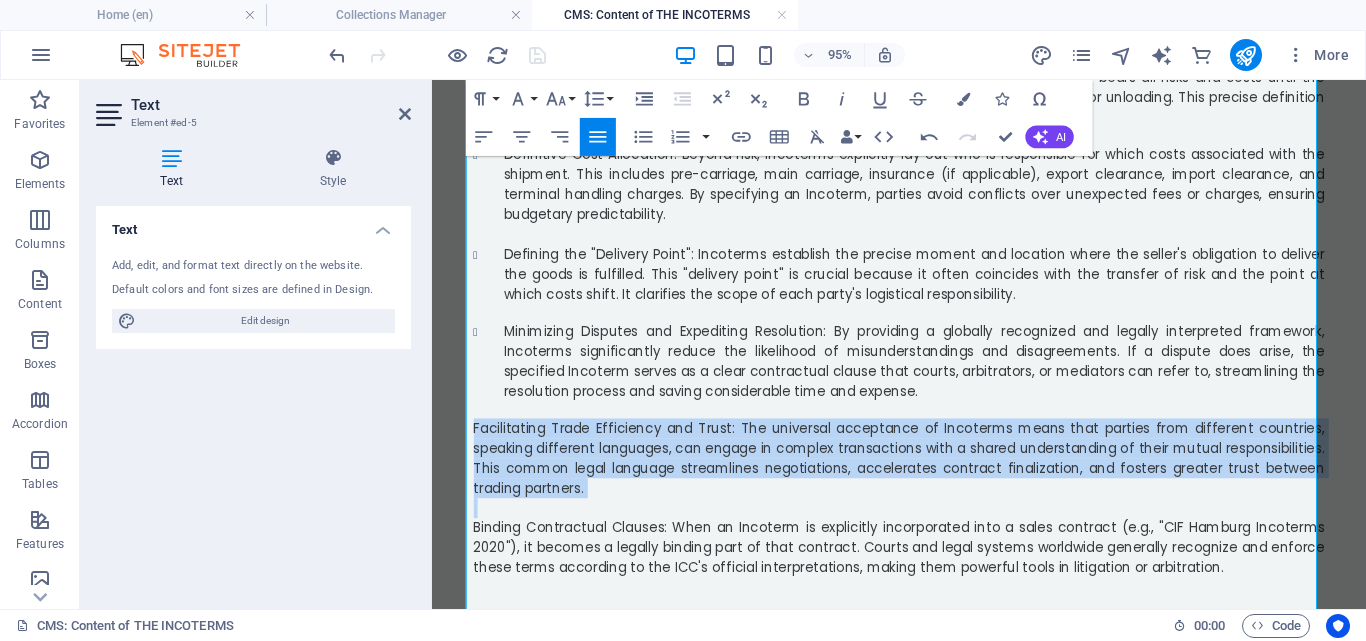 click on "Facilitating Trade Efficiency and Trust: The universal acceptance of Incoterms means that parties from different countries, speaking different languages, can engage in complex transactions with a shared understanding of their mutual responsibilities. This common legal language streamlines negotiations, accelerates contract finalization, and fosters greater trust between trading partners." at bounding box center [924, 477] 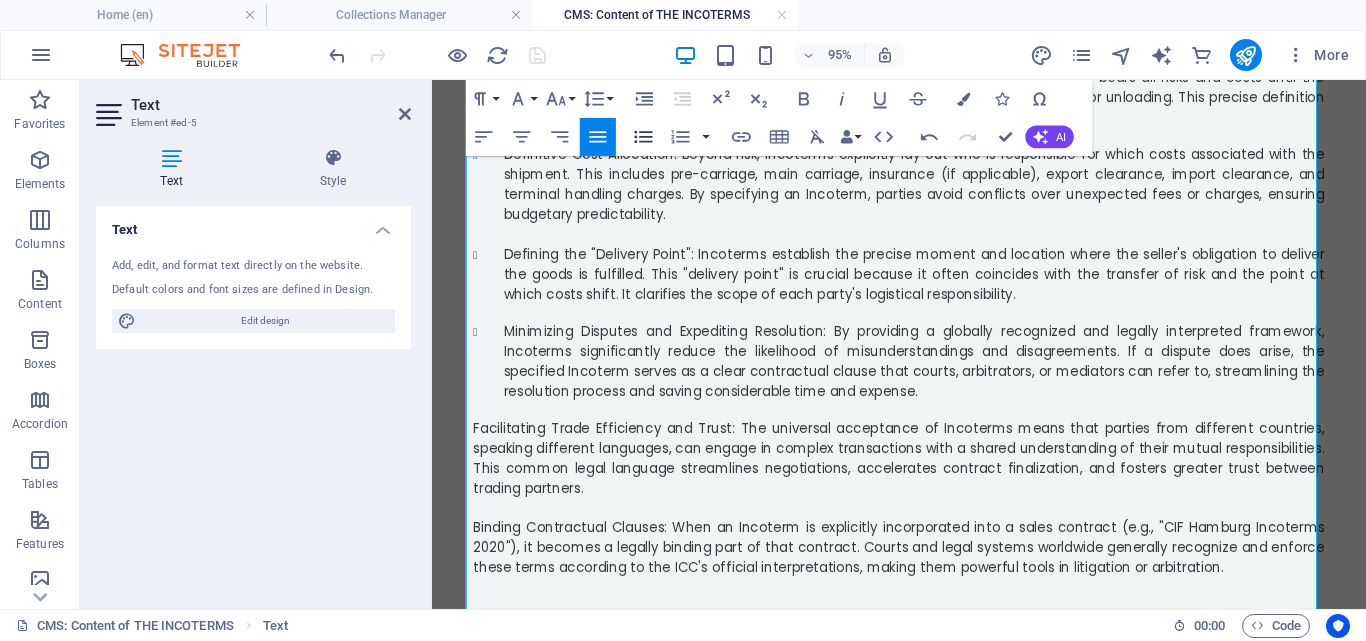 click 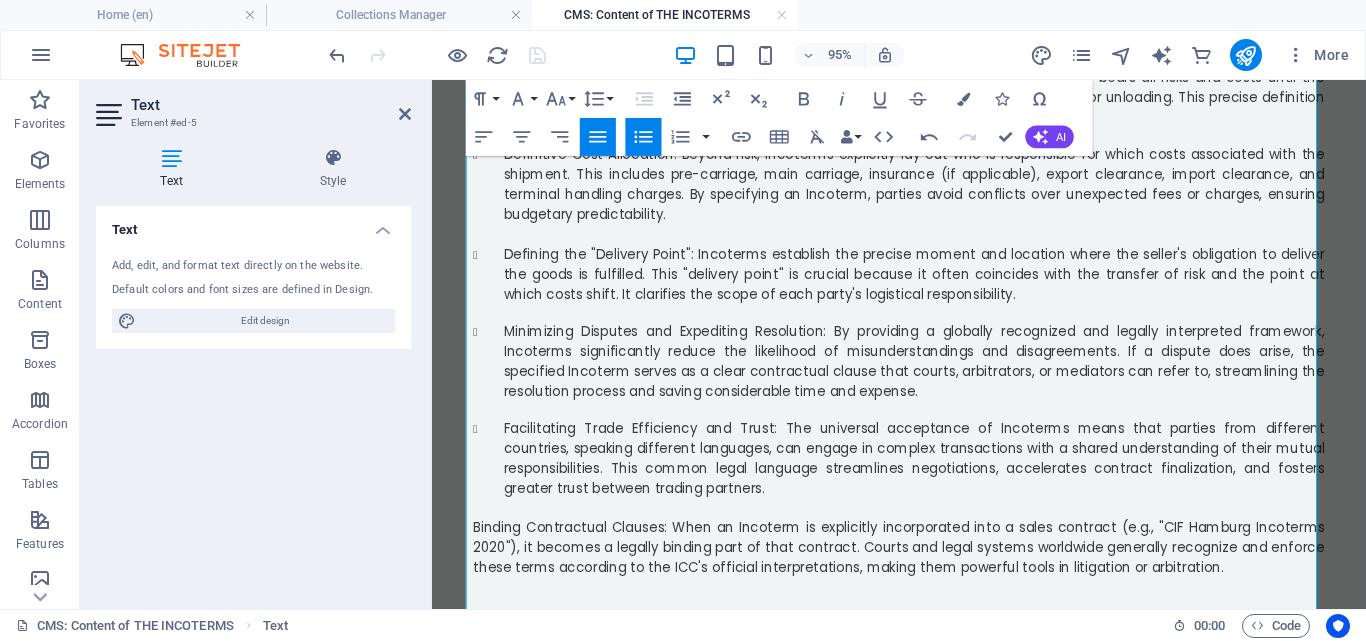 click on "Binding Contractual Clauses: When an Incoterm is explicitly incorporated into a sales contract (e.g., "CIF Hamburg Incoterms 2020"), it becomes a legally binding part of that contract. Courts and legal systems worldwide generally recognize and enforce these terms according to the ICC's official interpretations, making them powerful tools in litigation or arbitration." at bounding box center (924, 572) 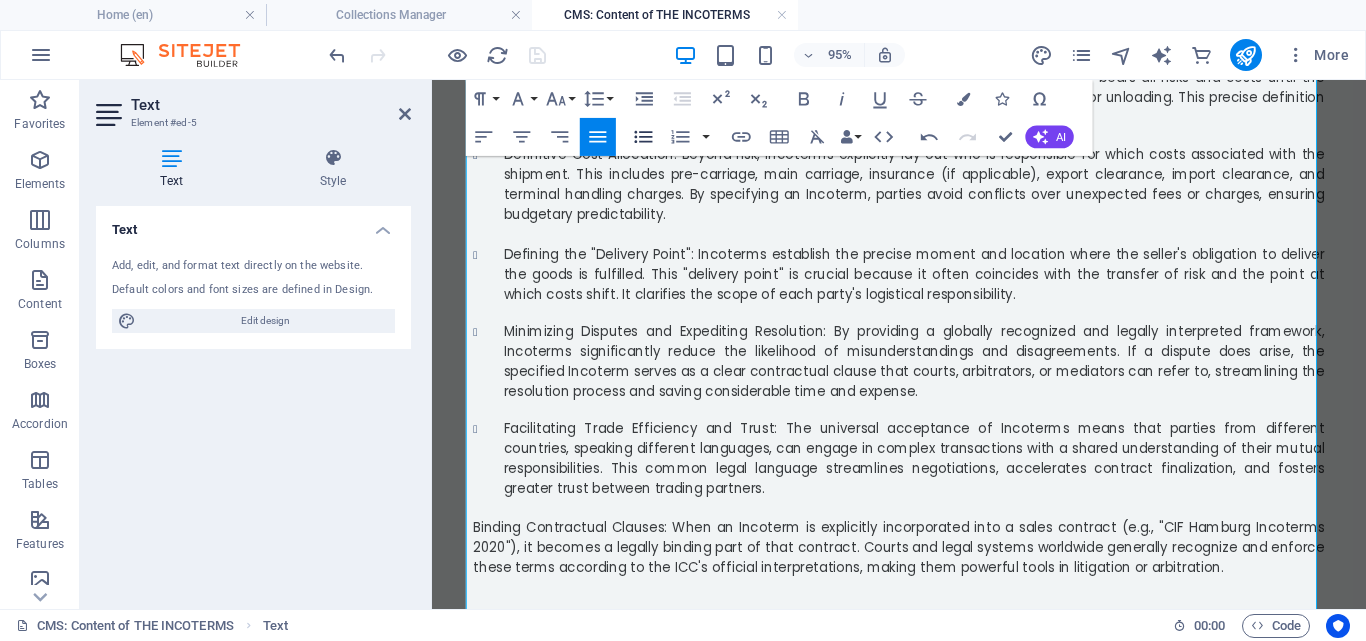click 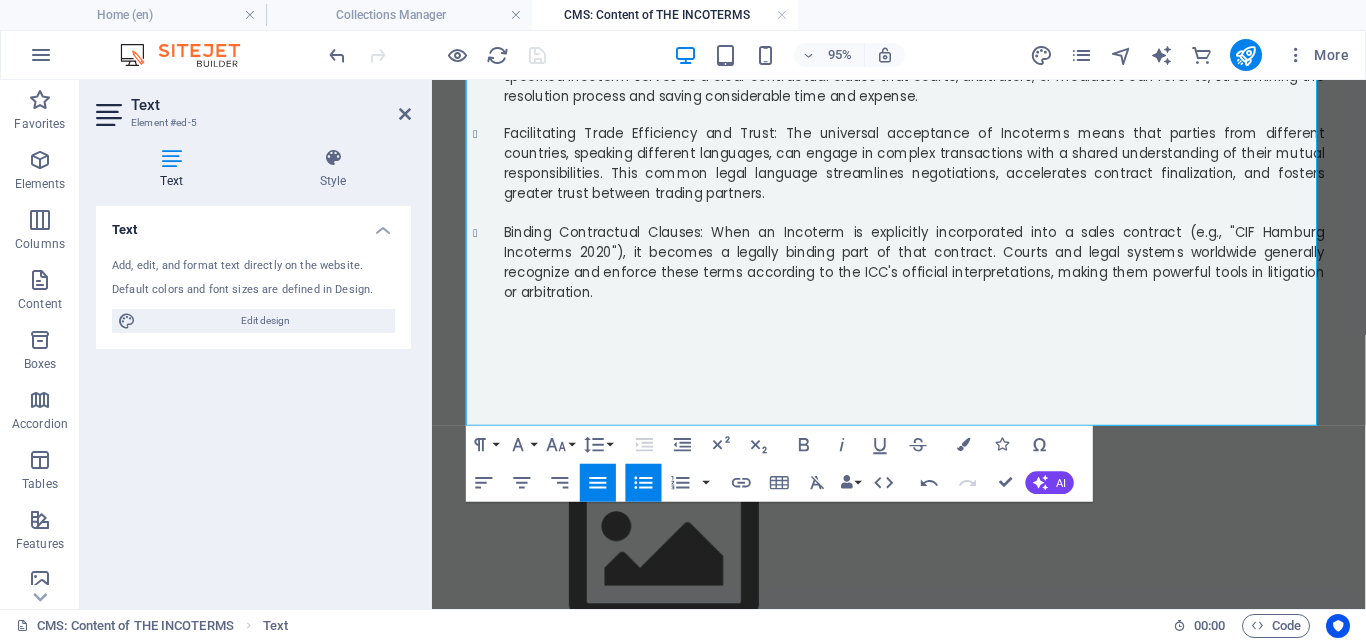 scroll, scrollTop: 1250, scrollLeft: 0, axis: vertical 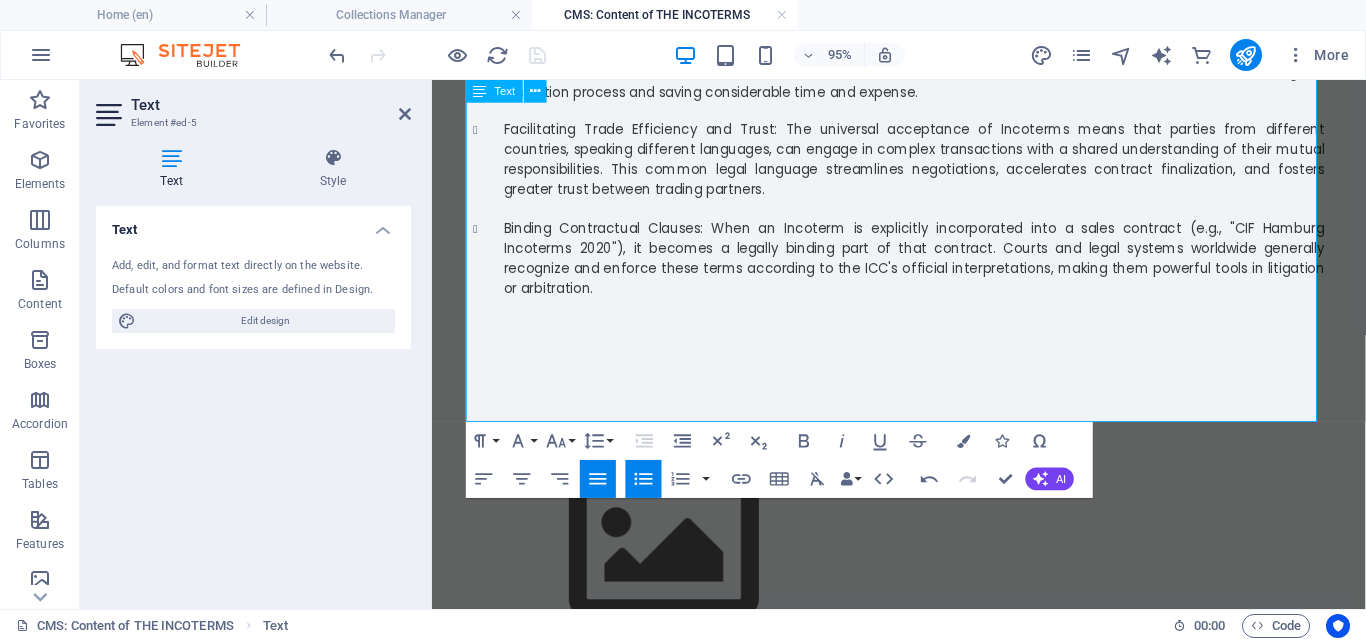 click on "Binding Contractual Clauses: When an Incoterm is explicitly incorporated into a sales contract (e.g., "CIF Hamburg Incoterms 2020"), it becomes a legally binding part of that contract. Courts and legal systems worldwide generally recognize and enforce these terms according to the ICC's official interpretations, making them powerful tools in litigation or arbitration." at bounding box center (940, 268) 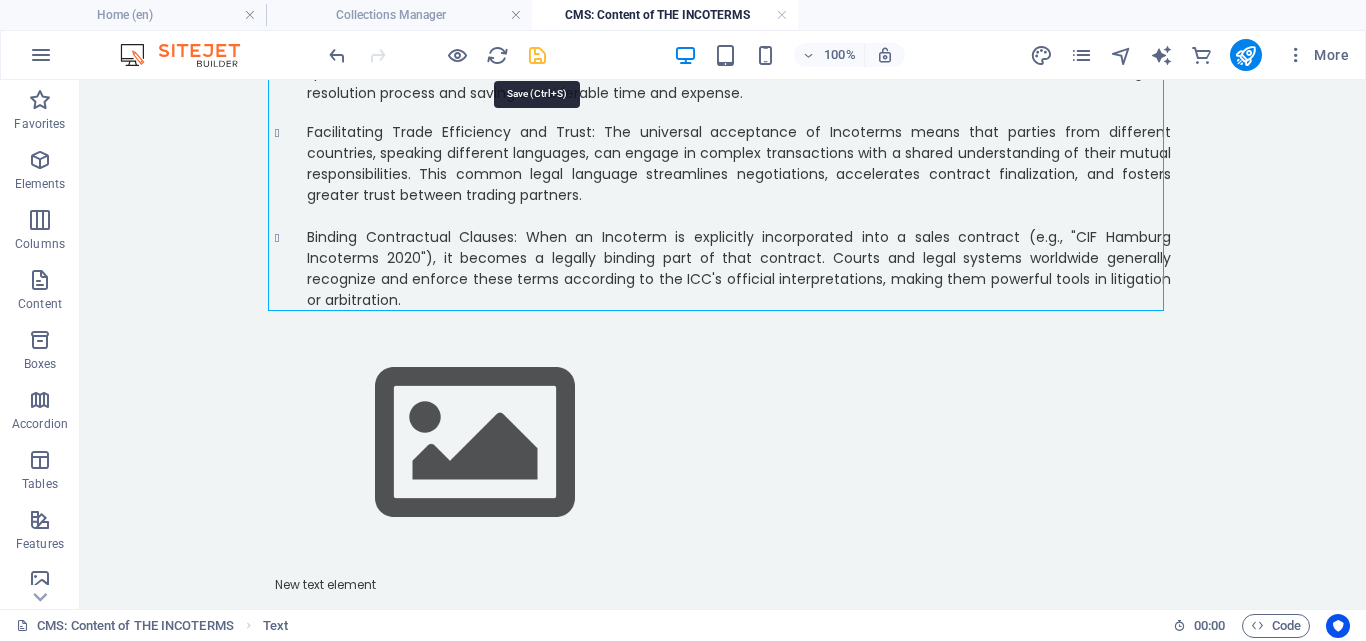 click at bounding box center (537, 55) 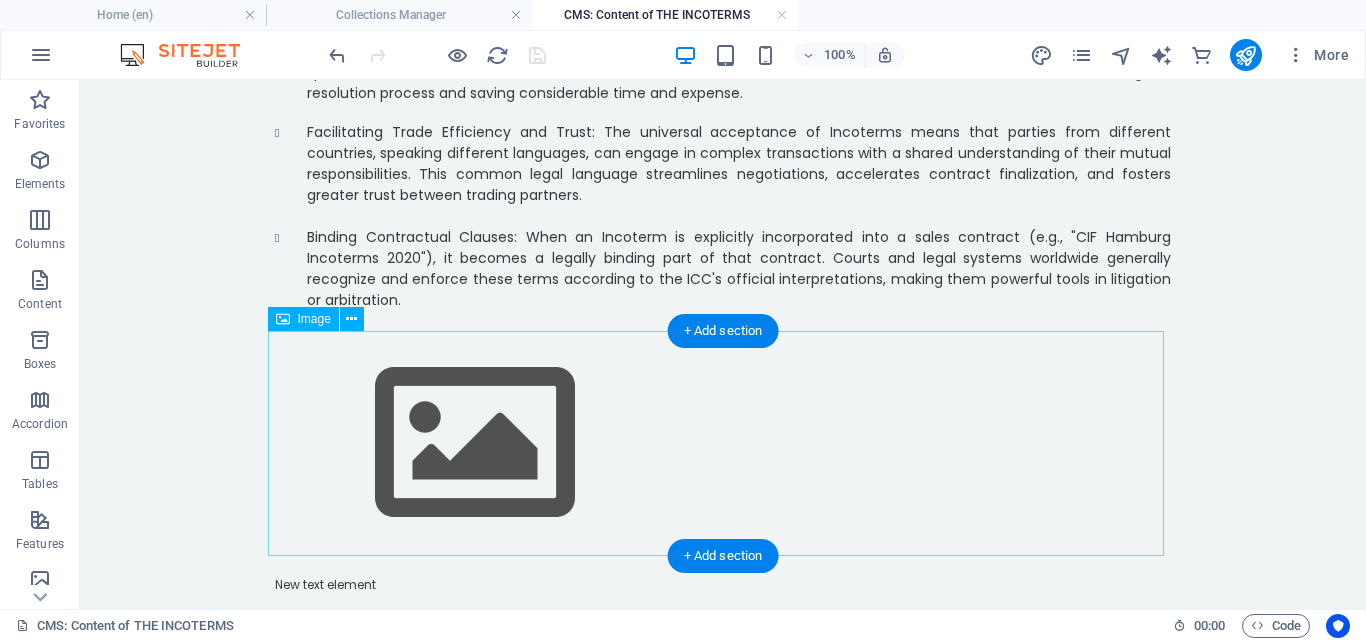 click at bounding box center [723, 443] 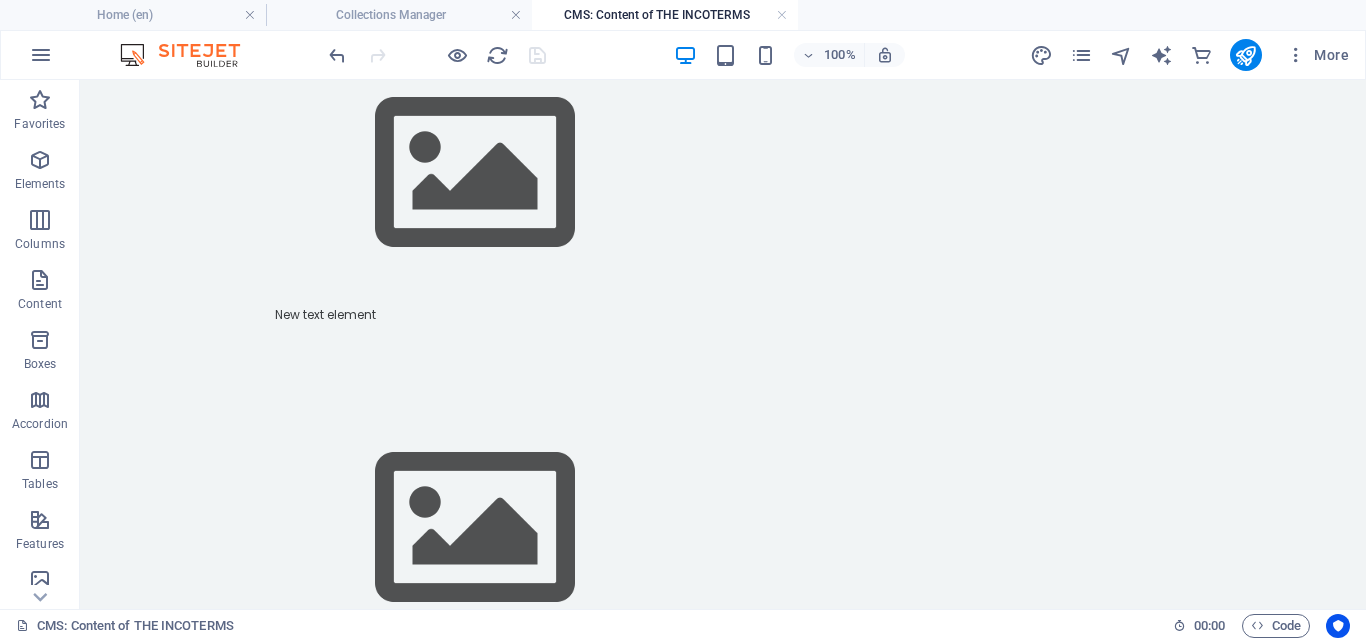 scroll, scrollTop: 1516, scrollLeft: 0, axis: vertical 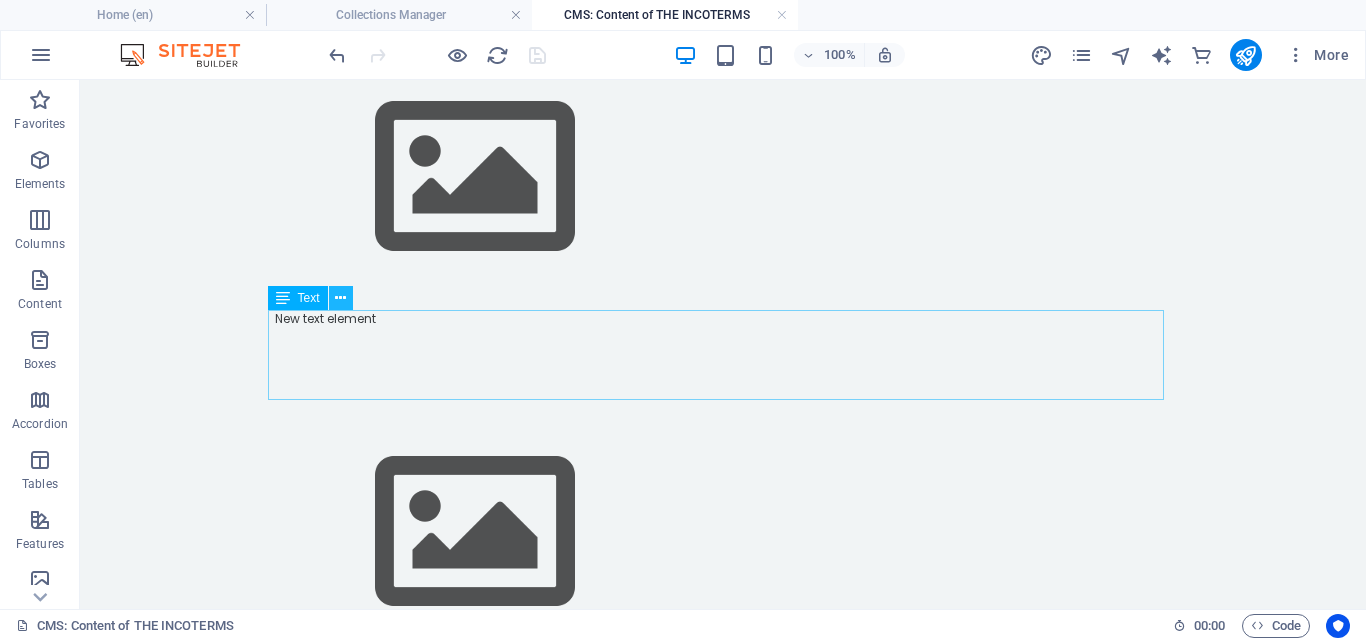 click at bounding box center [340, 298] 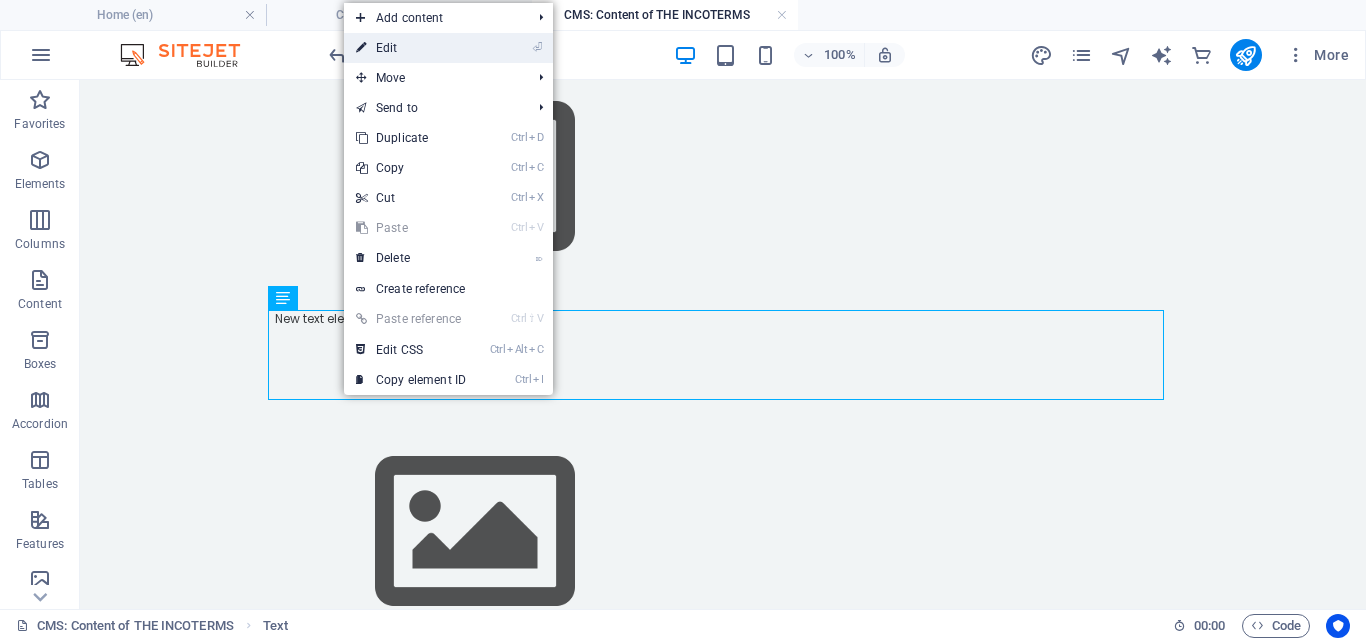 click on "⏎  Edit" at bounding box center [411, 48] 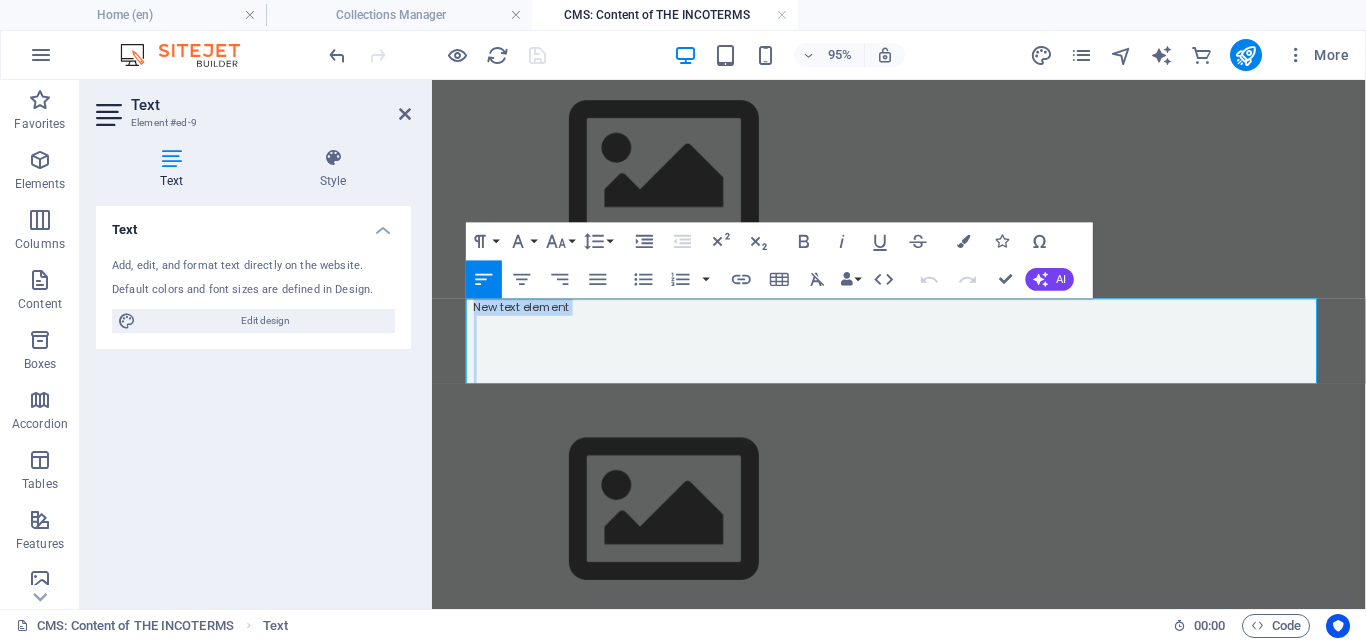 click at bounding box center [924, 337] 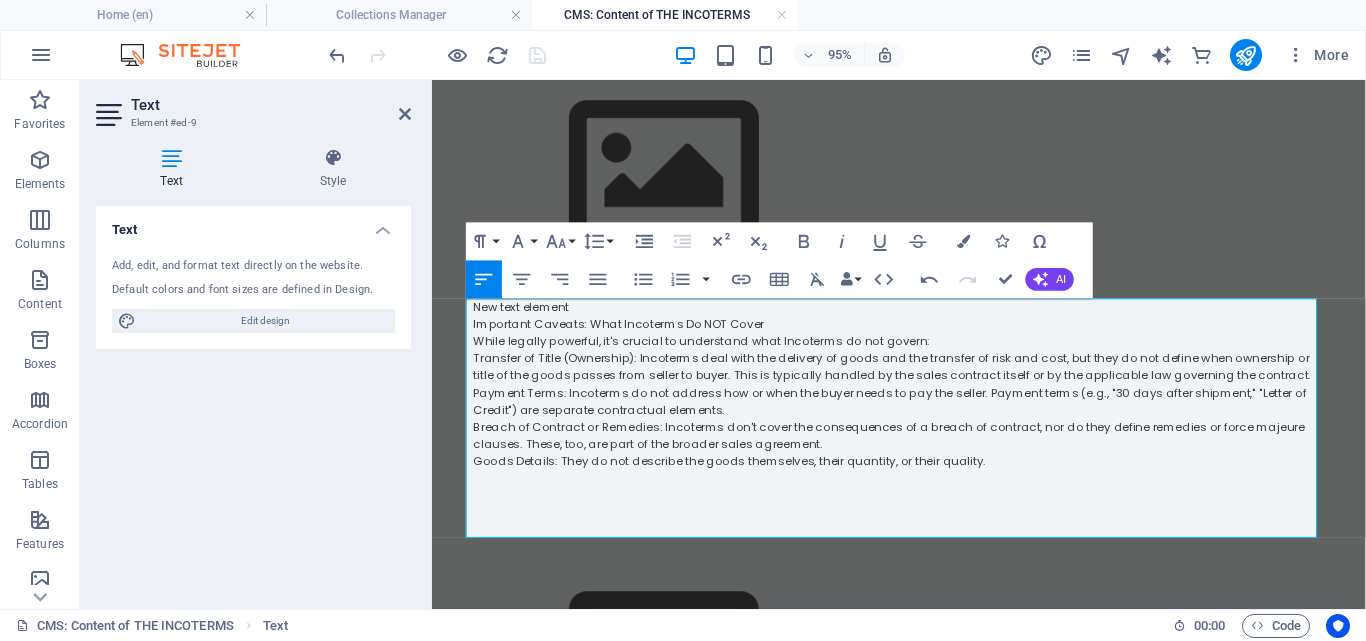 scroll, scrollTop: 12309, scrollLeft: 0, axis: vertical 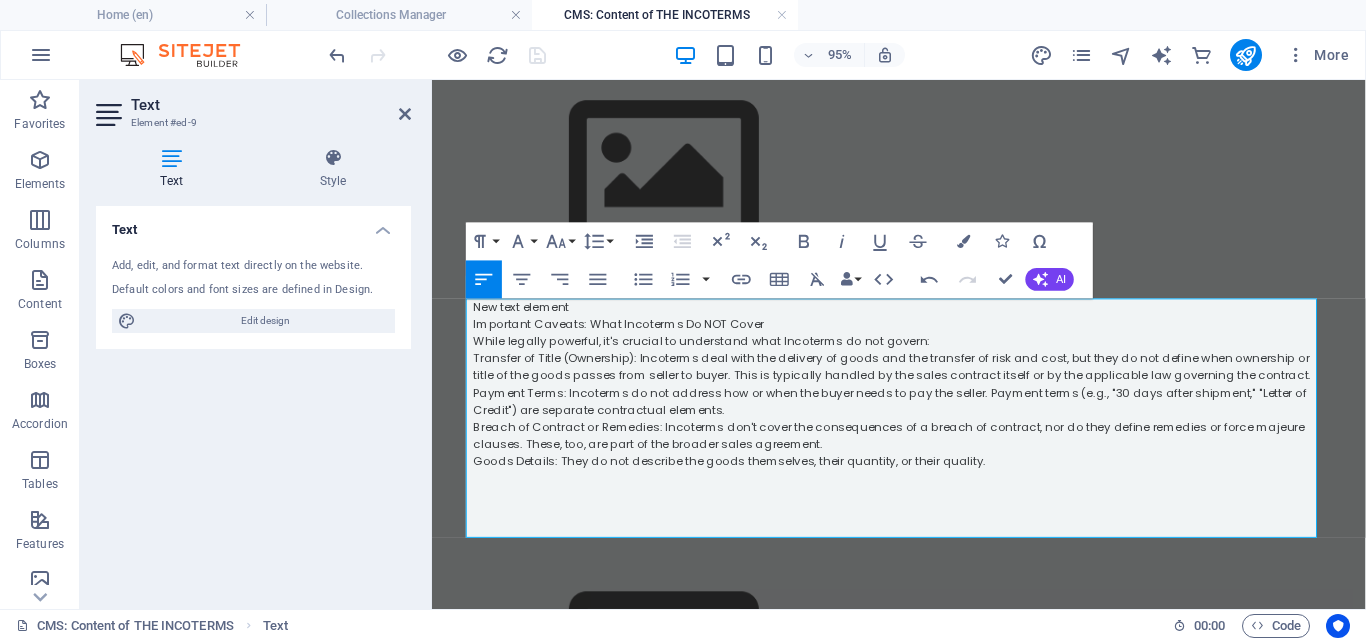 drag, startPoint x: 1031, startPoint y: 489, endPoint x: 848, endPoint y: 530, distance: 187.53667 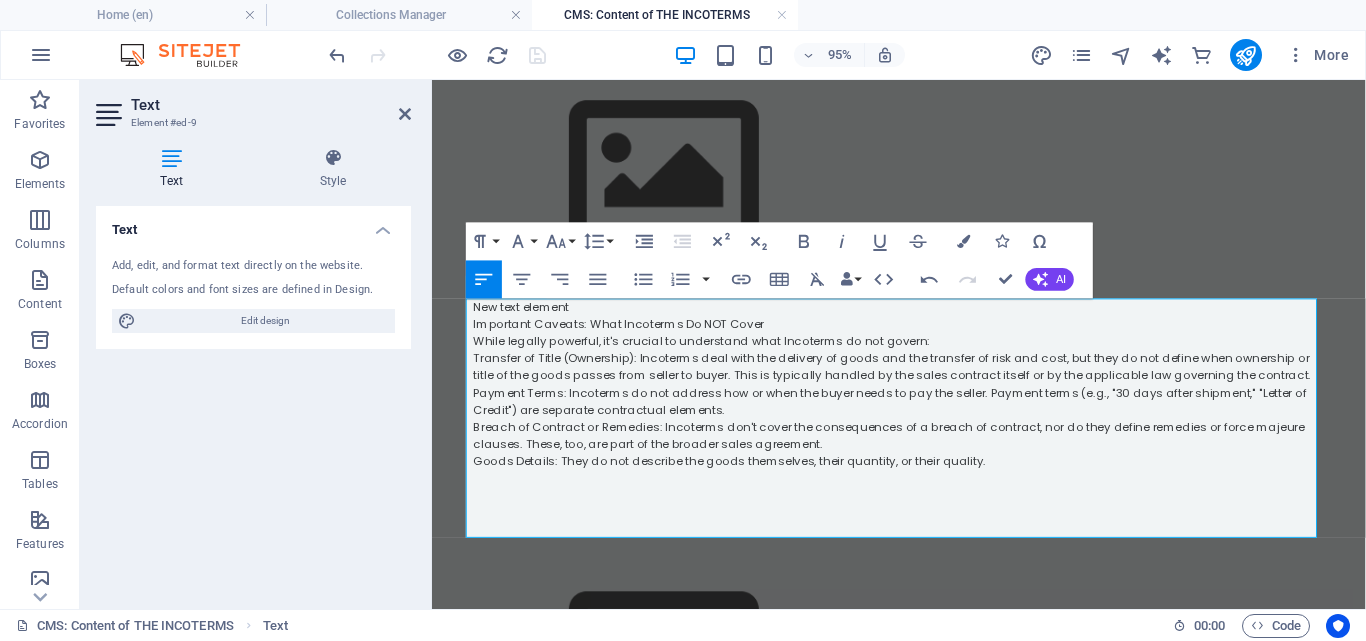 click on "Goods Details: They do not describe the goods themselves, their quantity, or their quality." at bounding box center (924, 481) 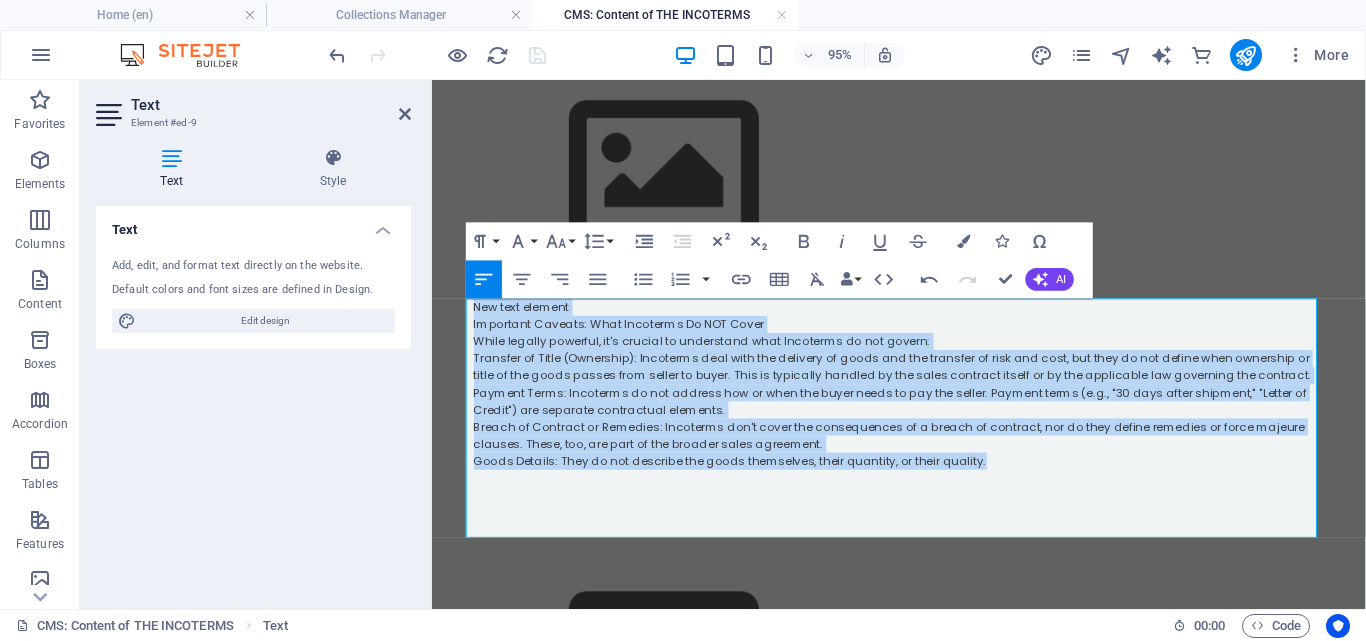 drag, startPoint x: 1001, startPoint y: 487, endPoint x: 456, endPoint y: 319, distance: 570.306 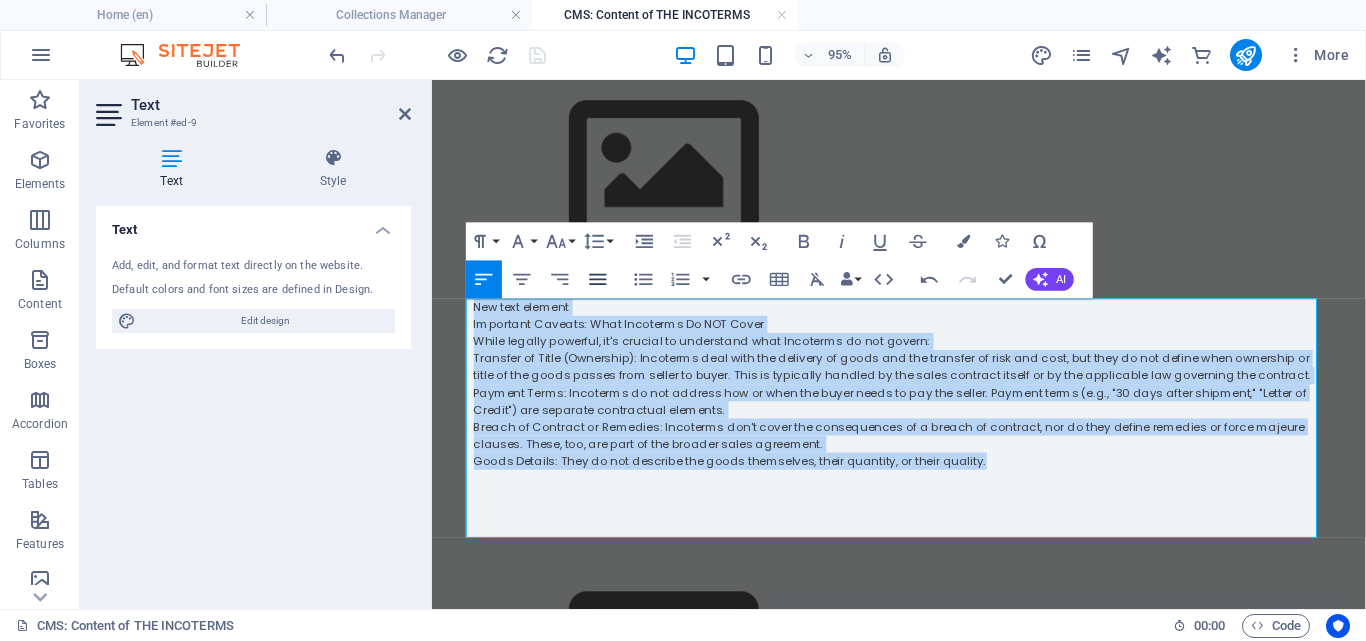 click 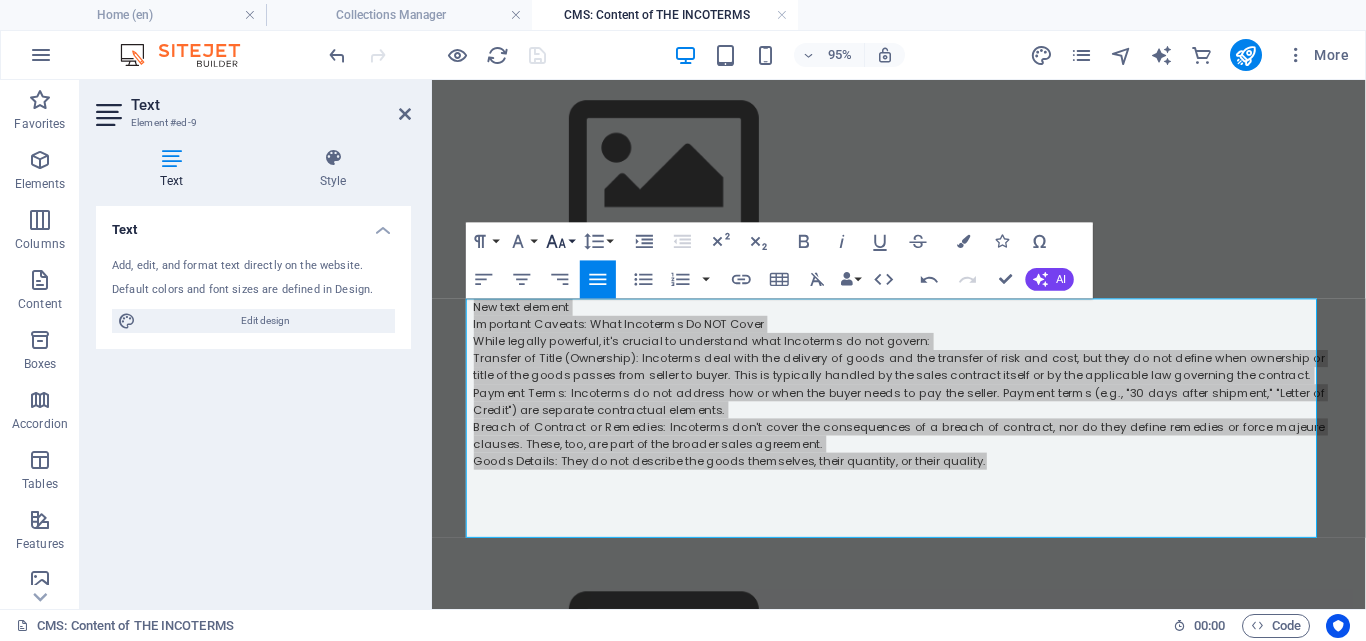 click on "Font Size" at bounding box center (560, 242) 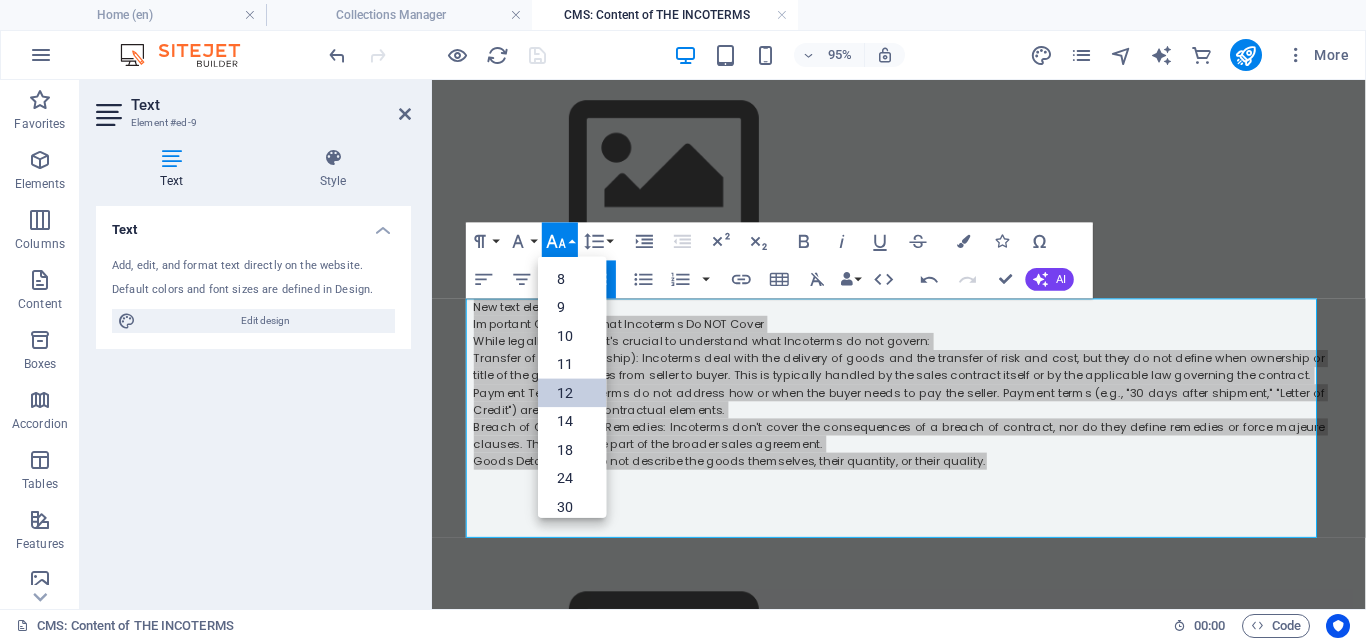 scroll, scrollTop: 143, scrollLeft: 0, axis: vertical 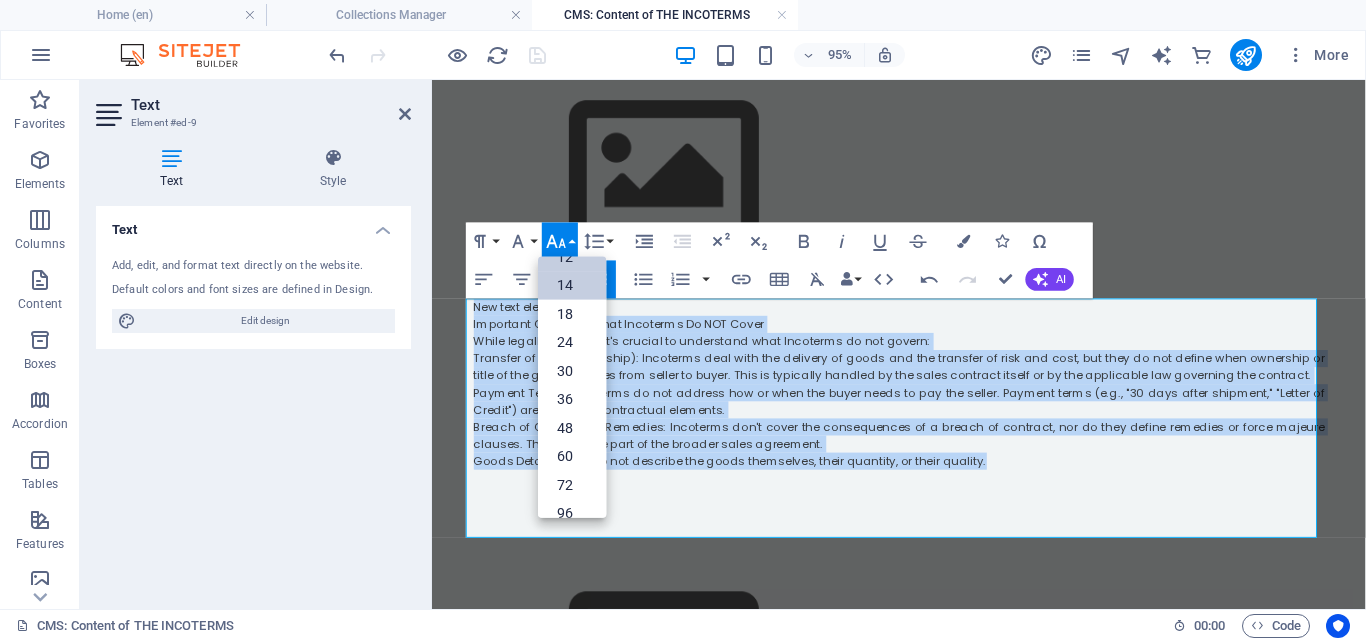 click on "14" at bounding box center [572, 285] 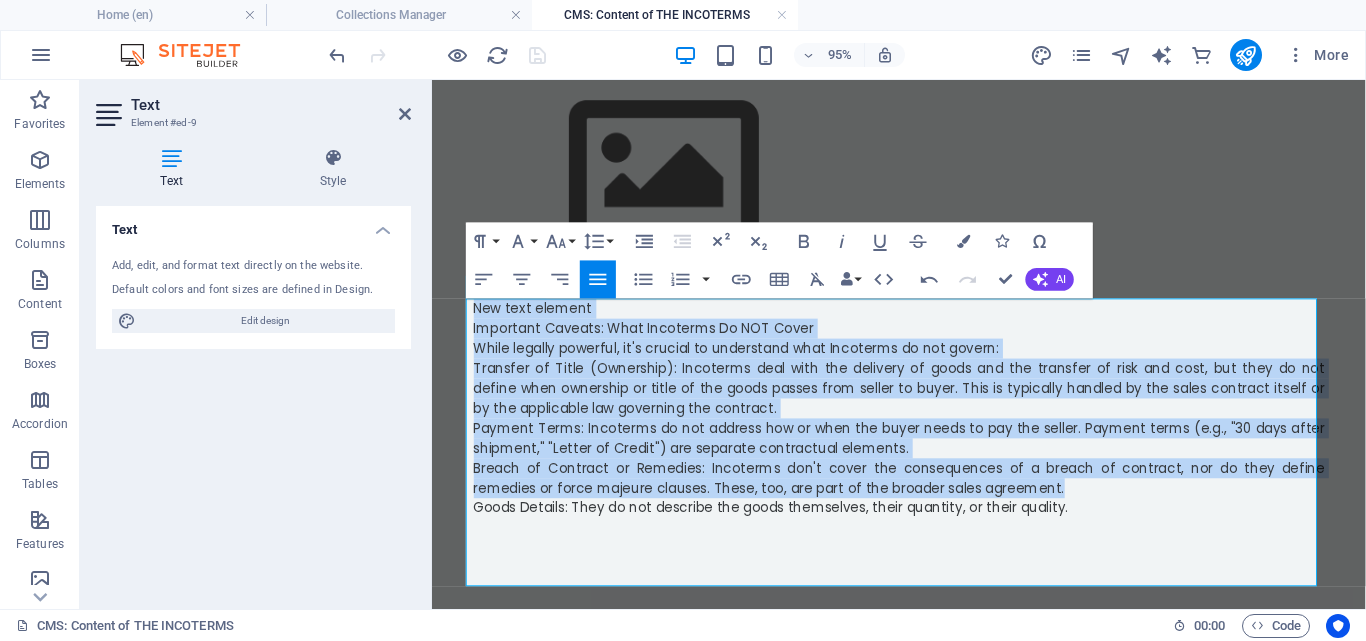 click on "New text element" at bounding box center [924, 320] 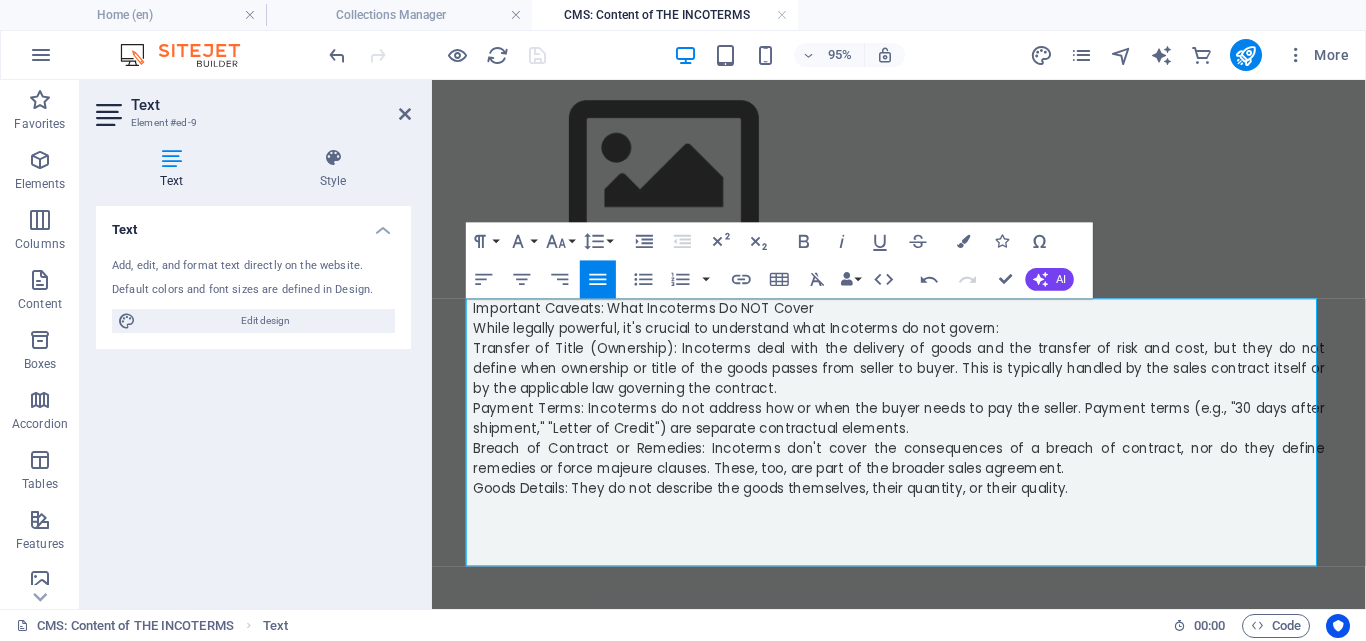 click on "​ Important Caveats: What Incoterms Do NOT Cover" at bounding box center [924, 320] 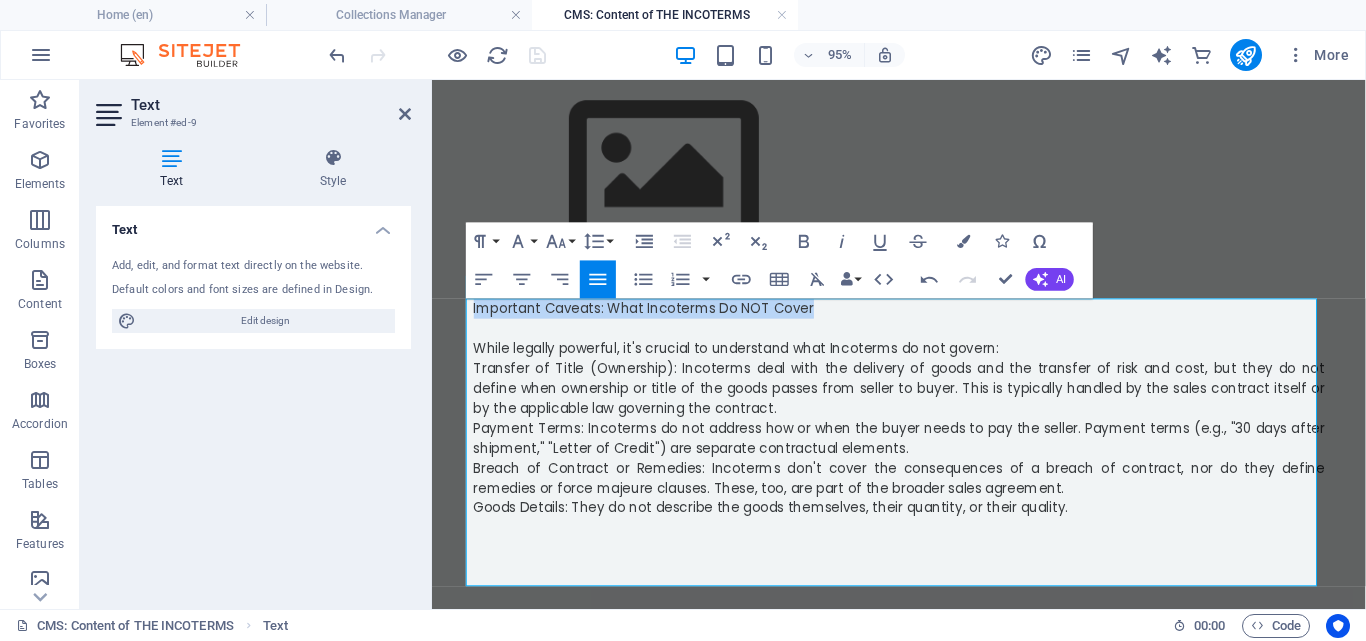 drag, startPoint x: 842, startPoint y: 322, endPoint x: 453, endPoint y: 314, distance: 389.08224 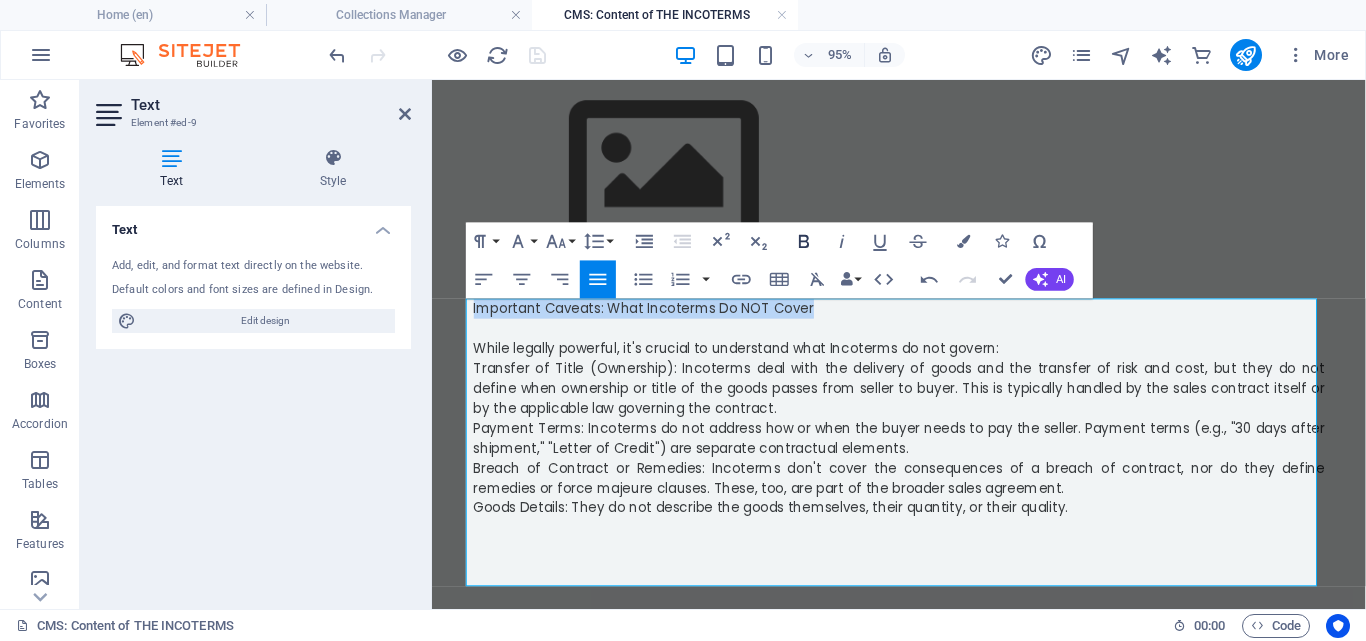click 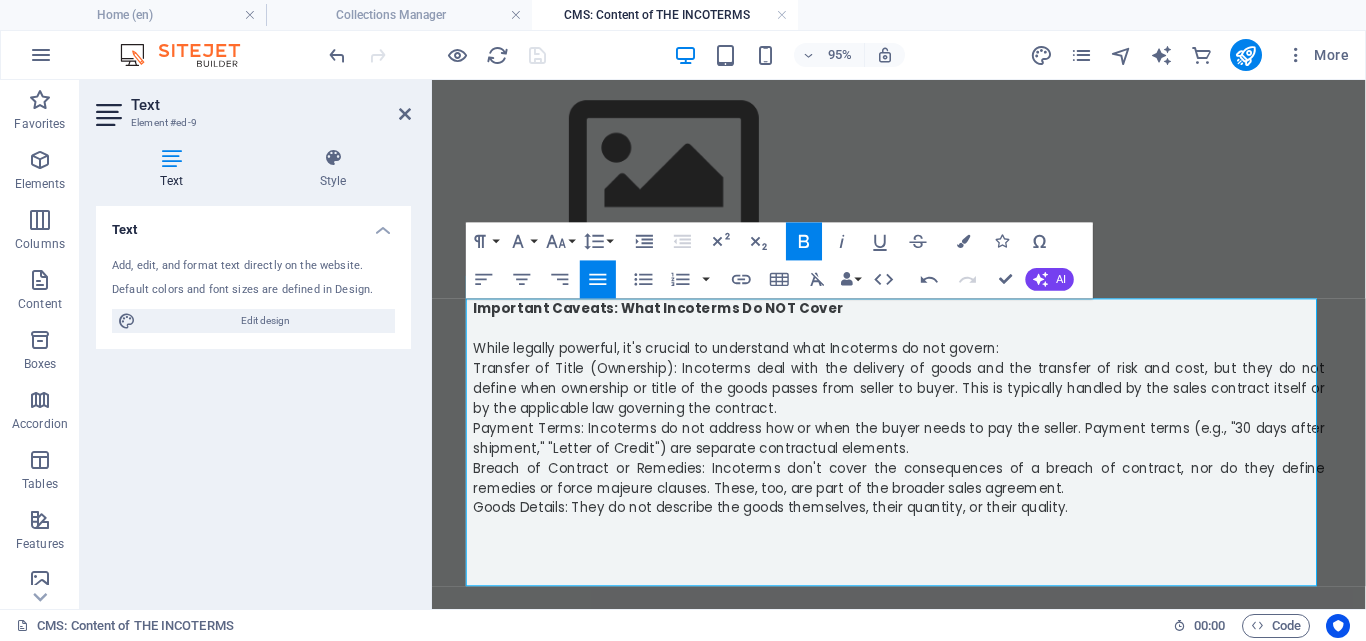 click on "Breach of Contract or Remedies: Incoterms don't cover the consequences of a breach of contract, nor do they define remedies or force majeure clauses. These, too, are part of the broader sales agreement." at bounding box center (924, 498) 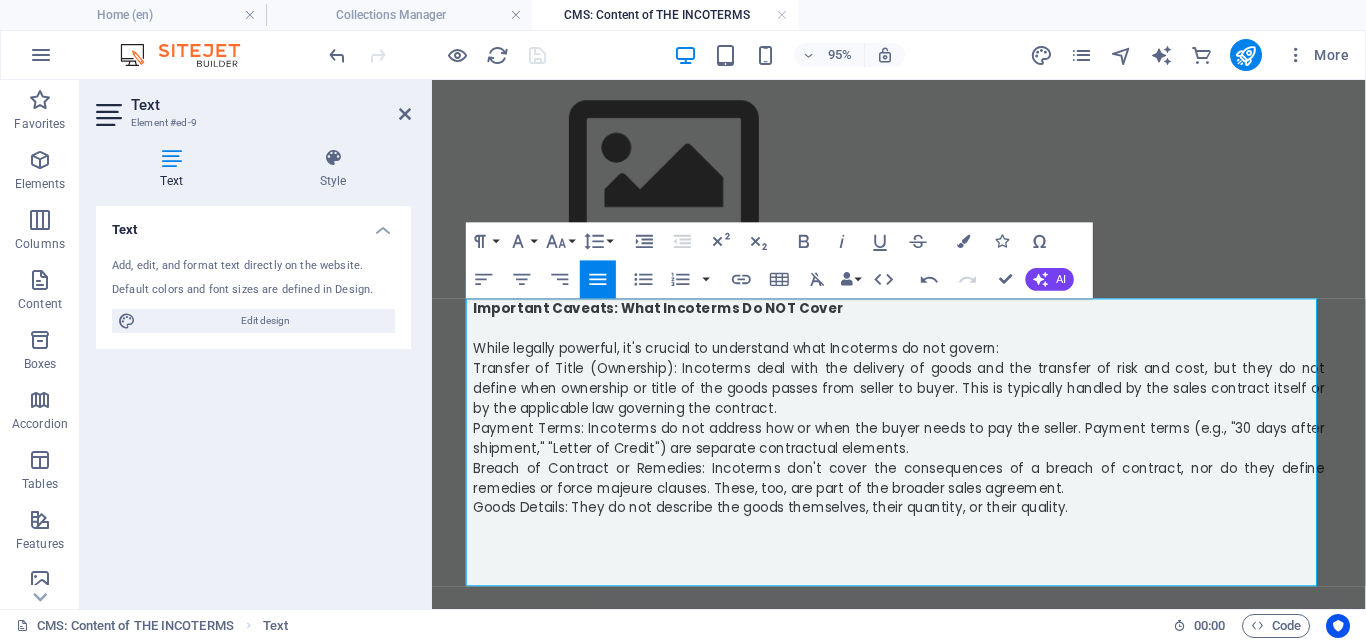 click on "Transfer of Title (Ownership): Incoterms deal with the delivery of goods and the transfer of risk and cost, but they do not define when ownership or title of the goods passes from seller to buyer. This is typically handled by the sales contract itself or by the applicable law governing the contract." at bounding box center [924, 404] 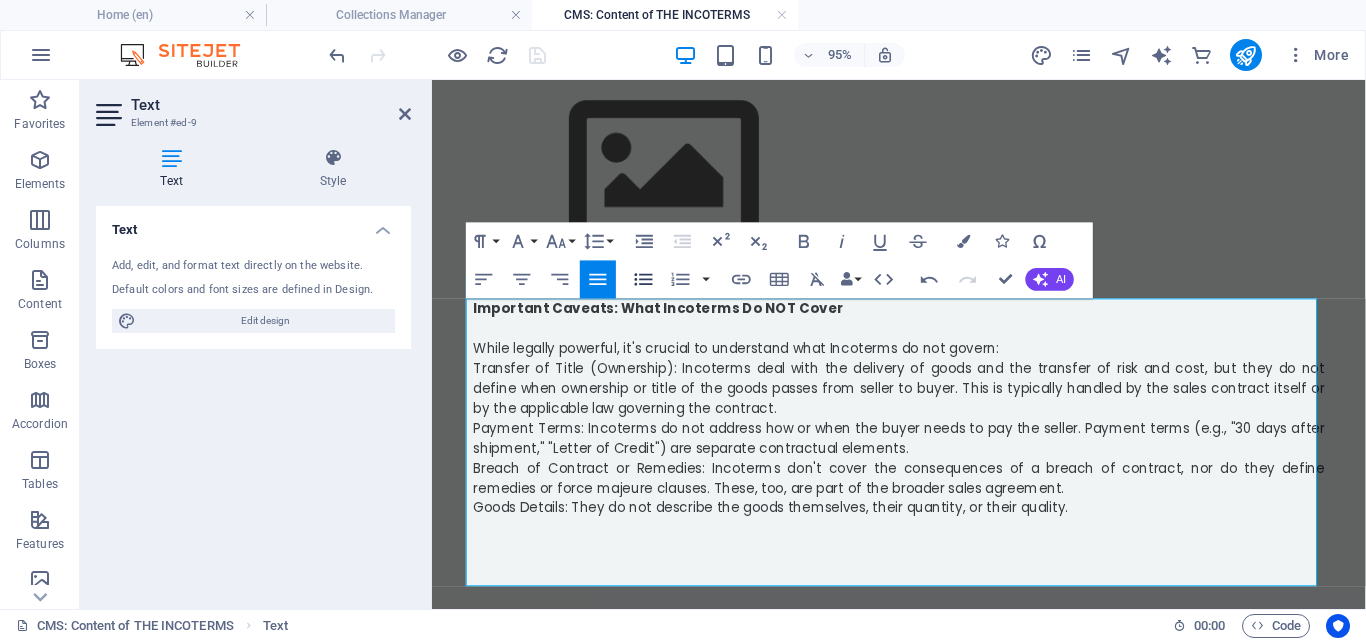 click 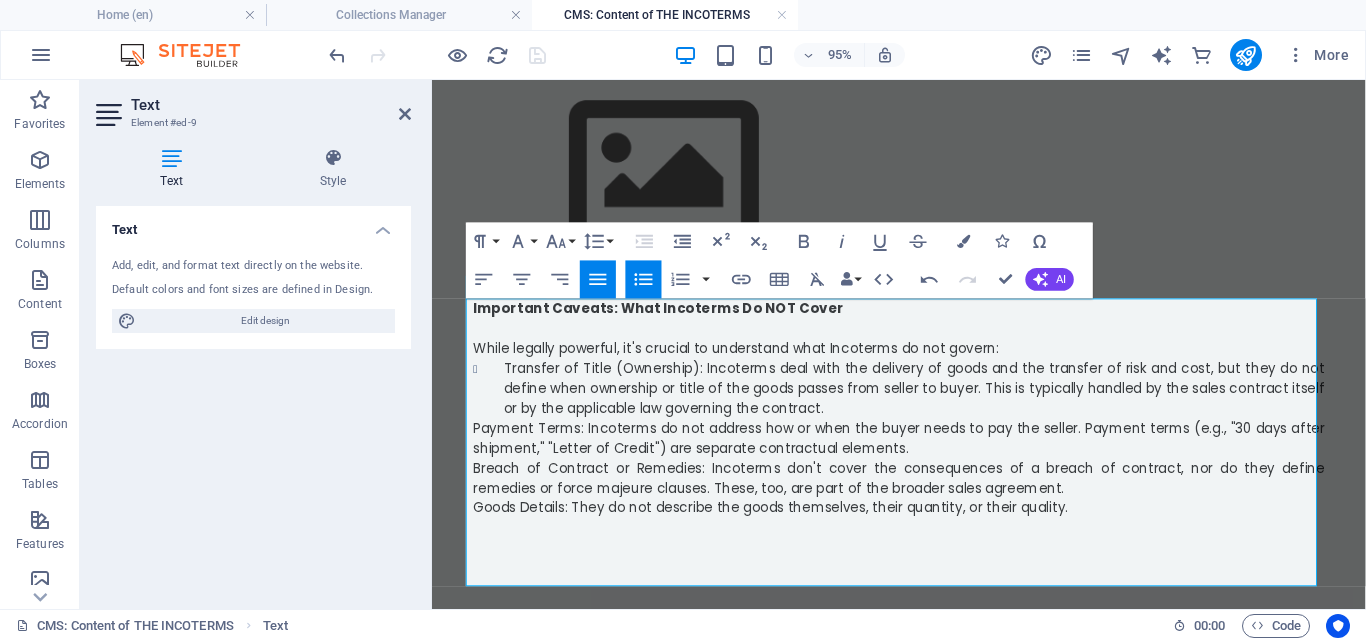click on "Payment Terms: Incoterms do not address how or when the buyer needs to pay the seller. Payment terms (e.g., "30 days after shipment," "Letter of Credit") are separate contractual elements." at bounding box center (924, 456) 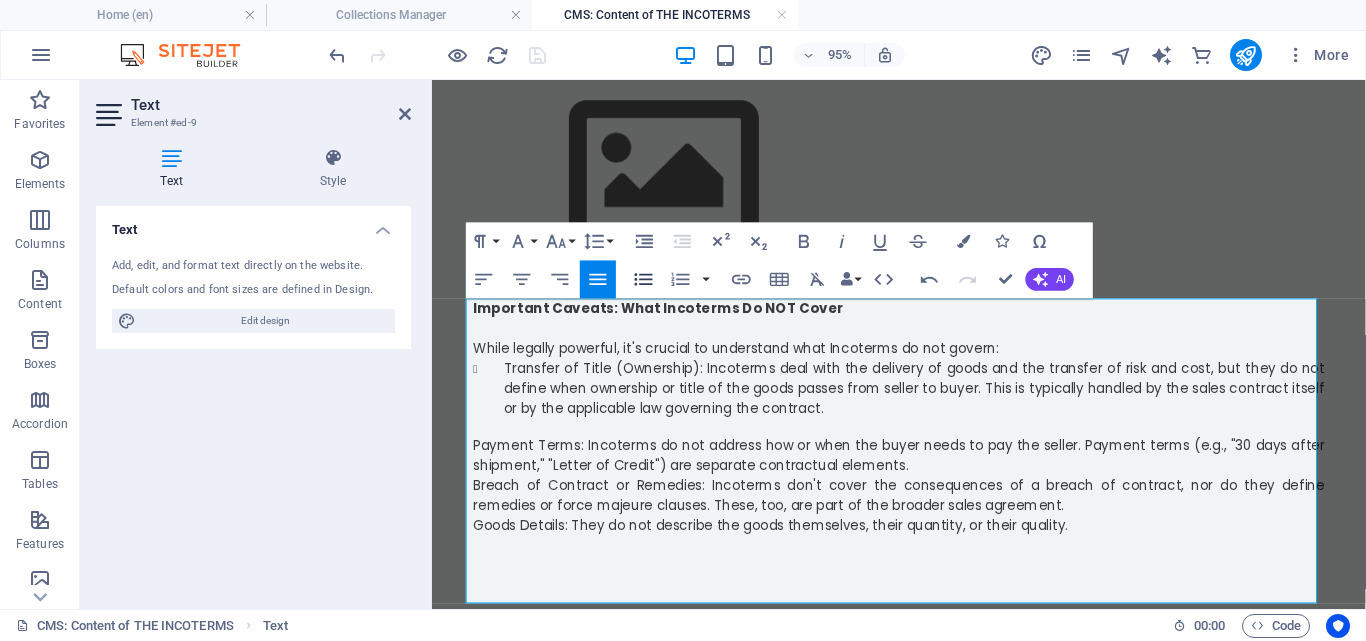 click 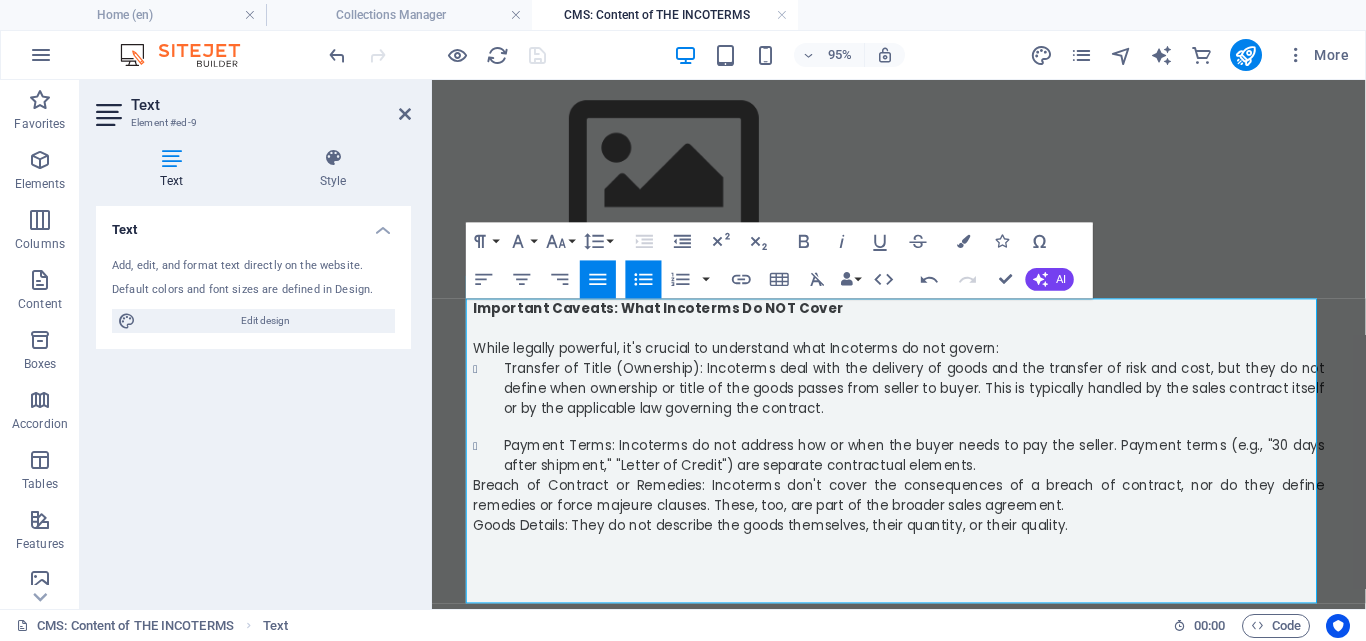 click on "Breach of Contract or Remedies: Incoterms don't cover the consequences of a breach of contract, nor do they define remedies or force majeure clauses. These, too, are part of the broader sales agreement." at bounding box center [924, 516] 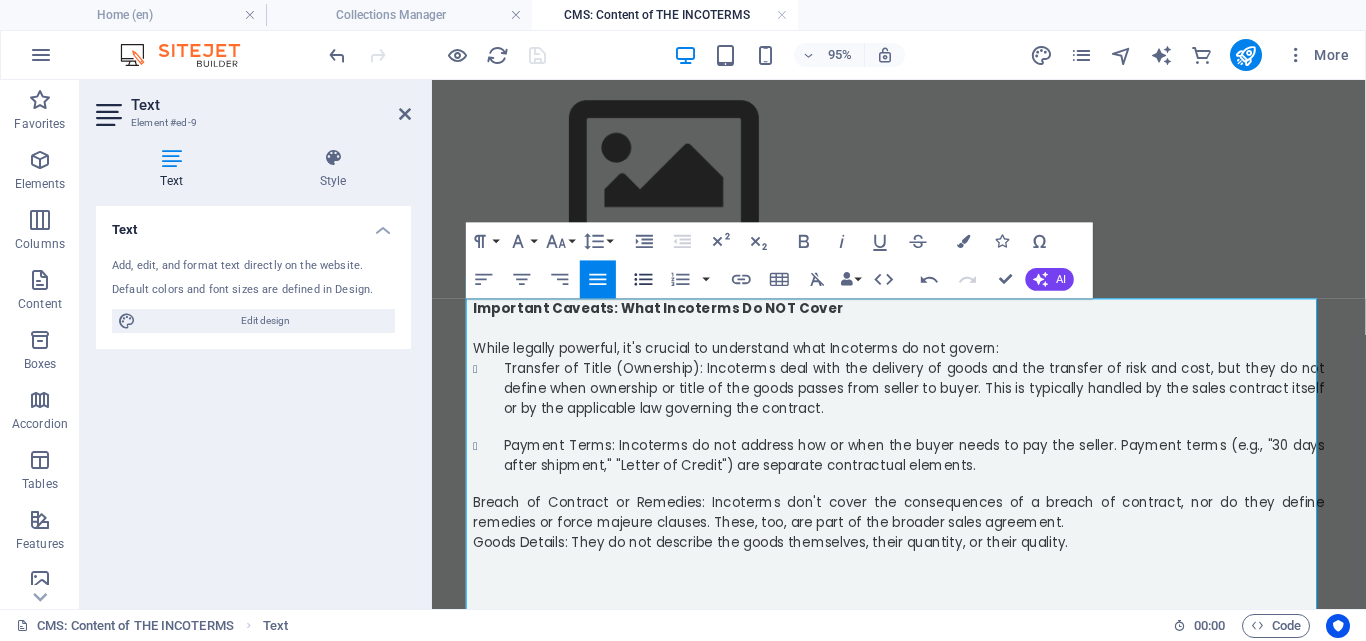 click 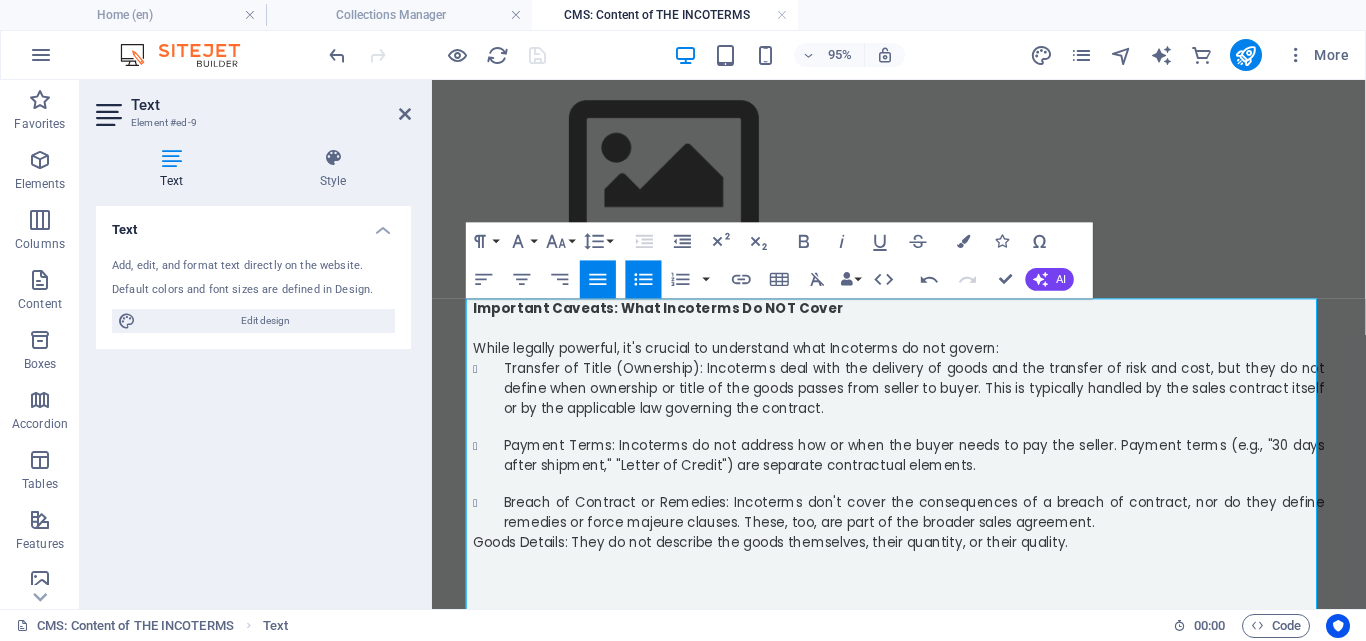 click on "Goods Details: They do not describe the goods themselves, their quantity, or their quality." at bounding box center (789, 566) 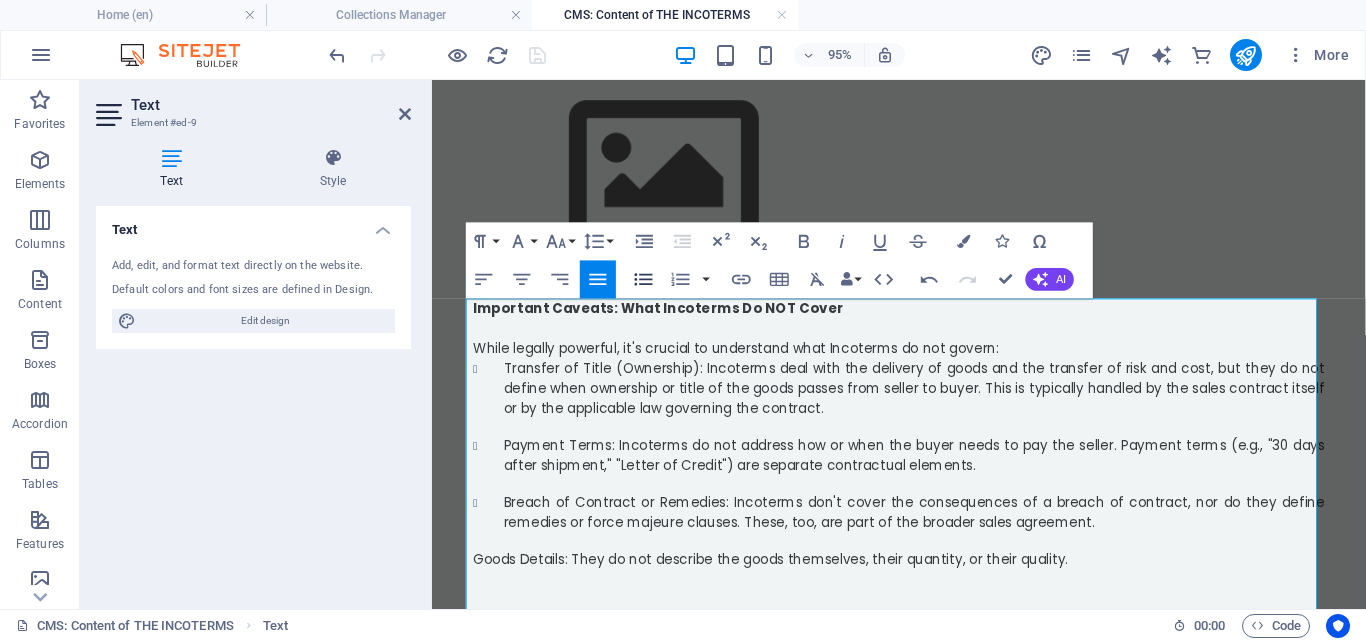click 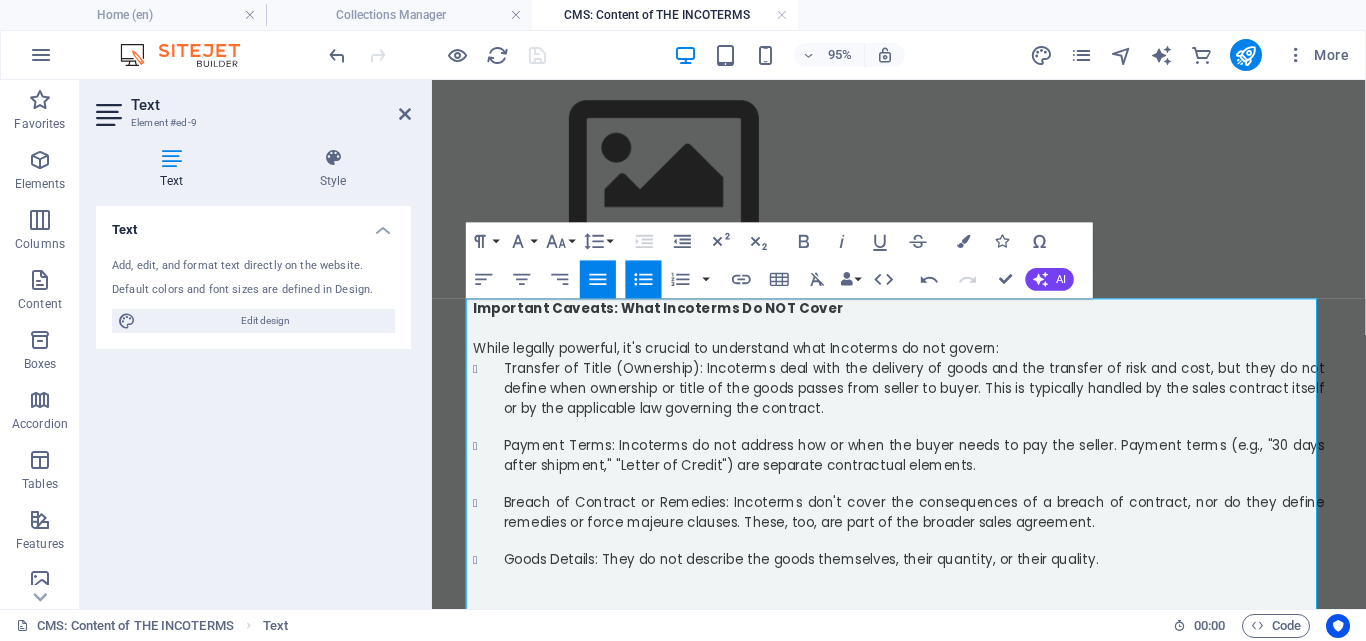 click on "While legally powerful, it's crucial to understand what Incoterms do not govern:" at bounding box center [924, 362] 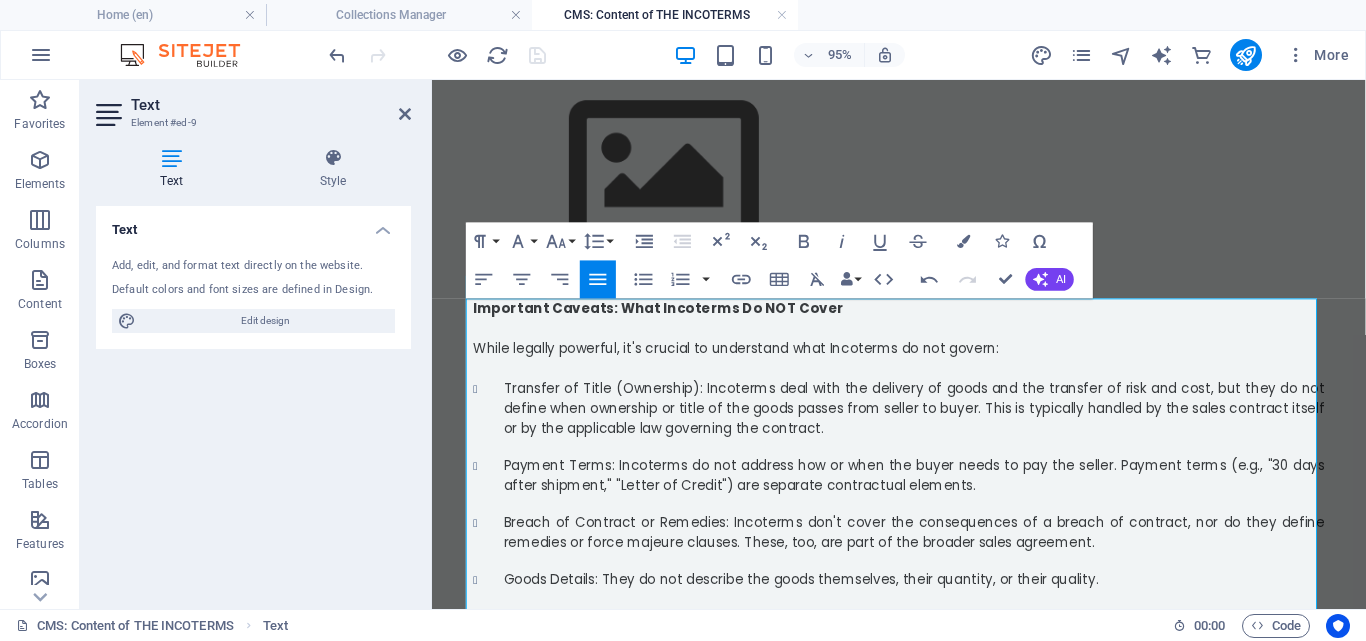 click on "Goods Details: They do not describe the goods themselves, their quantity, or their quality." at bounding box center [940, 605] 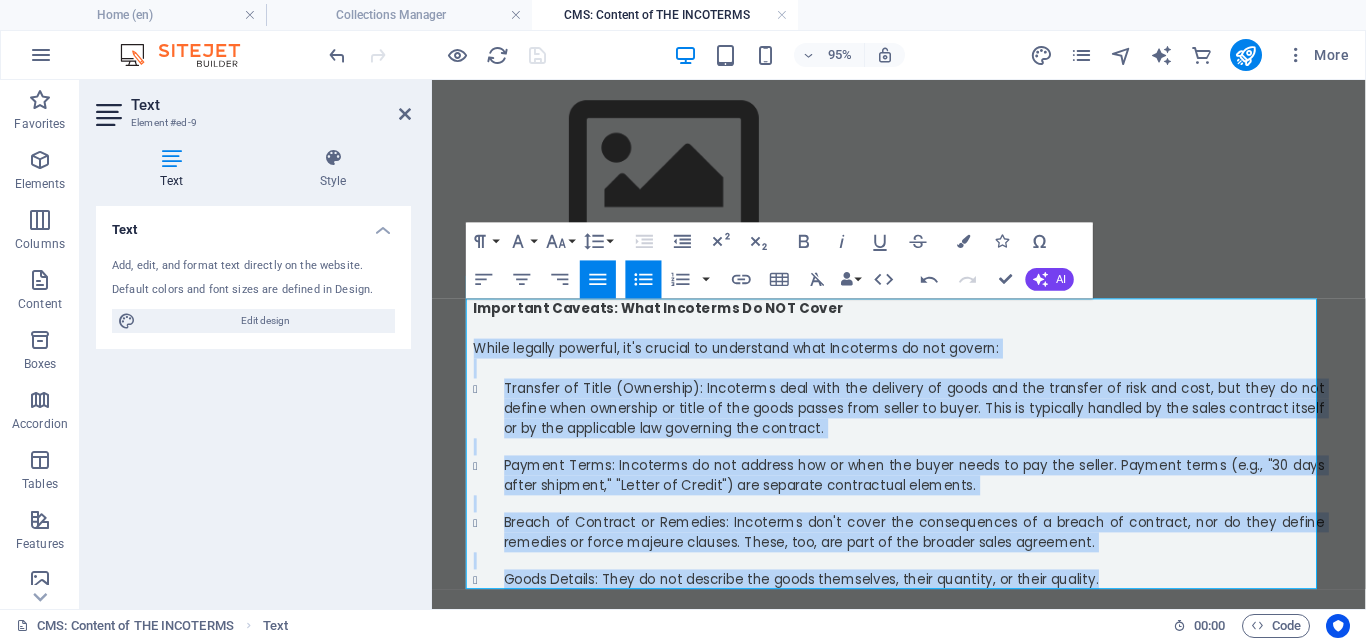drag, startPoint x: 1121, startPoint y: 605, endPoint x: 465, endPoint y: 356, distance: 701.6673 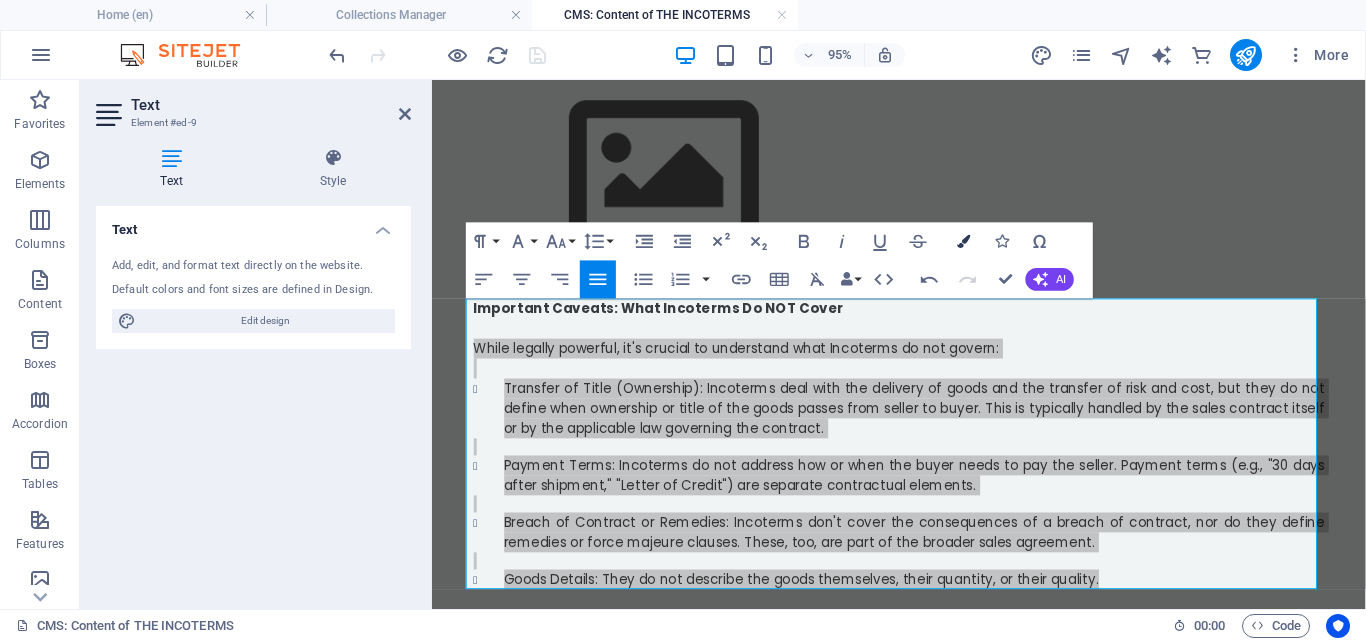 click at bounding box center (963, 241) 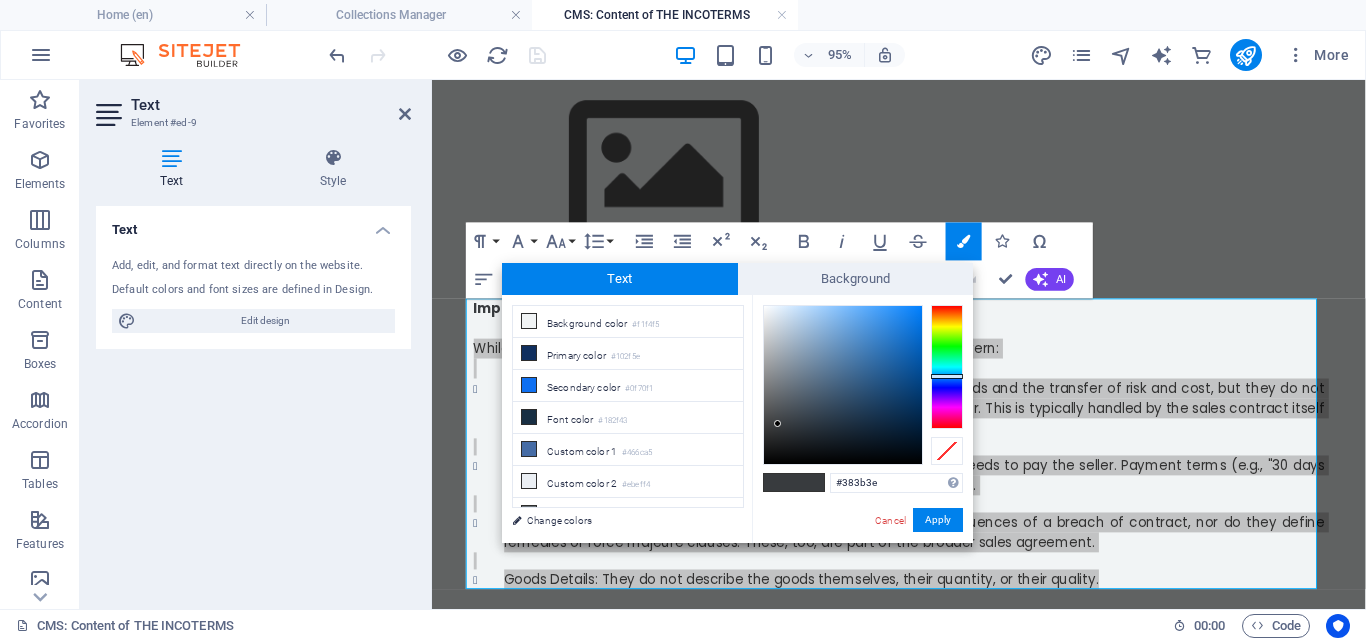 type on "#[NUMBER]" 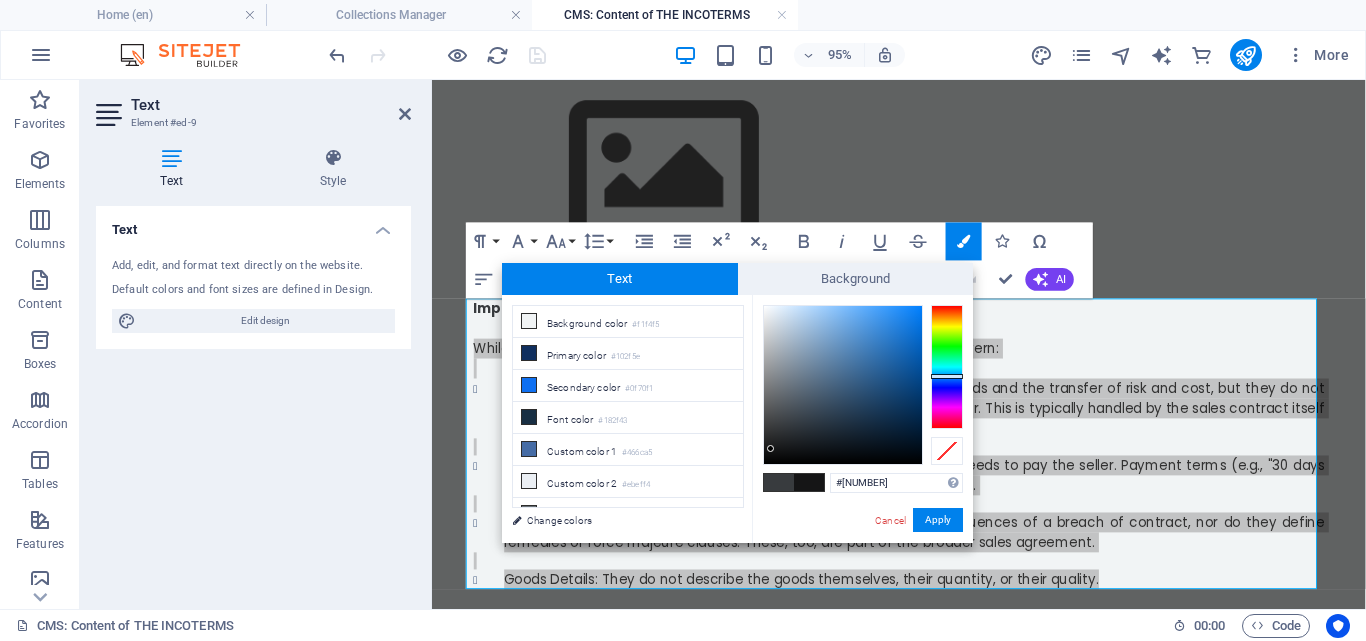 click at bounding box center [843, 385] 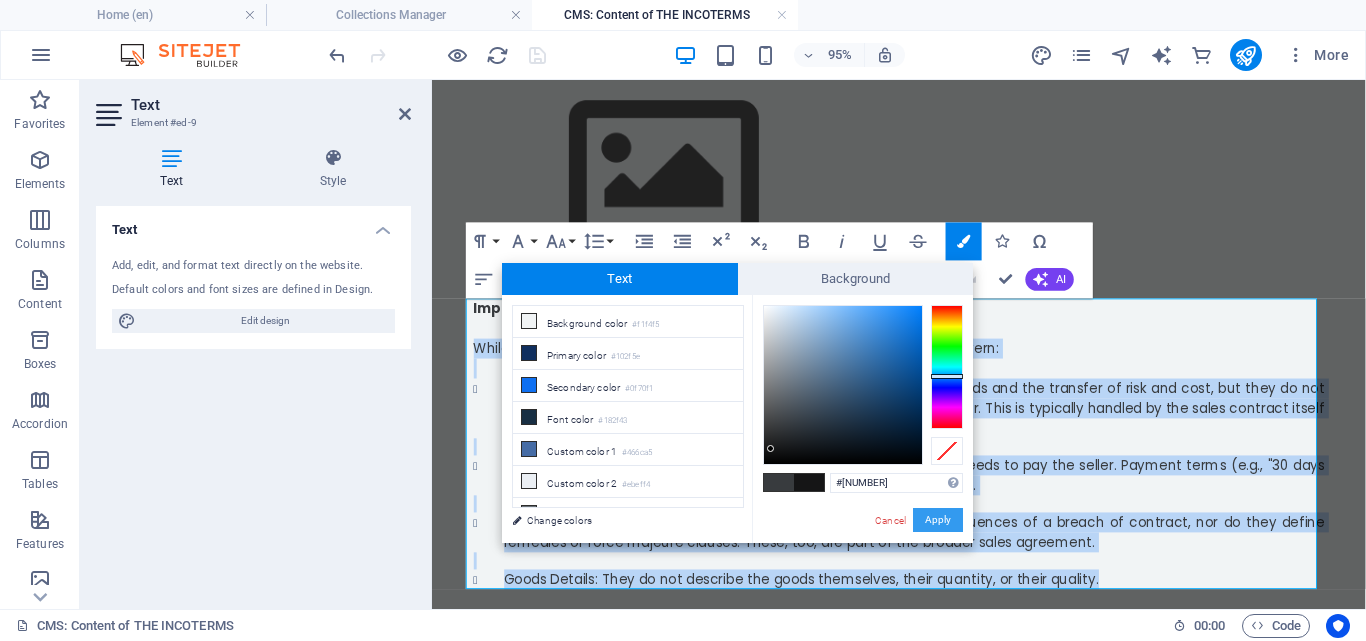 click on "Apply" at bounding box center [938, 520] 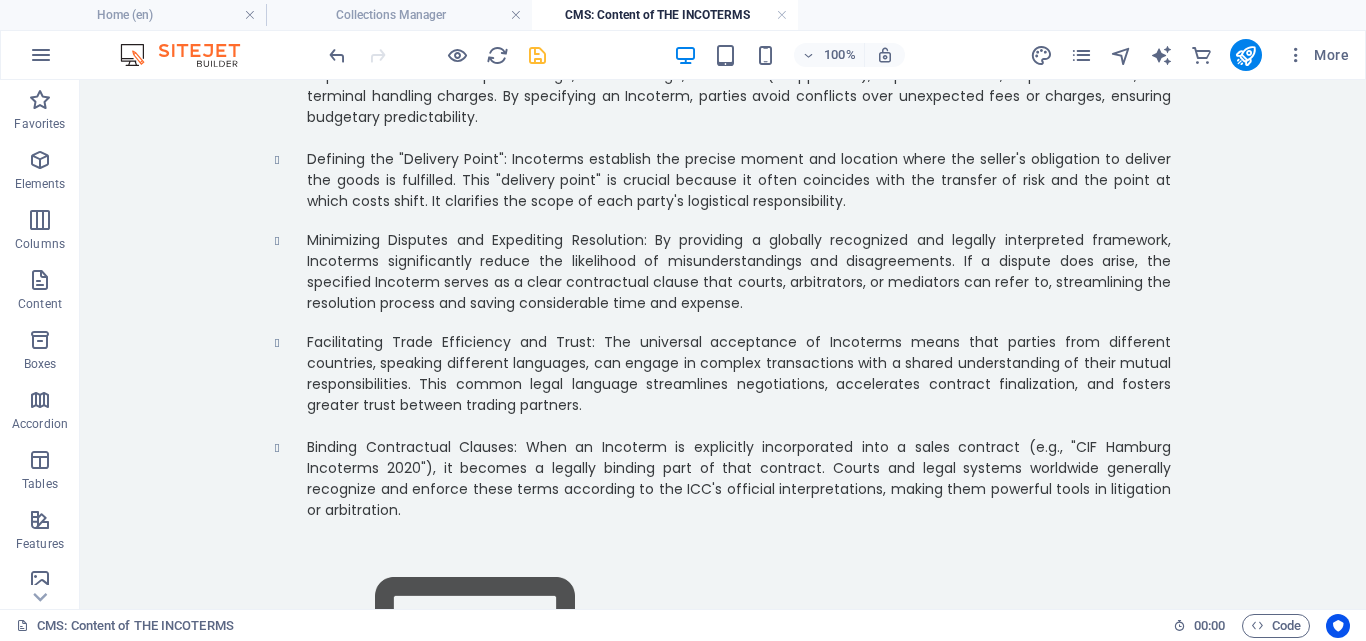 scroll, scrollTop: 1045, scrollLeft: 0, axis: vertical 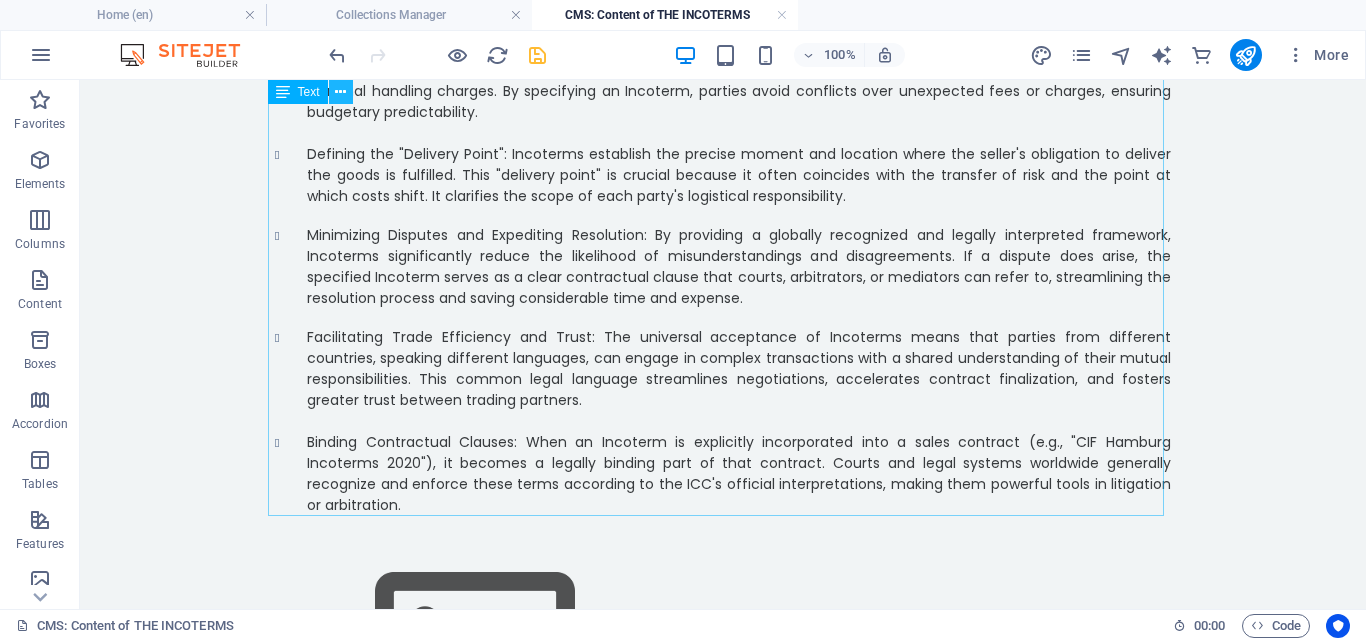 click at bounding box center (340, 92) 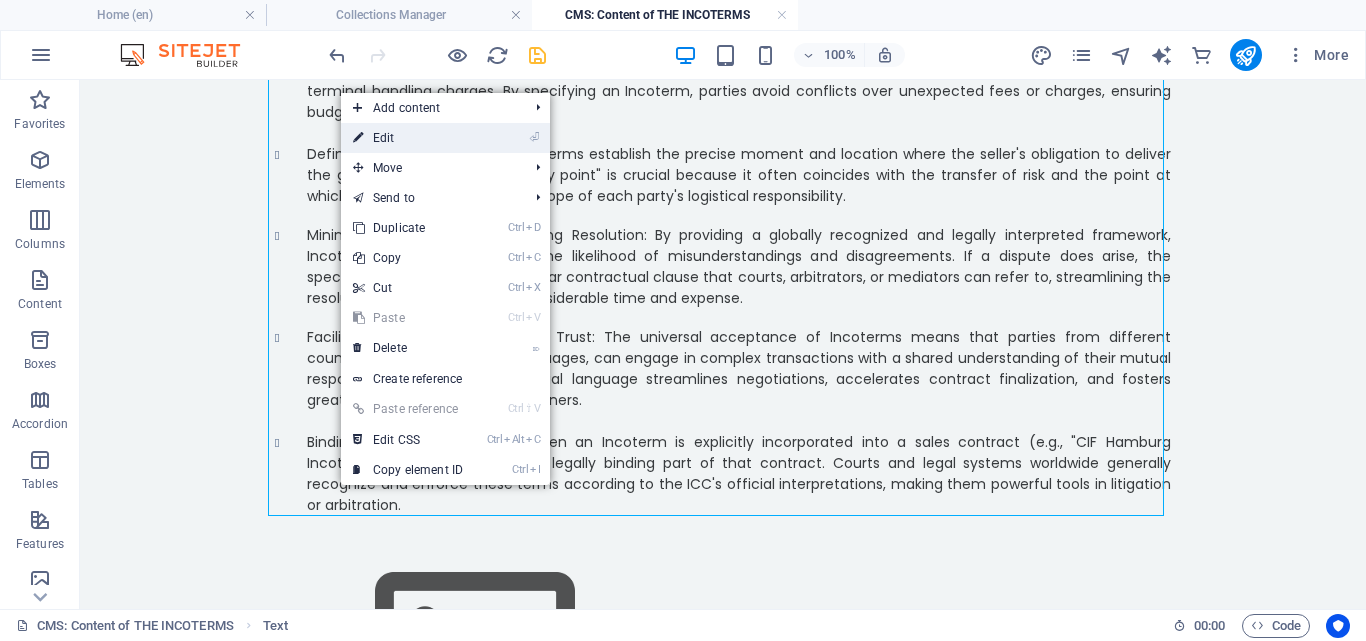 click on "⏎  Edit" at bounding box center (408, 138) 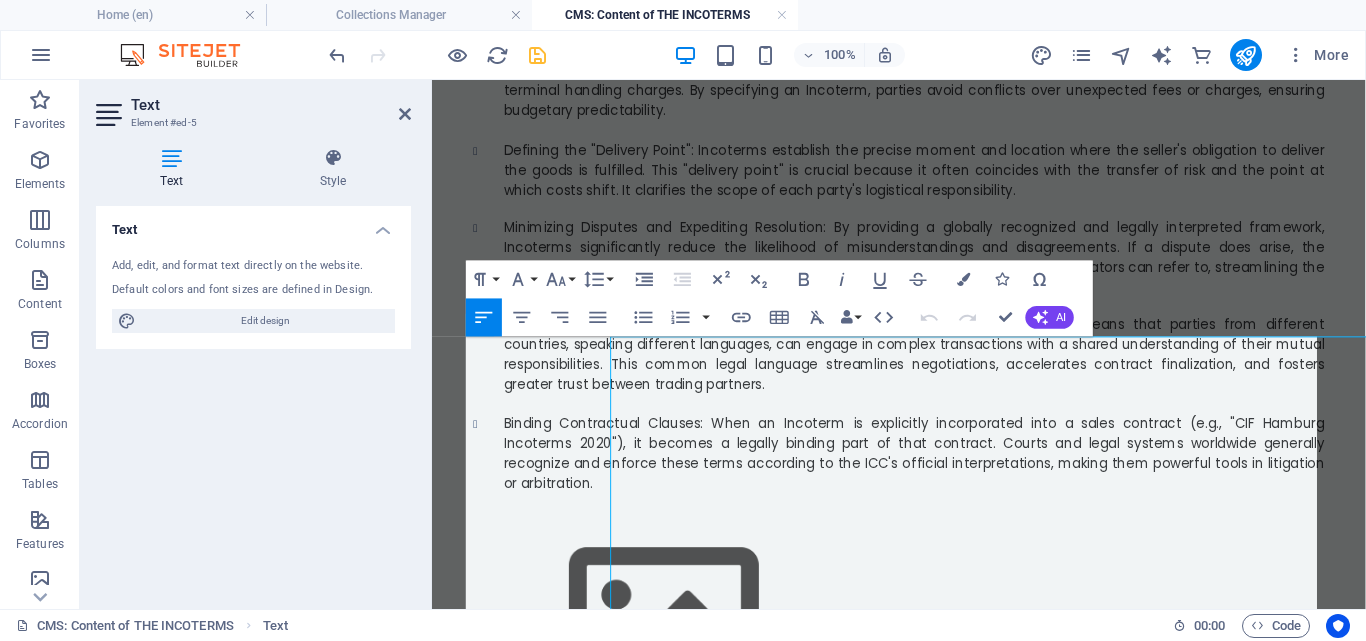 scroll, scrollTop: 491, scrollLeft: 0, axis: vertical 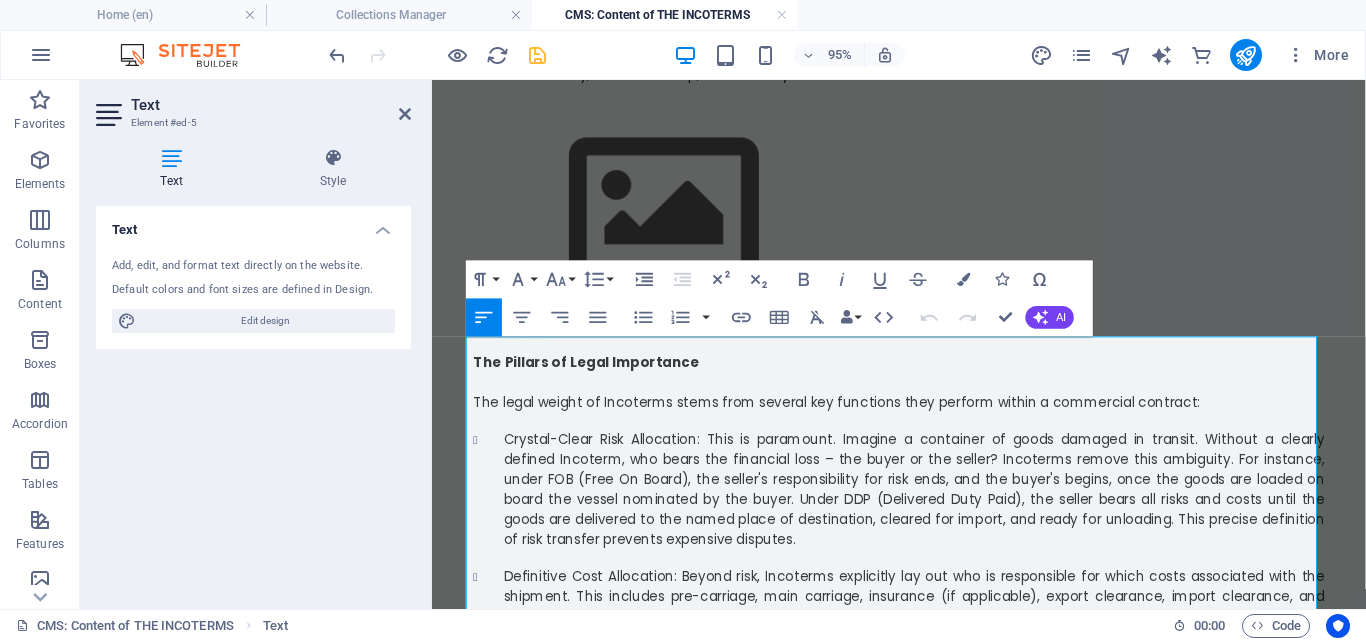 click at bounding box center [924, 359] 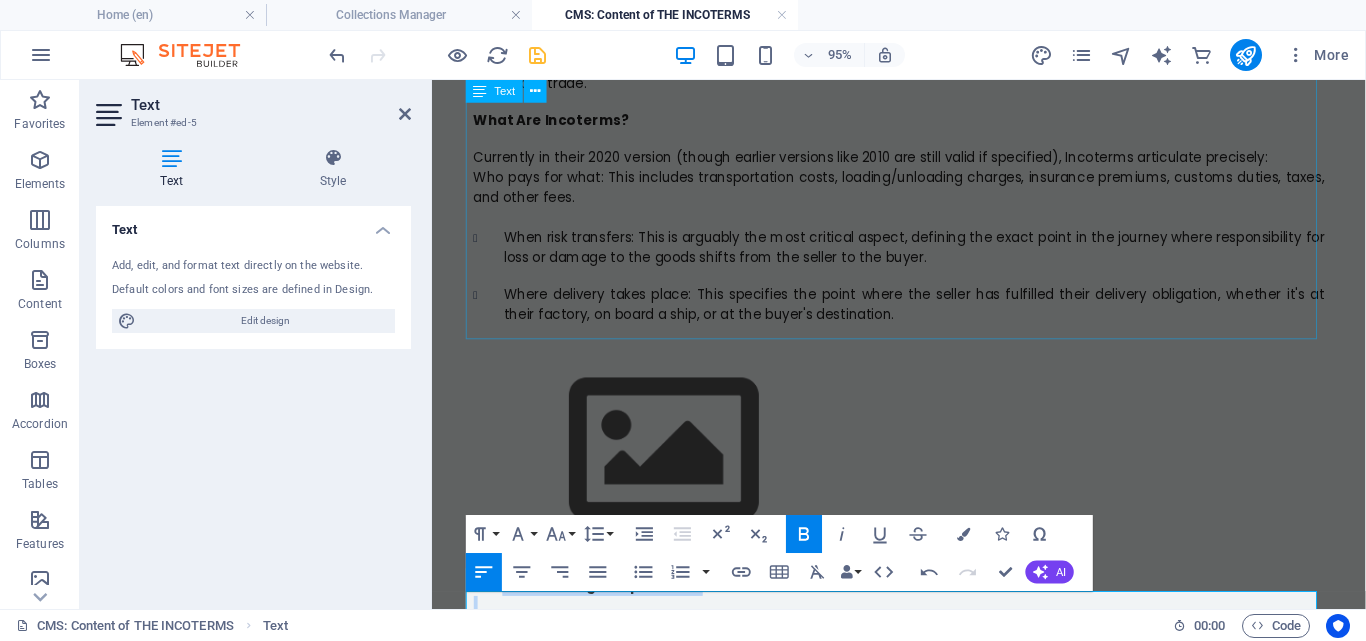 scroll, scrollTop: 223, scrollLeft: 0, axis: vertical 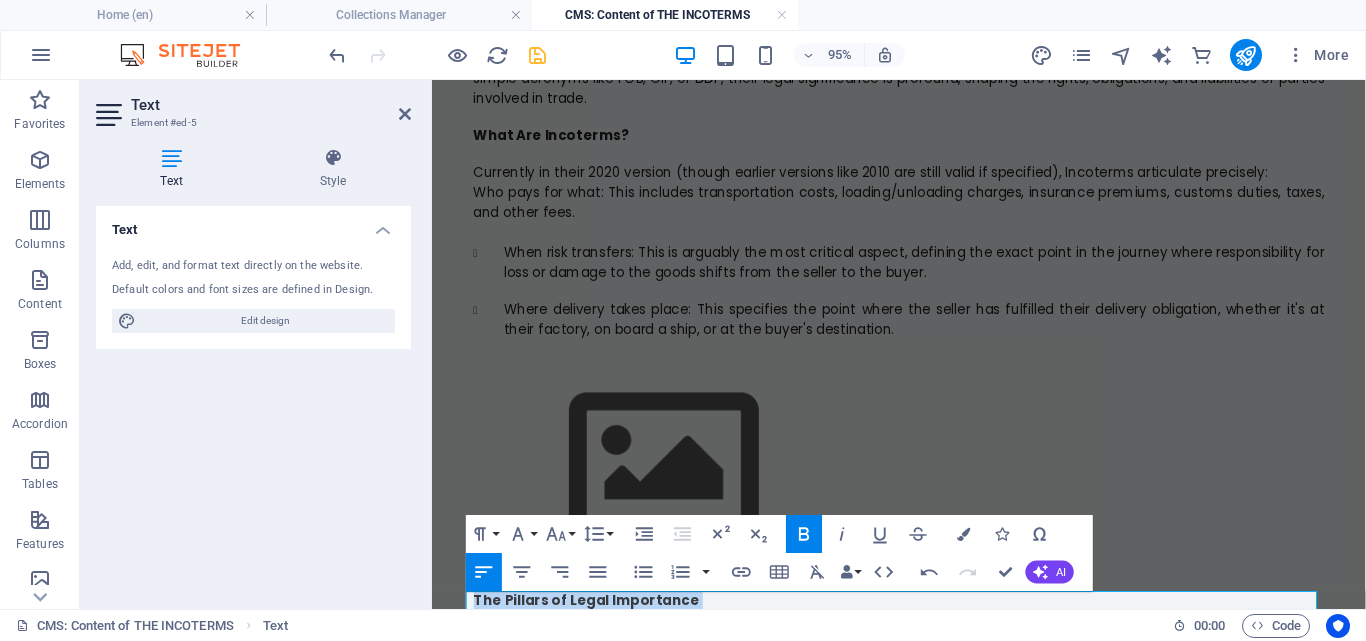 drag, startPoint x: 582, startPoint y: 488, endPoint x: 438, endPoint y: 522, distance: 147.95946 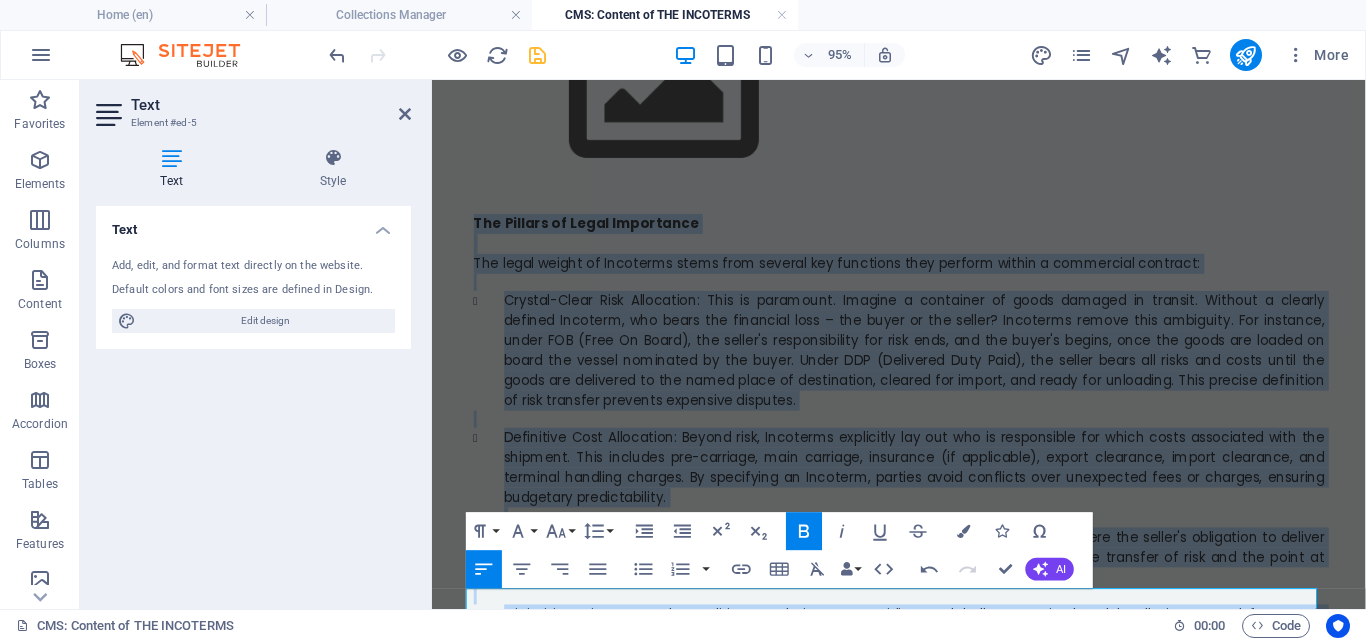 scroll, scrollTop: 640, scrollLeft: 0, axis: vertical 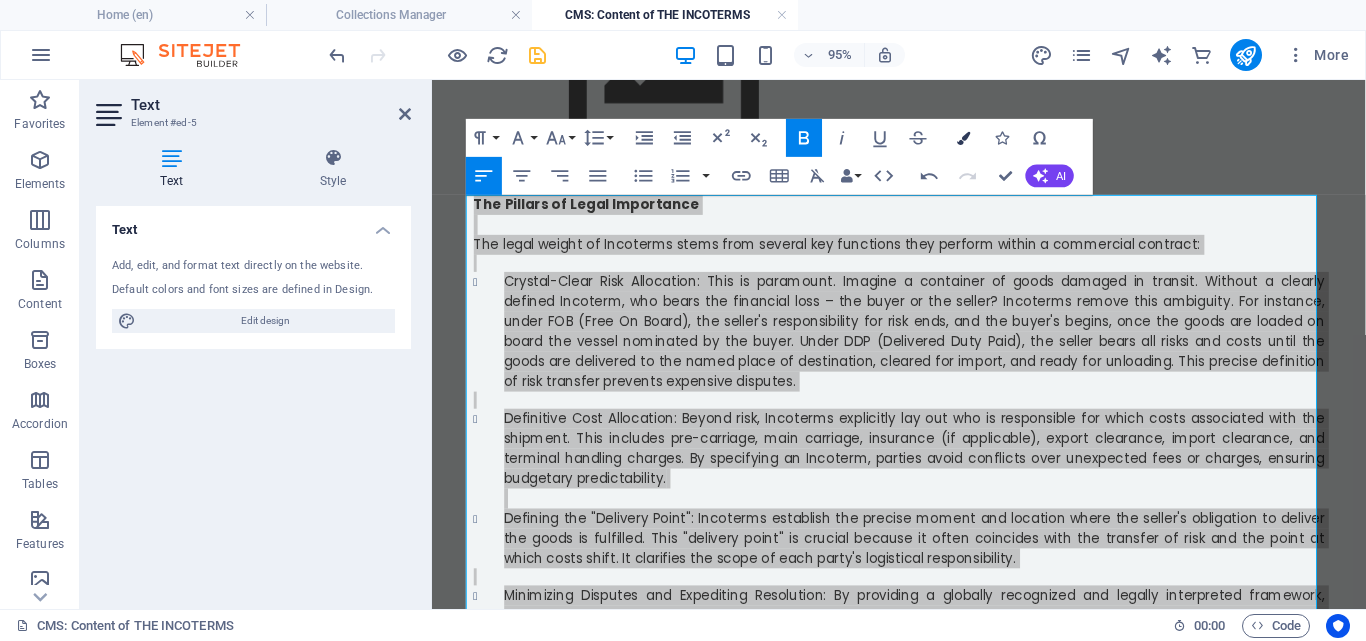 click on "Colors" at bounding box center [964, 138] 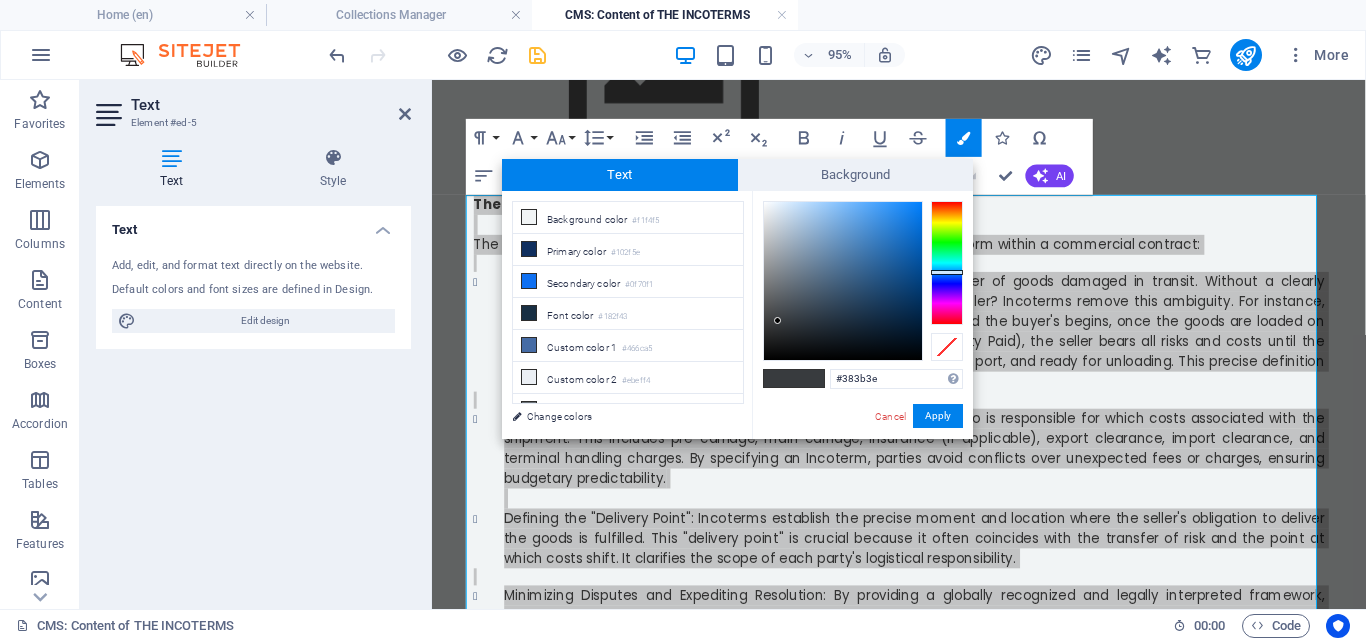 type on "#1d1e1f" 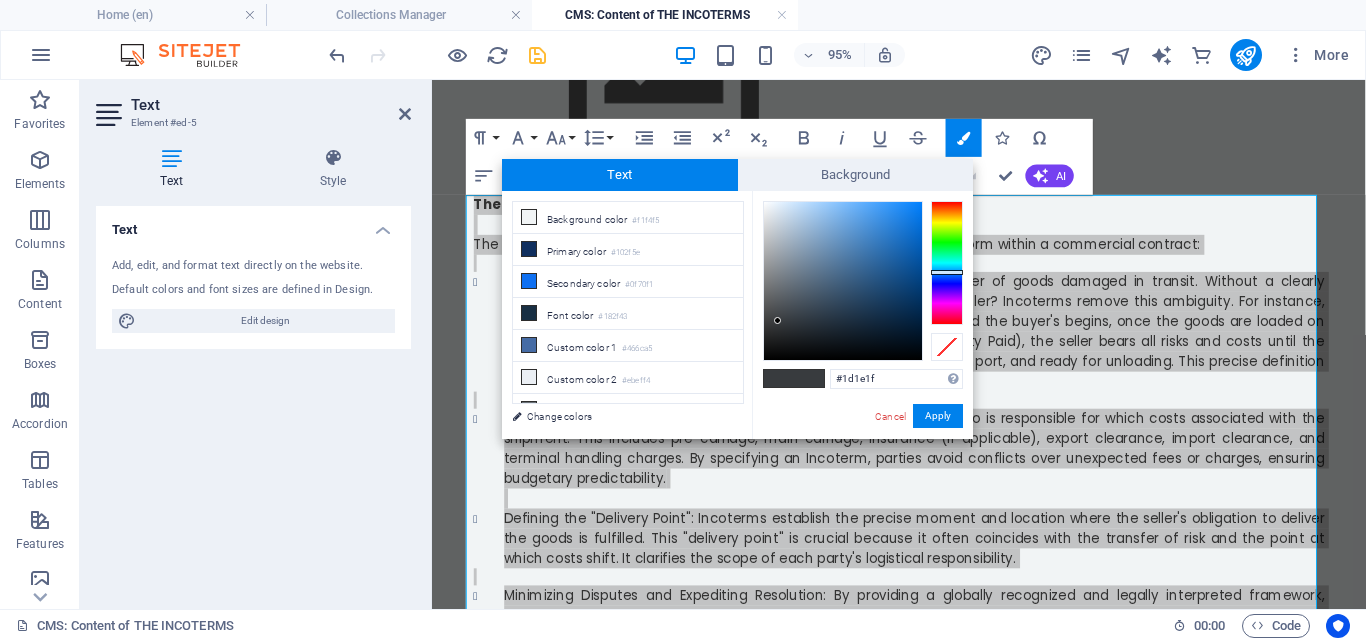 click at bounding box center (843, 281) 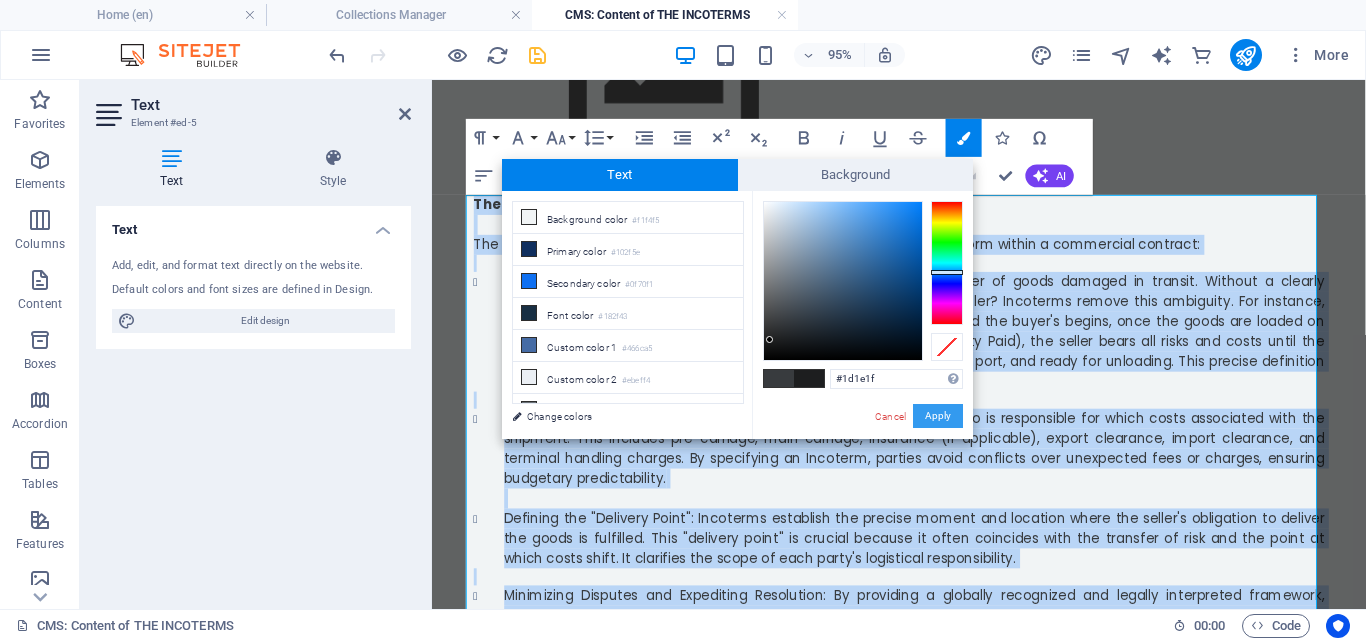 click on "Apply" at bounding box center (938, 416) 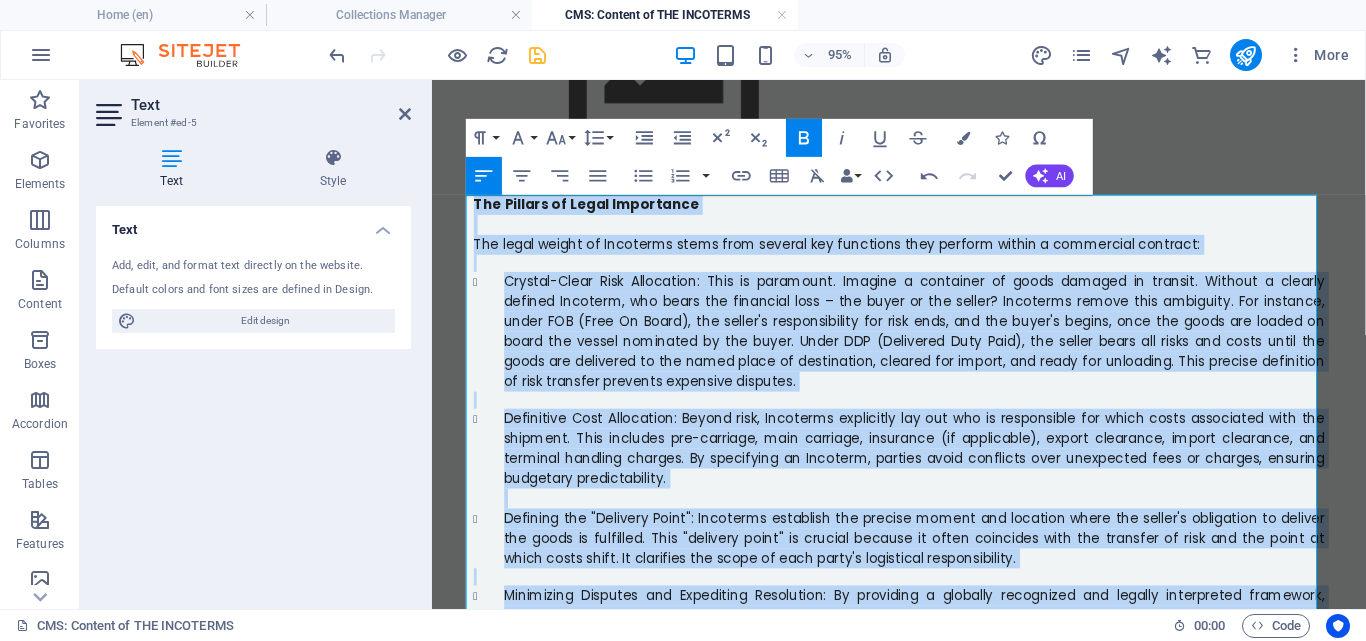 click on "Definitive Cost Allocation: Beyond risk, Incoterms explicitly lay out who is responsible for which costs associated with the shipment. This includes pre-carriage, main carriage, insurance (if applicable), export clearance, import clearance, and terminal handling charges. By specifying an Incoterm, parties avoid conflicts over unexpected fees or charges, ensuring budgetary predictability." at bounding box center (940, 467) 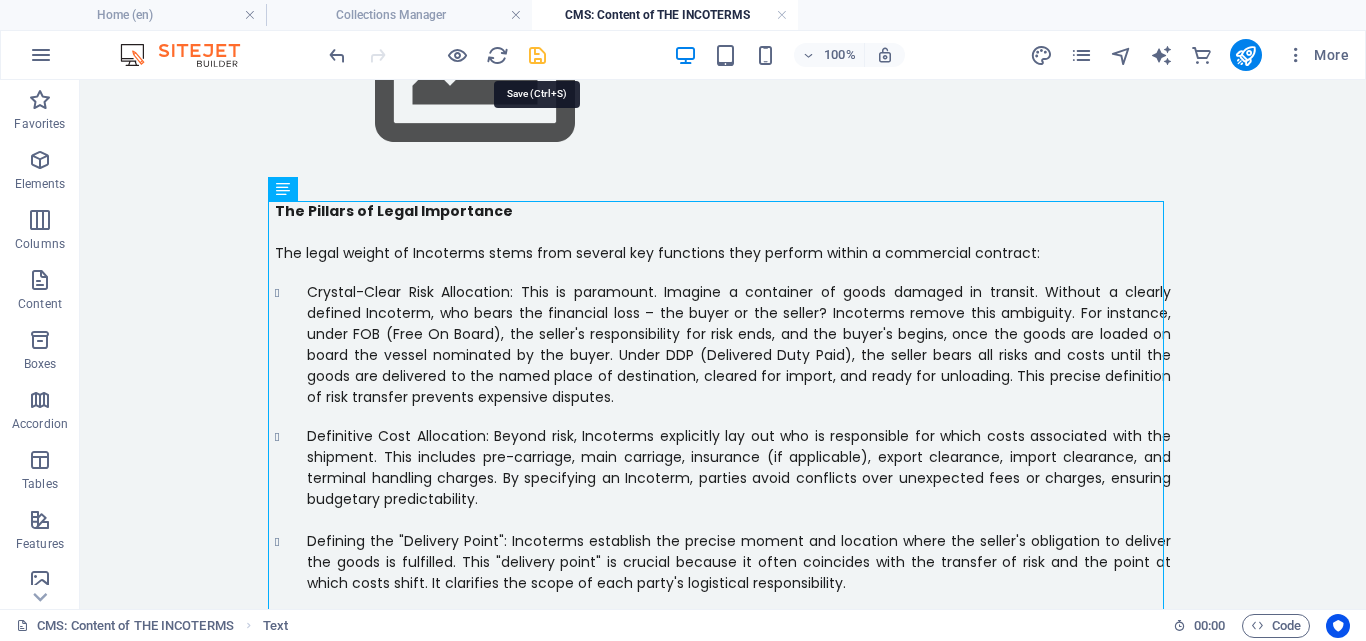 click at bounding box center (537, 55) 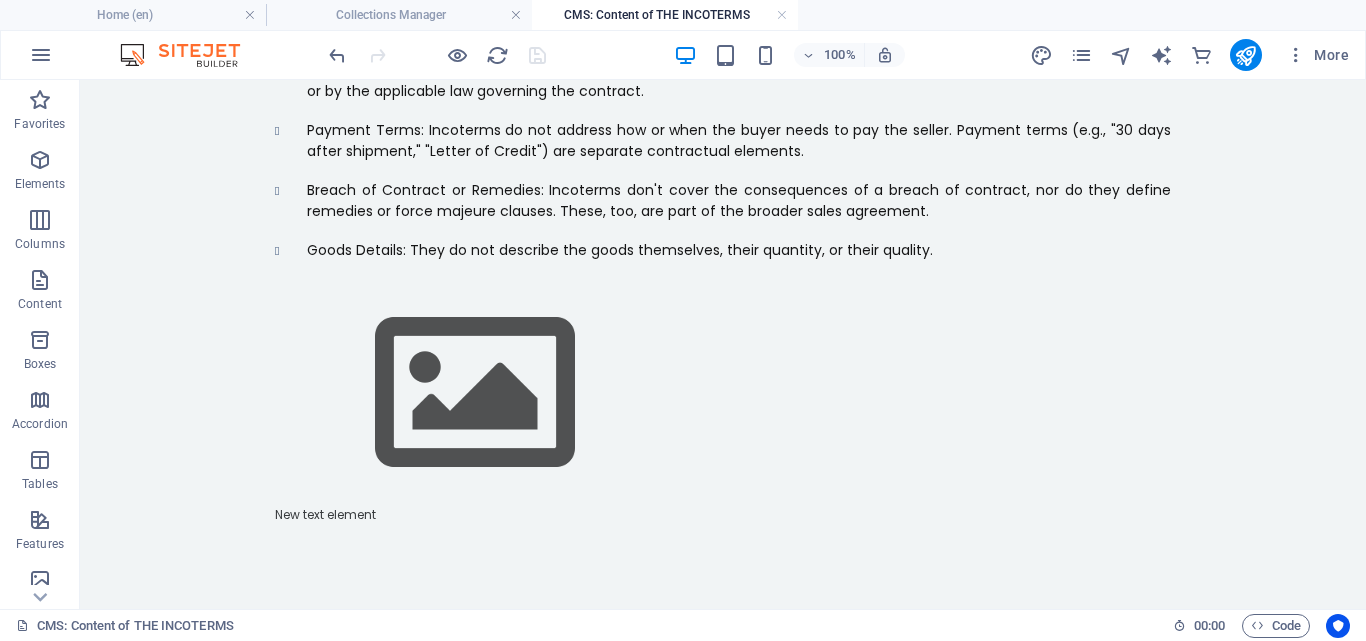 scroll, scrollTop: 1918, scrollLeft: 0, axis: vertical 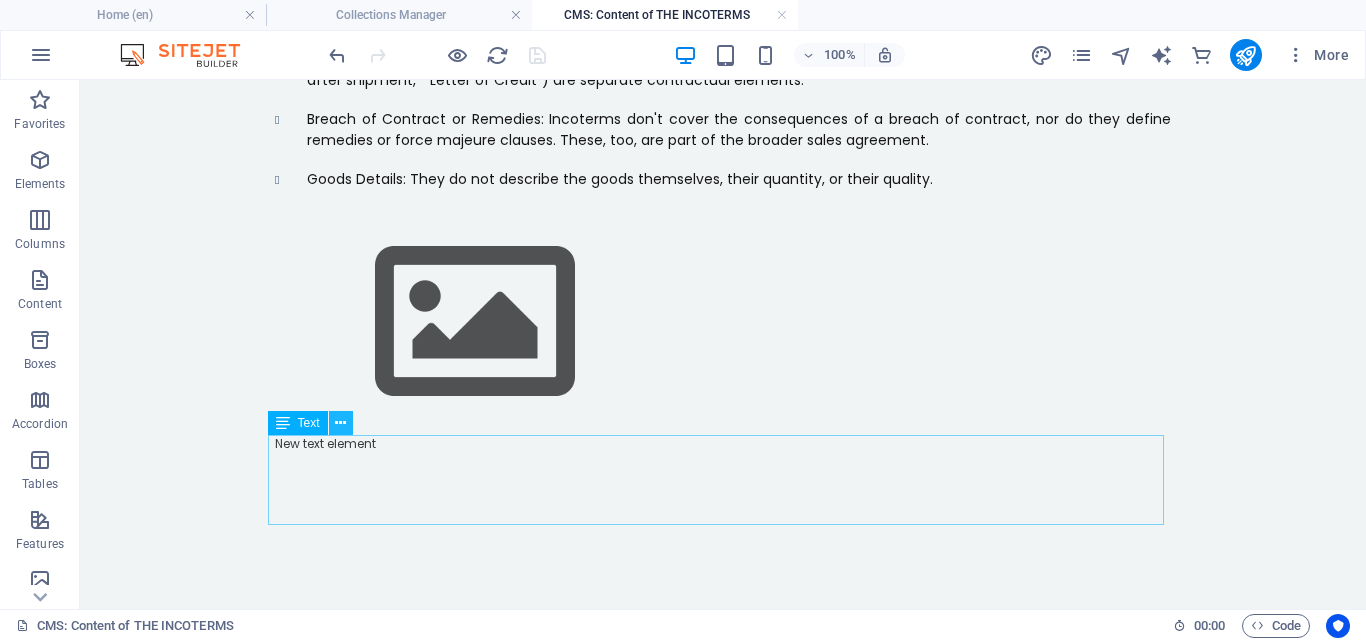 click at bounding box center (340, 423) 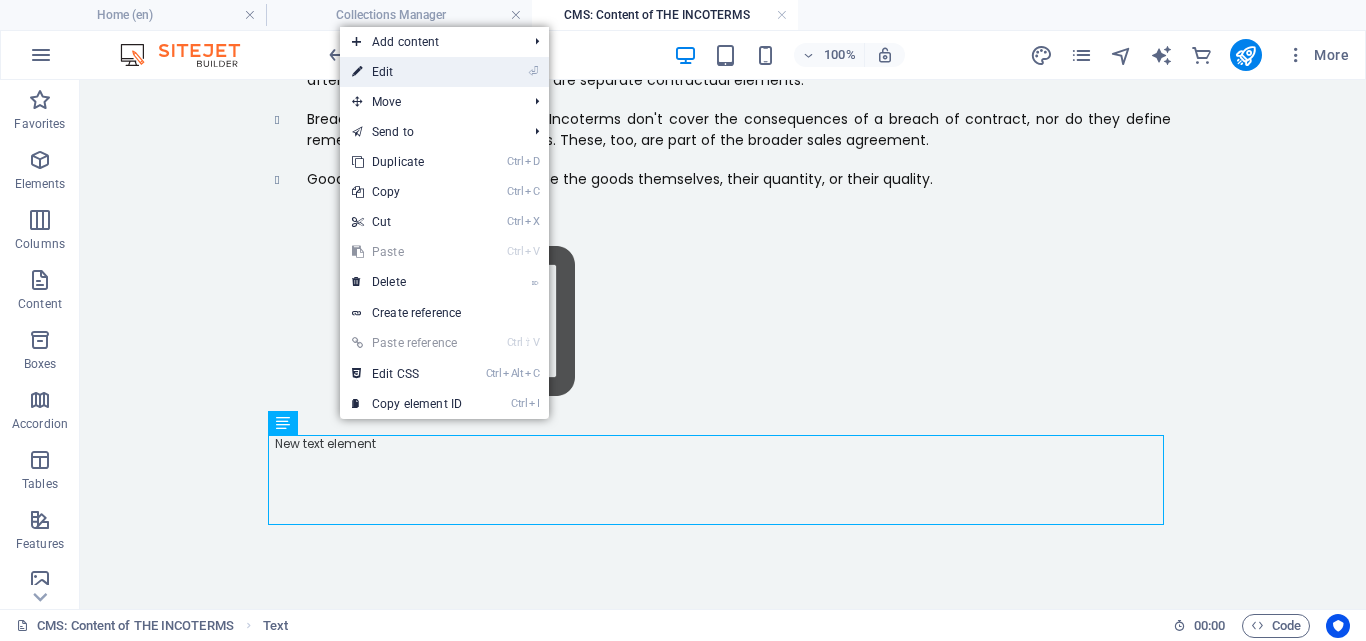 click on "⏎  Edit" at bounding box center (407, 72) 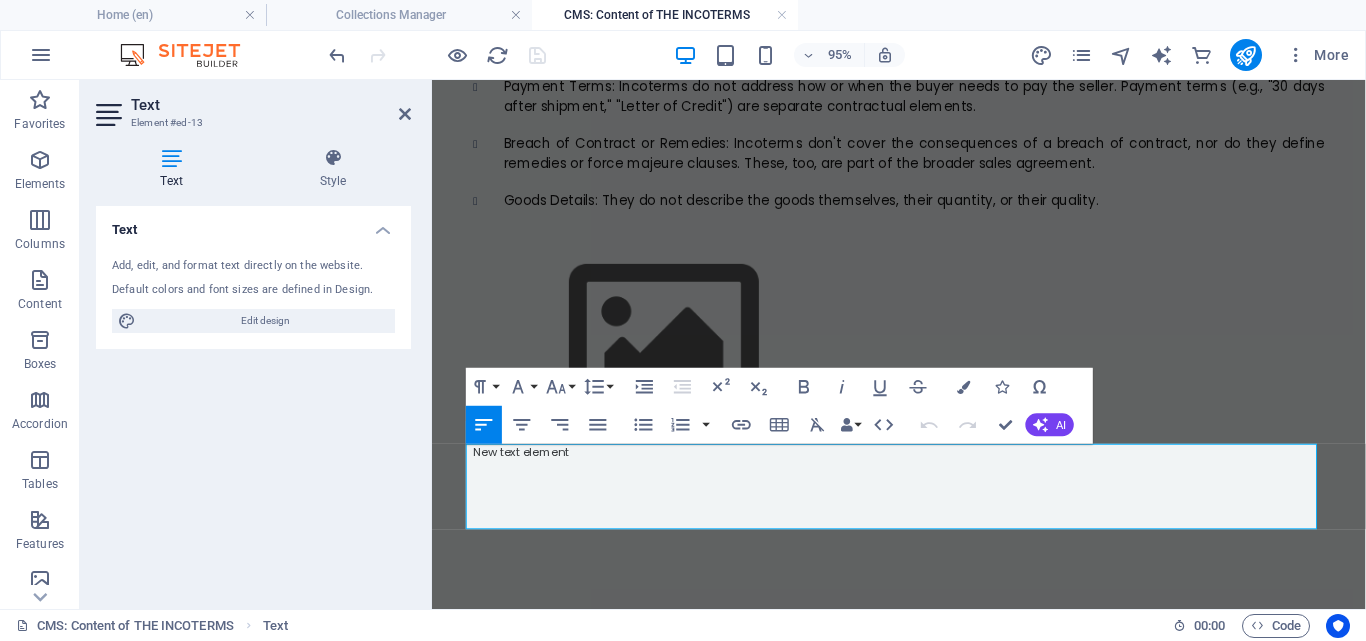 scroll, scrollTop: 1890, scrollLeft: 0, axis: vertical 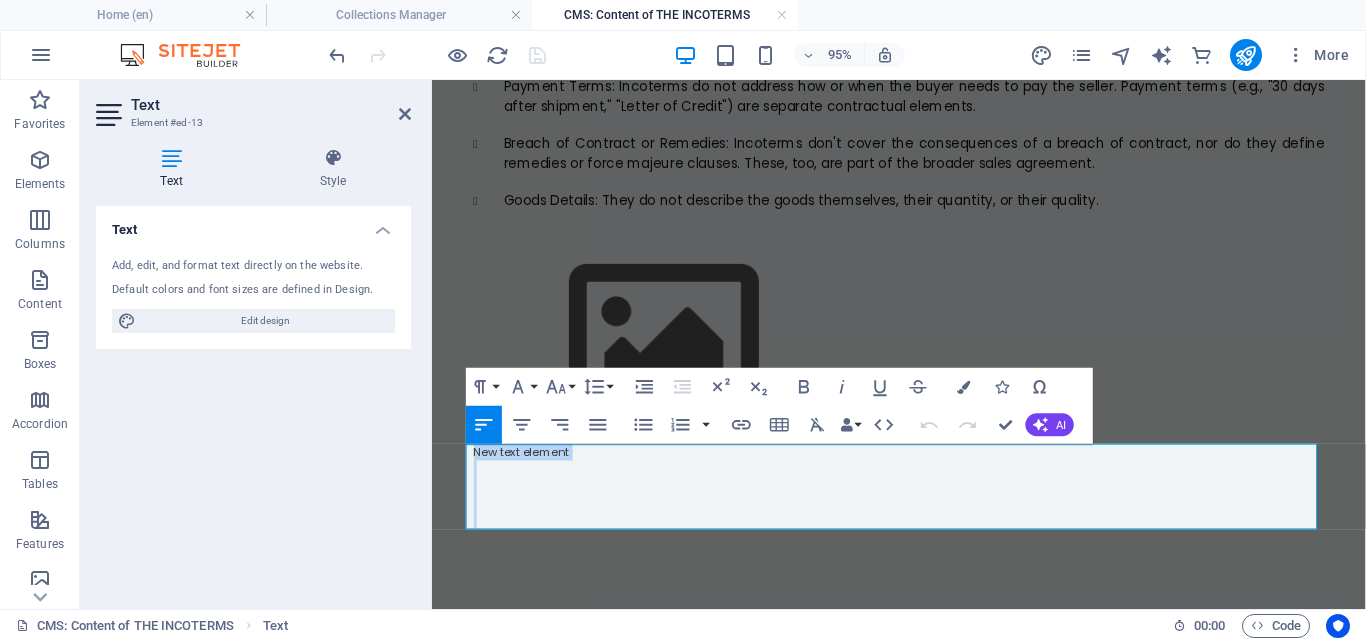 click at bounding box center (924, 508) 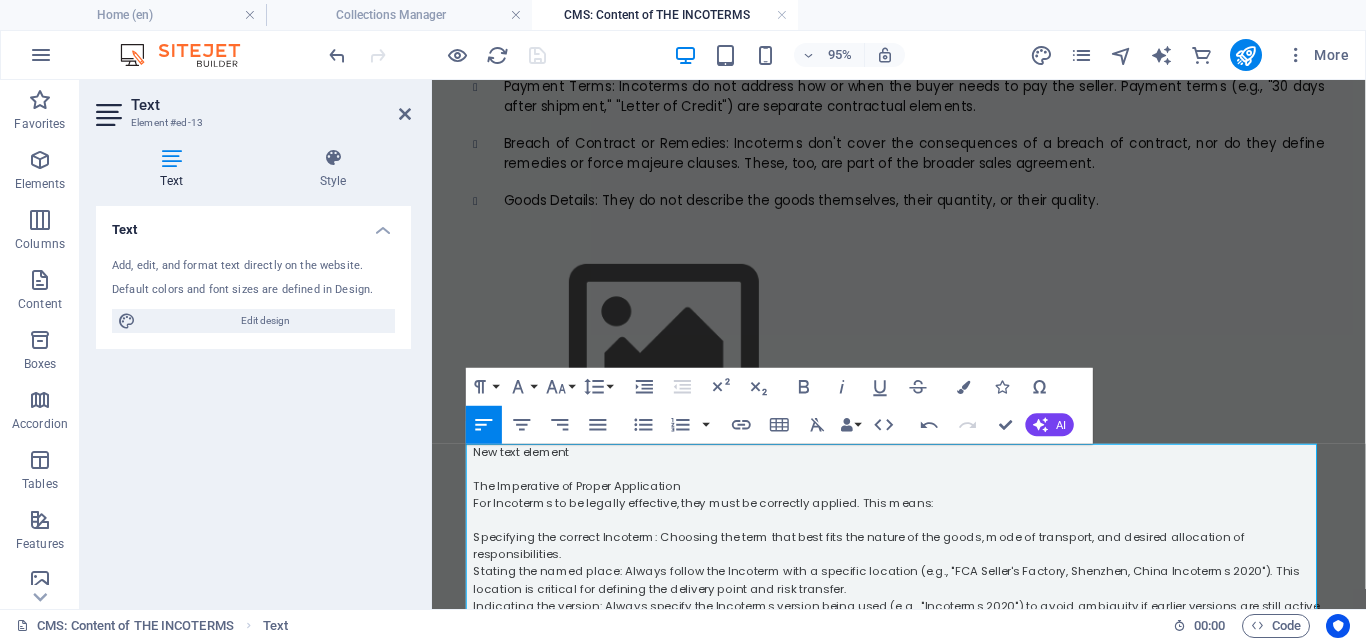 scroll, scrollTop: 17399, scrollLeft: 1, axis: both 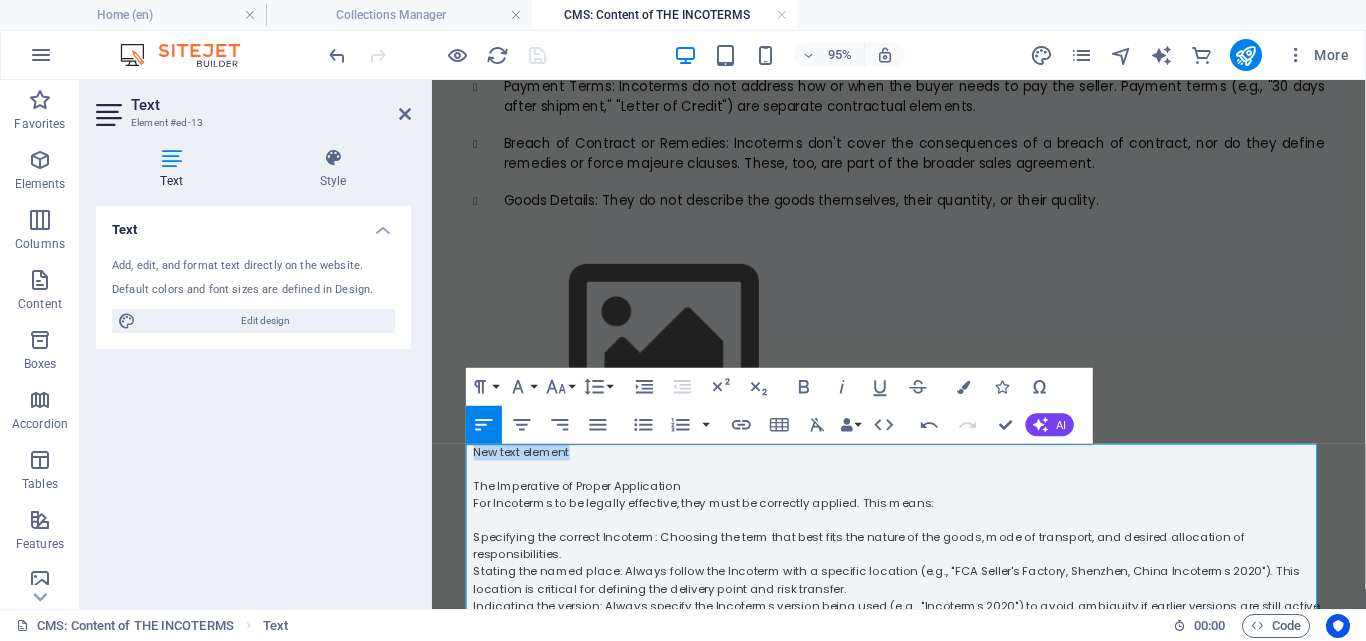 drag, startPoint x: 616, startPoint y: 472, endPoint x: 437, endPoint y: 464, distance: 179.17868 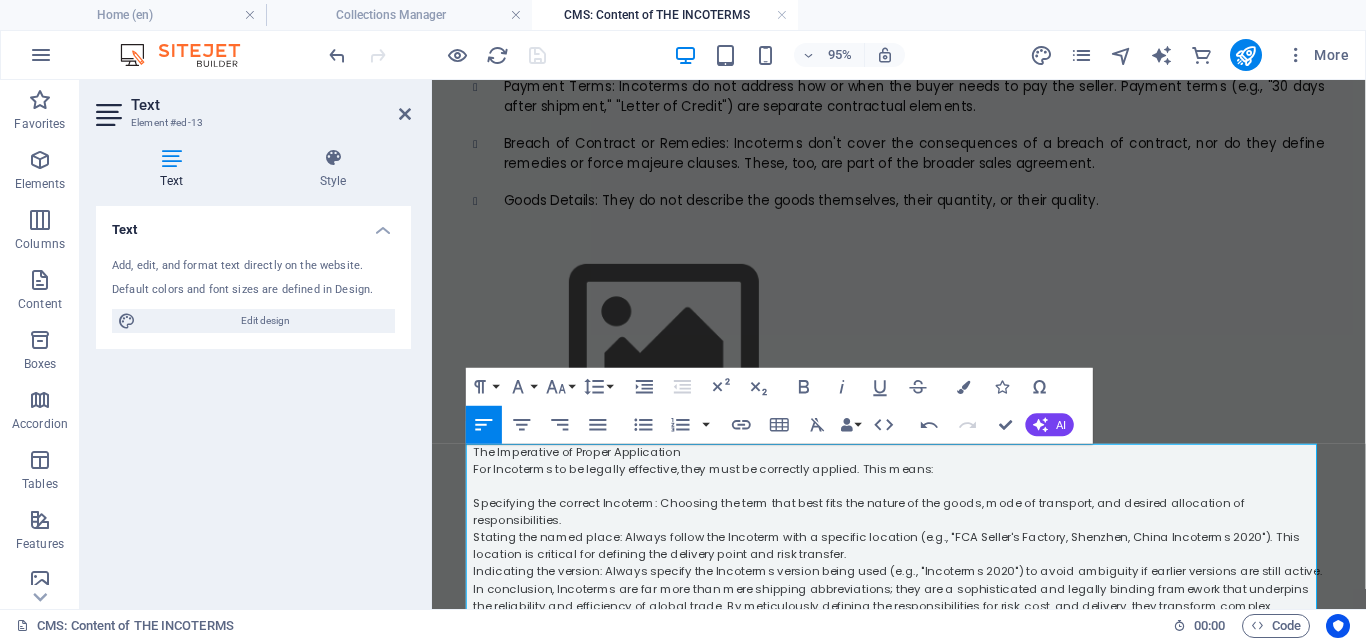click on "The Imperative of Proper Application" at bounding box center [924, 472] 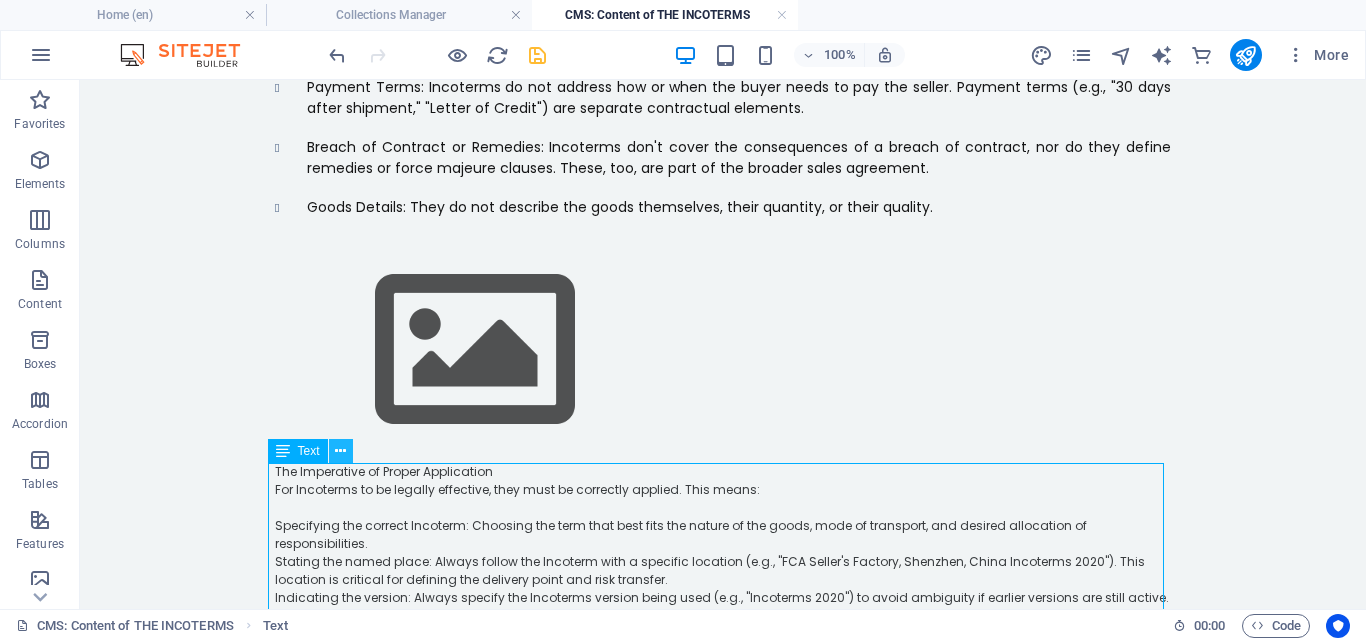 click at bounding box center [340, 451] 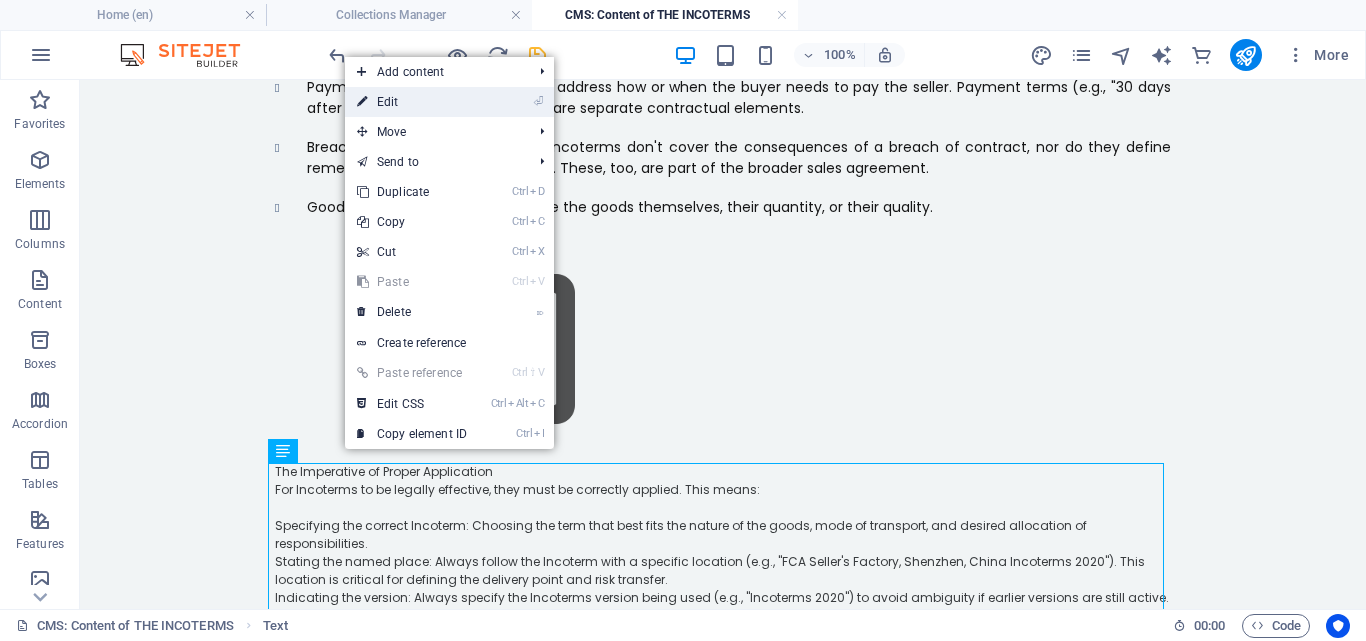 click on "⏎  Edit" at bounding box center [412, 102] 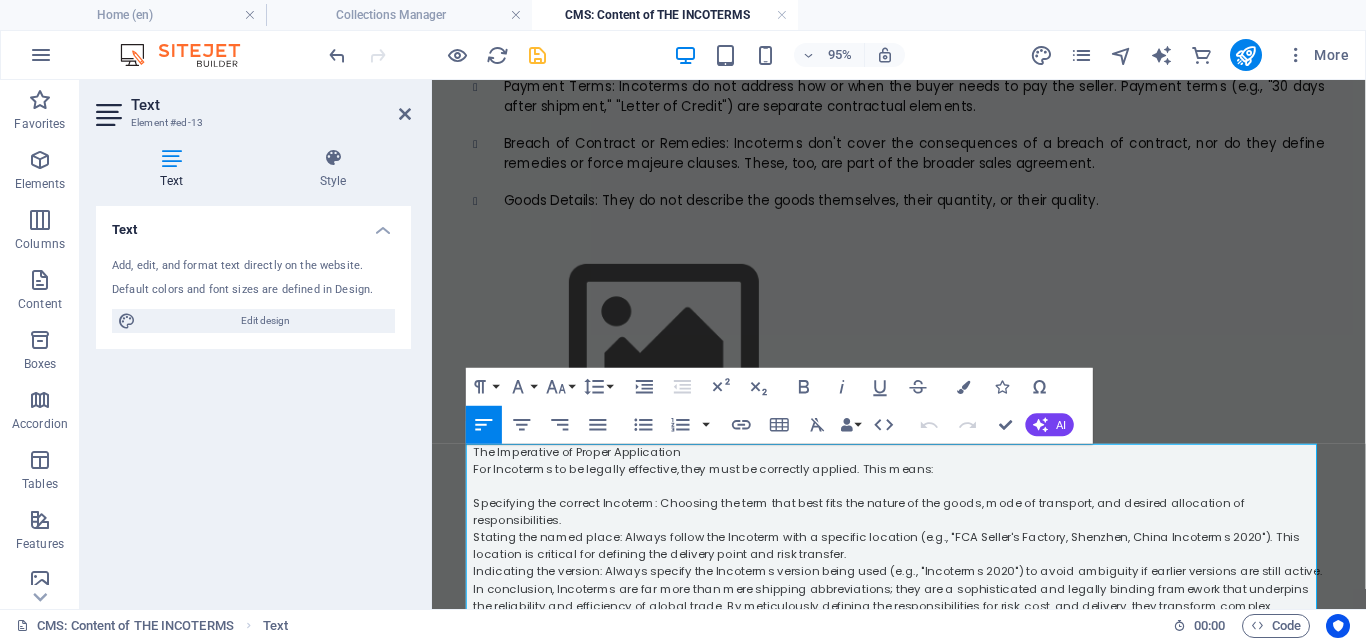 click on "The Imperative of Proper Application" at bounding box center (924, 472) 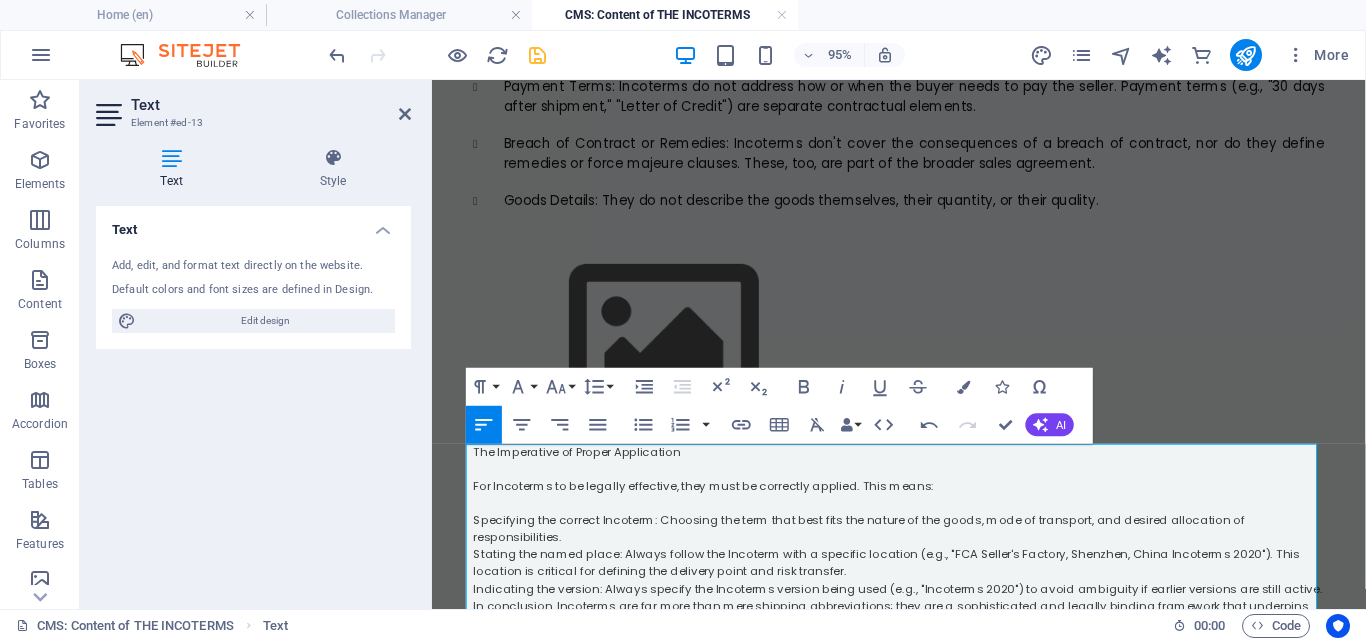 scroll, scrollTop: 2070, scrollLeft: 0, axis: vertical 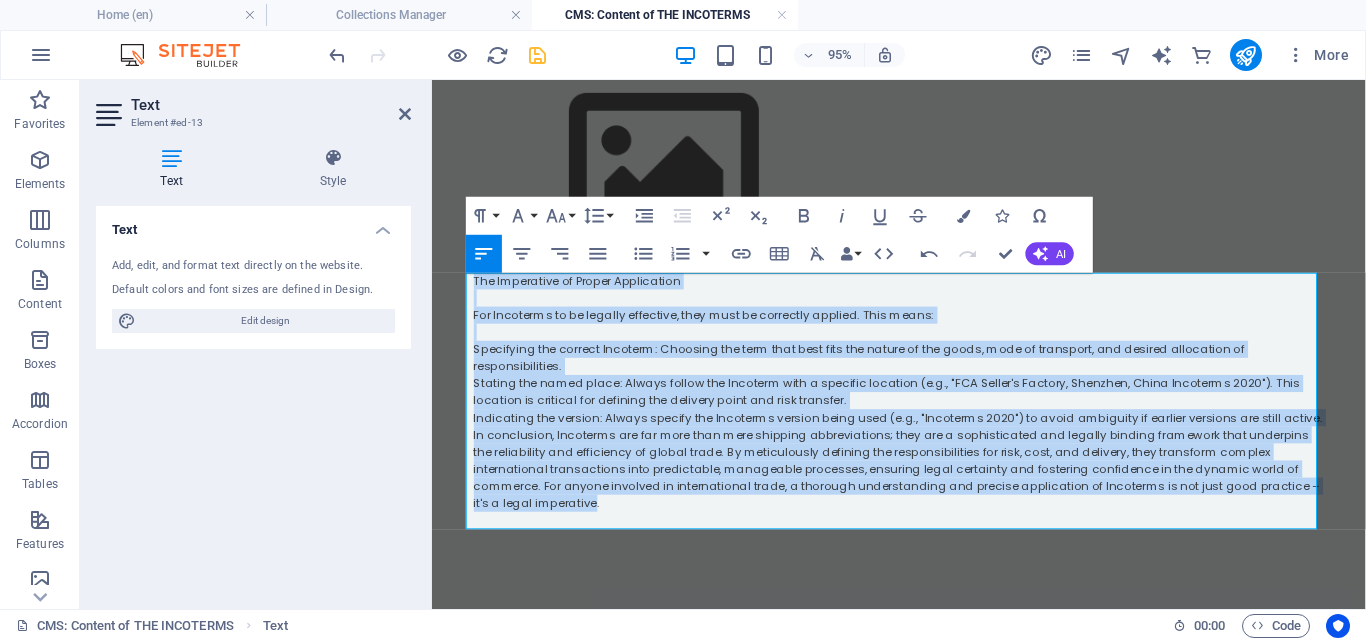 drag, startPoint x: 534, startPoint y: 509, endPoint x: 462, endPoint y: 286, distance: 234.33524 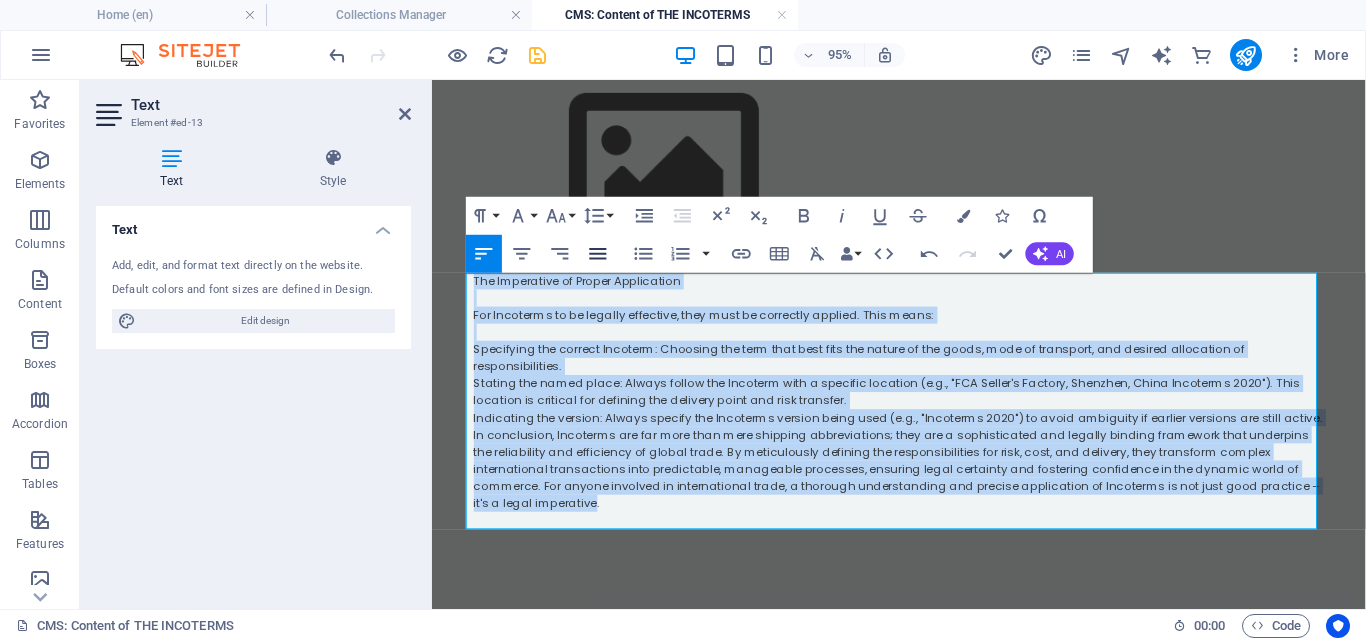 click 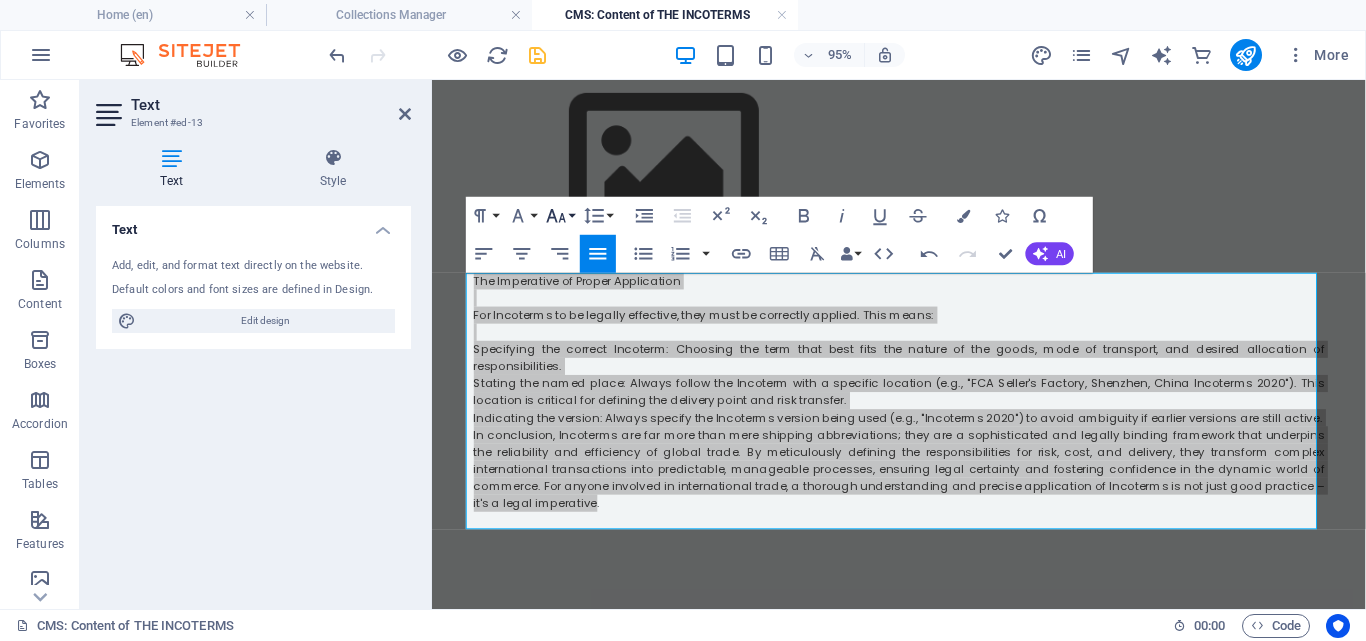 click on "Font Size" at bounding box center (560, 216) 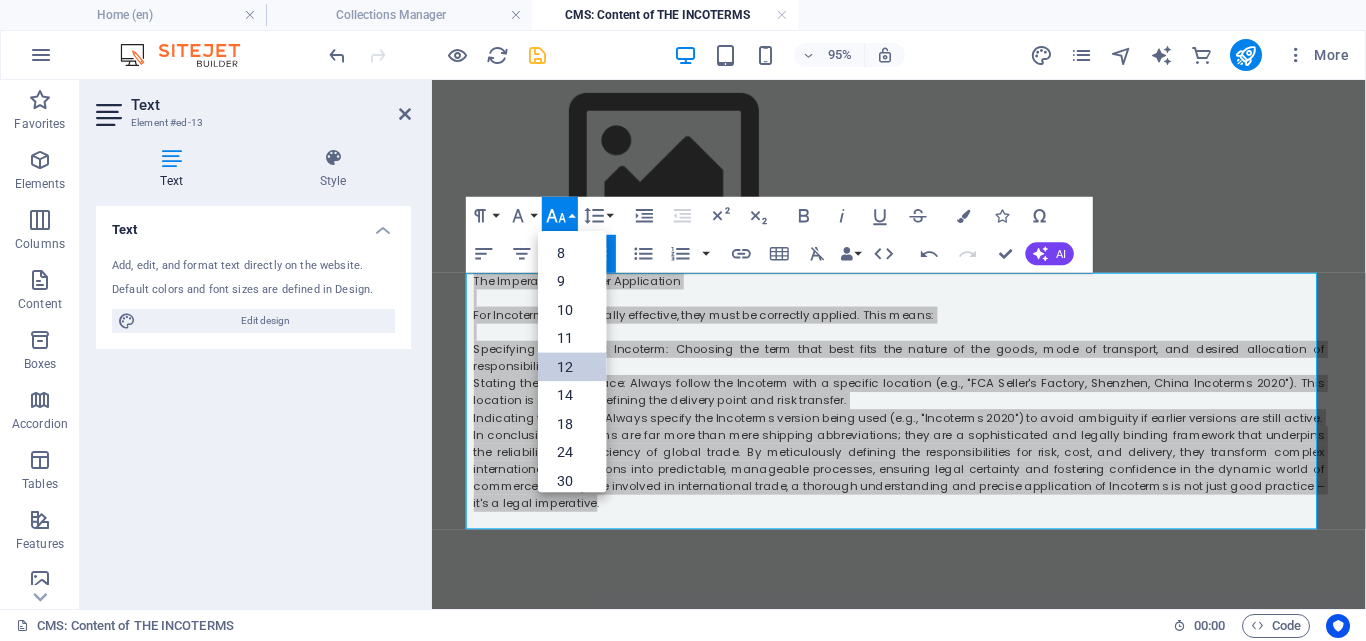 scroll, scrollTop: 143, scrollLeft: 0, axis: vertical 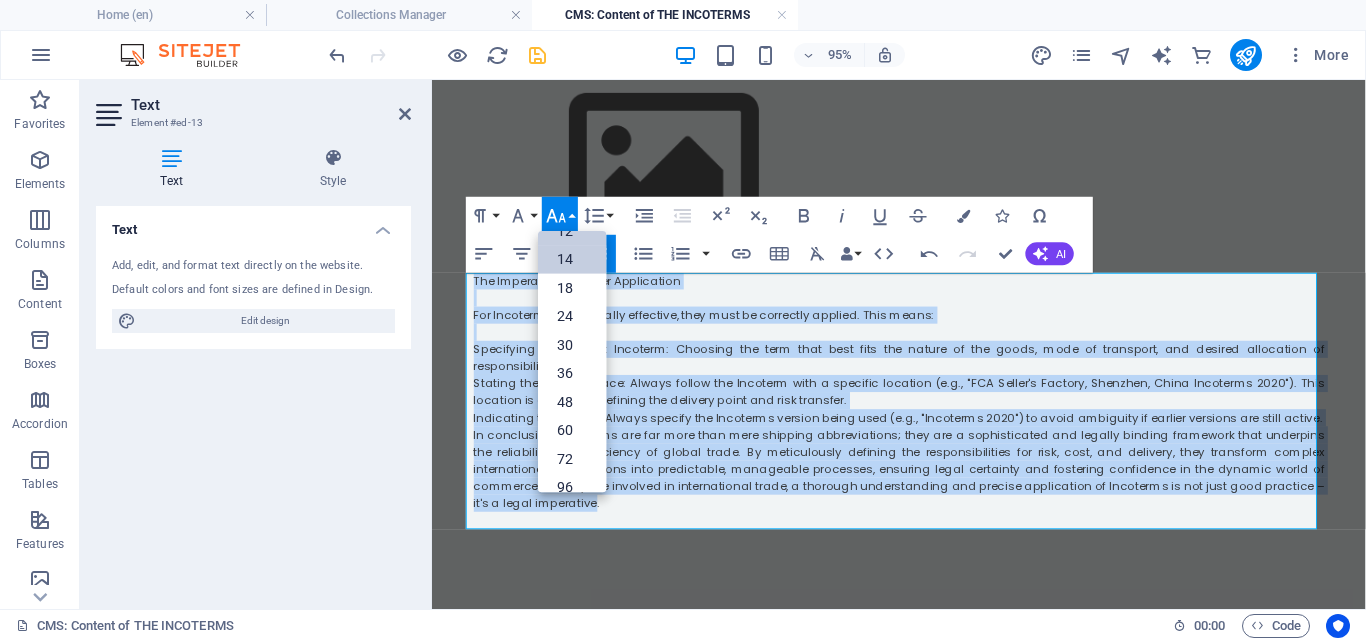 click on "14" at bounding box center [572, 259] 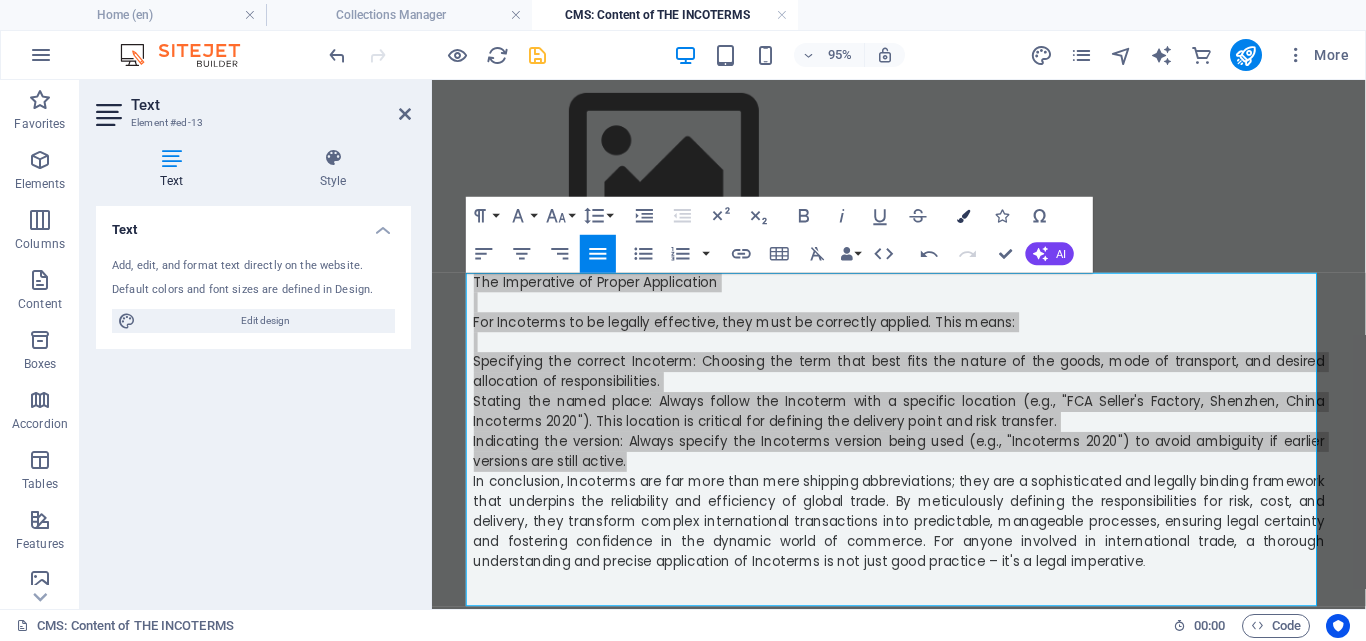 click at bounding box center [963, 215] 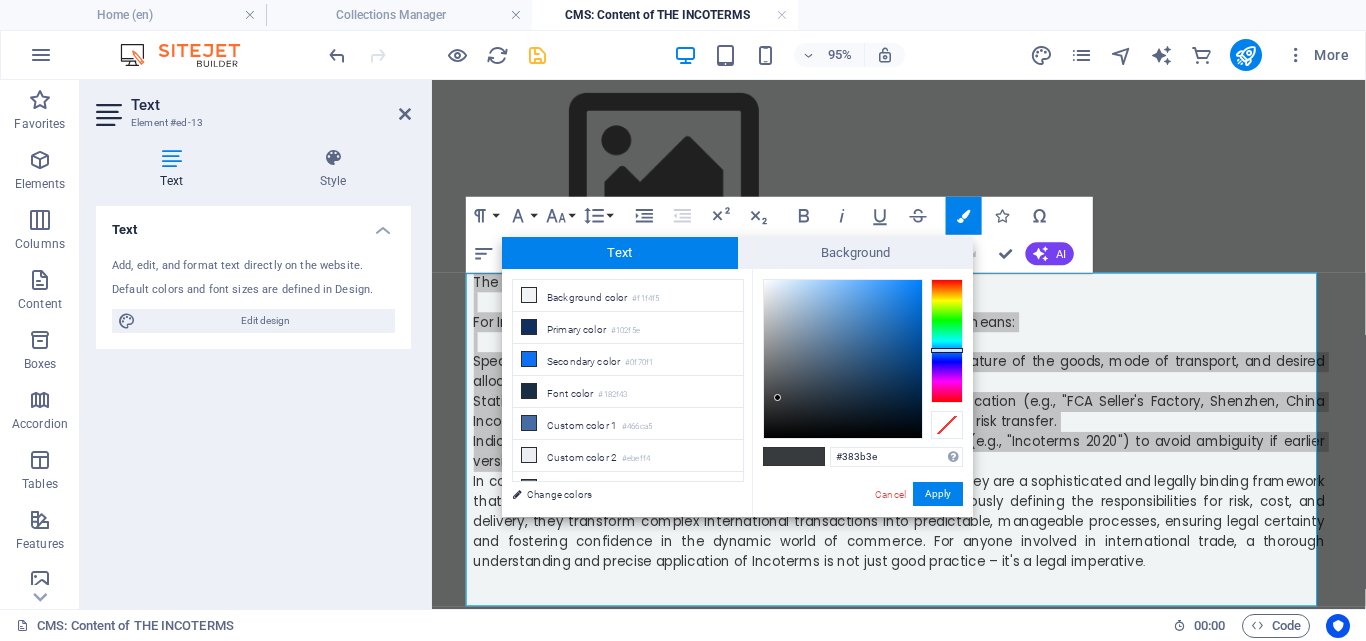 type on "#[NUMBER]" 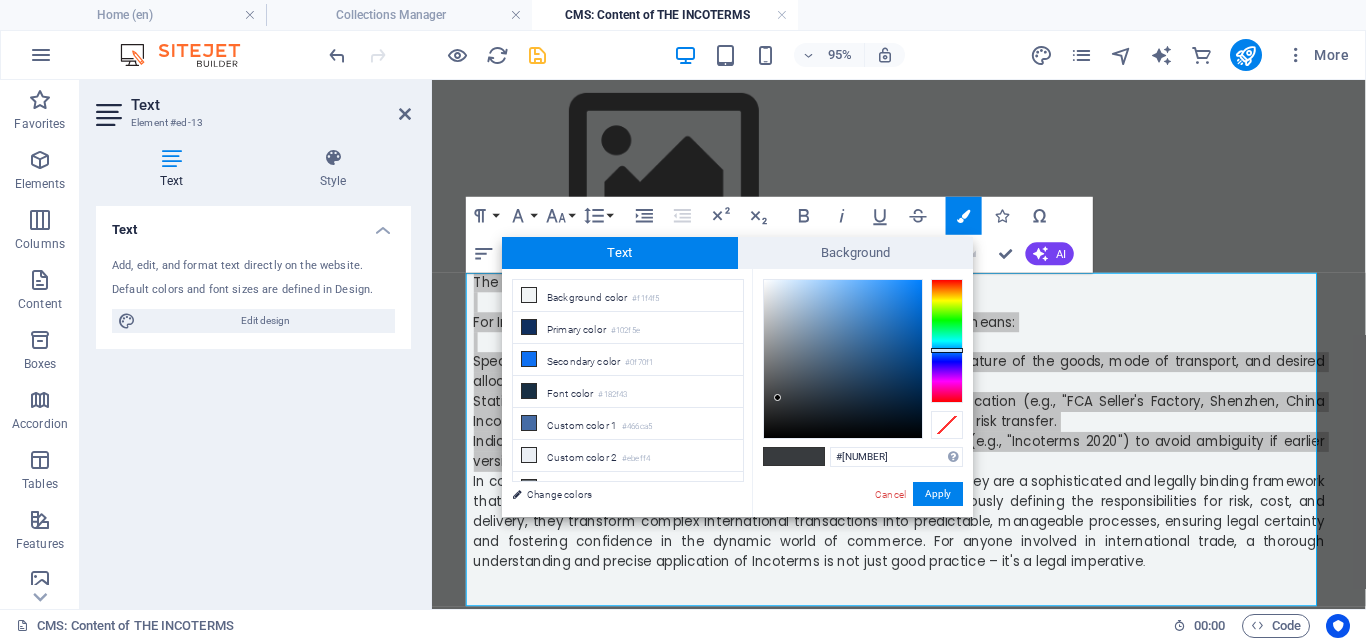 click at bounding box center [843, 359] 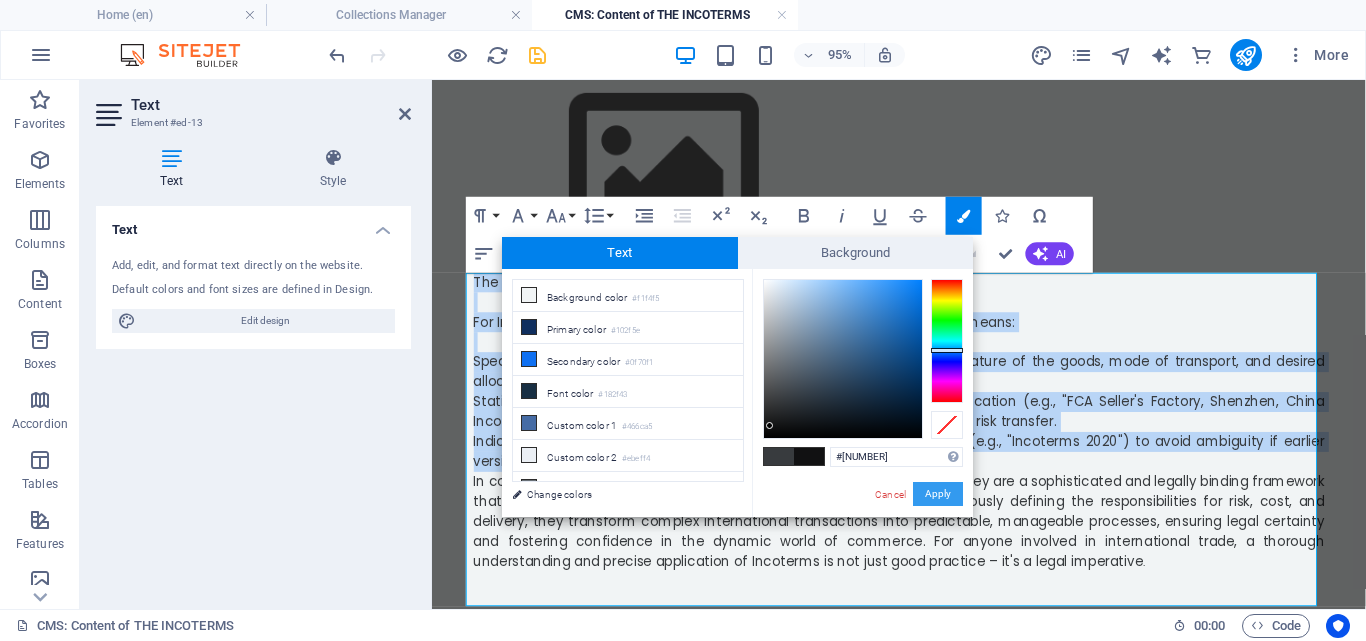 click on "Apply" at bounding box center [938, 494] 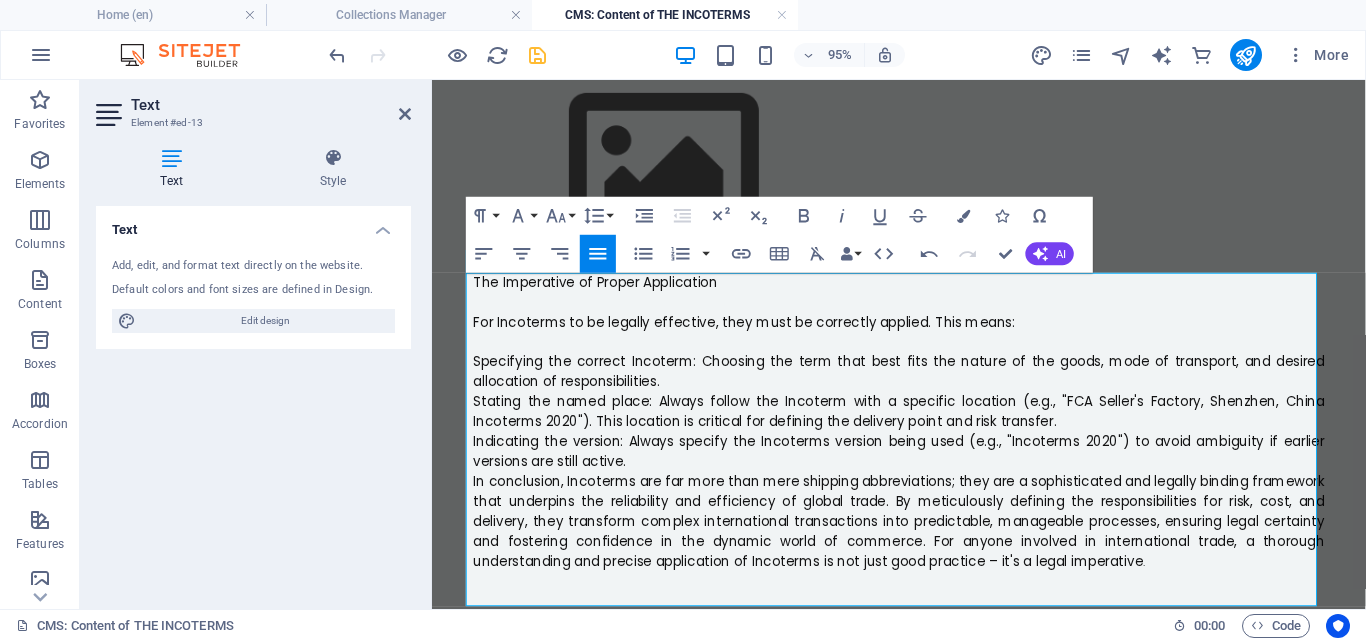 click on "In conclusion, Incoterms are far more than mere shipping abbreviations; they are a sophisticated and legally binding framework that underpins the reliability and efficiency of global trade. By meticulously defining the responsibilities for risk, cost, and delivery, they transform complex international transactions into predictable, manageable processes, ensuring legal certainty and fostering confidence in the dynamic world of commerce. For anyone involved in international trade, a thorough understanding and precise application of Incoterms is not just good practice – it's a legal imperative ." at bounding box center [924, 545] 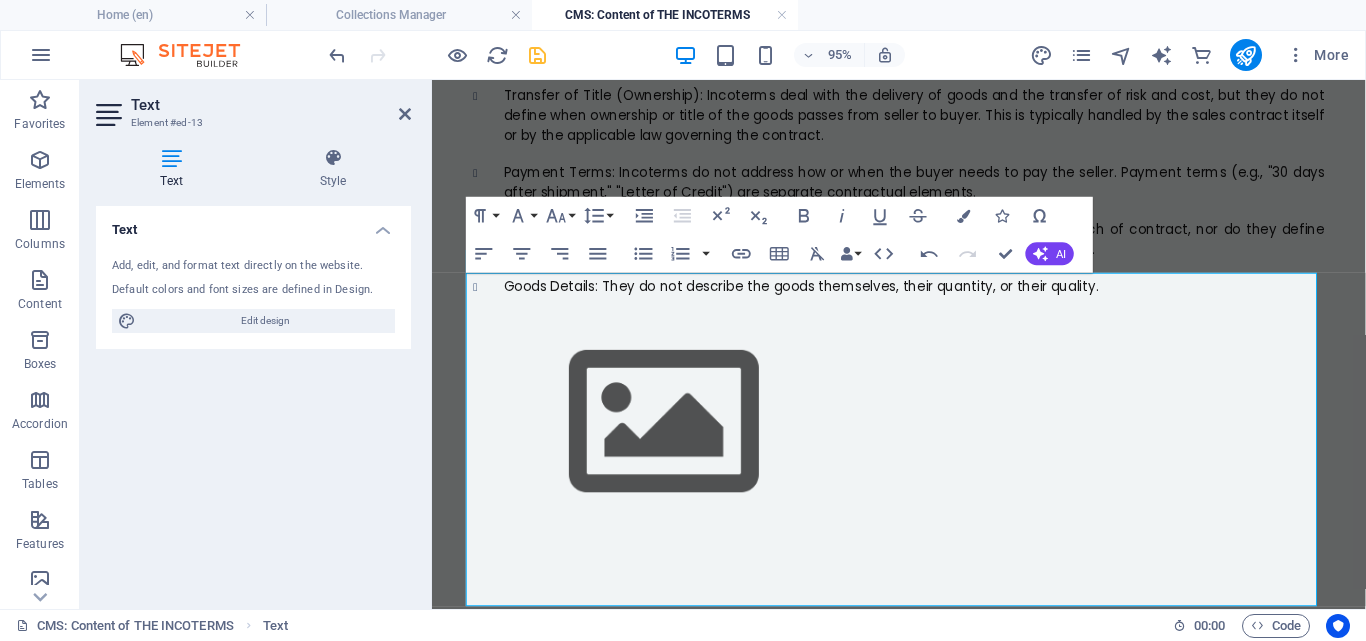 scroll, scrollTop: 1828, scrollLeft: 0, axis: vertical 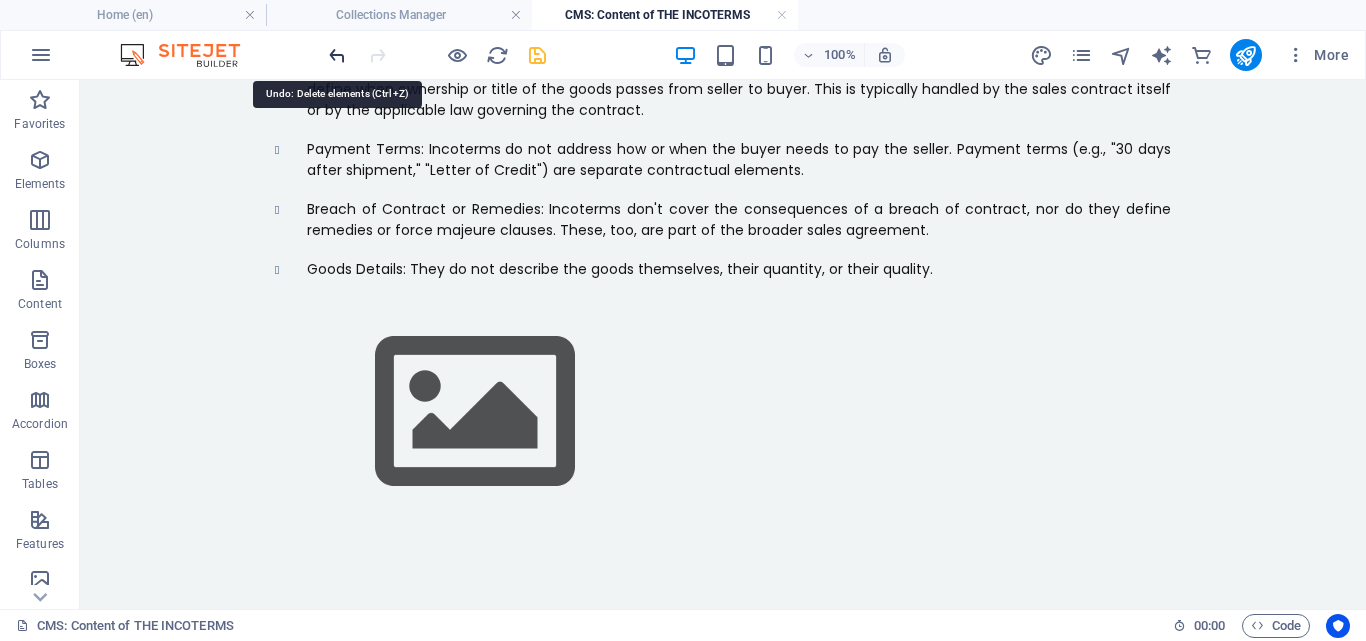 click at bounding box center [337, 55] 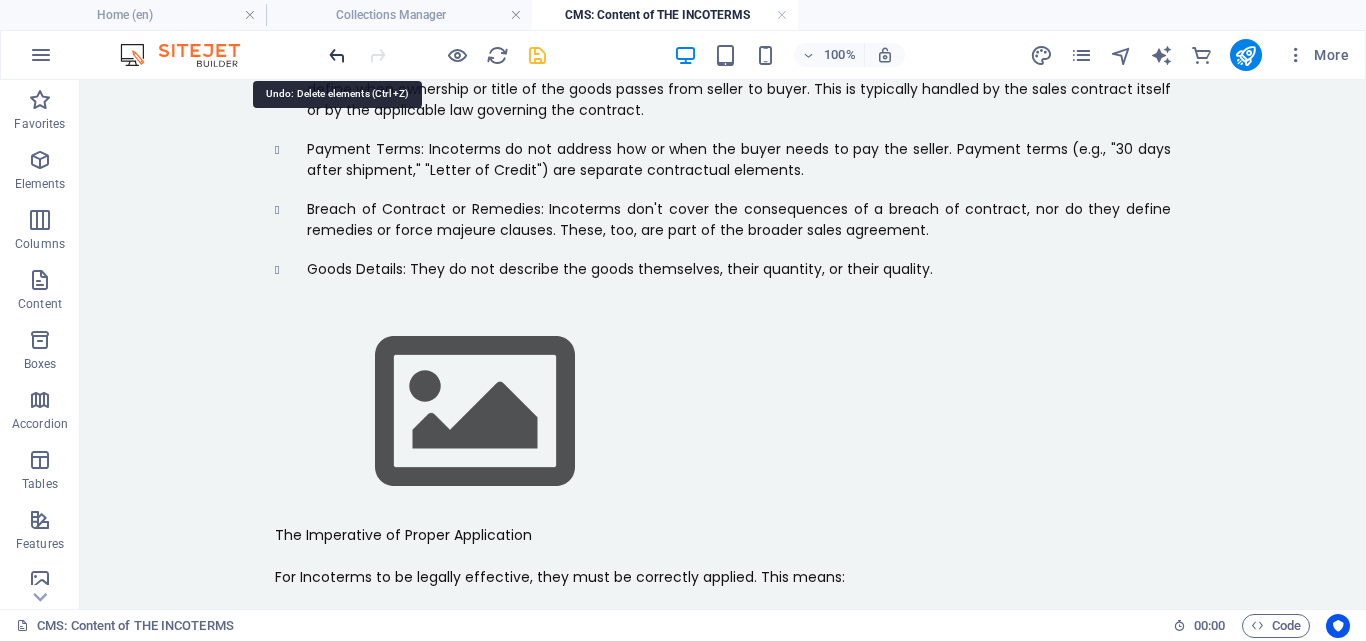 scroll, scrollTop: 2070, scrollLeft: 0, axis: vertical 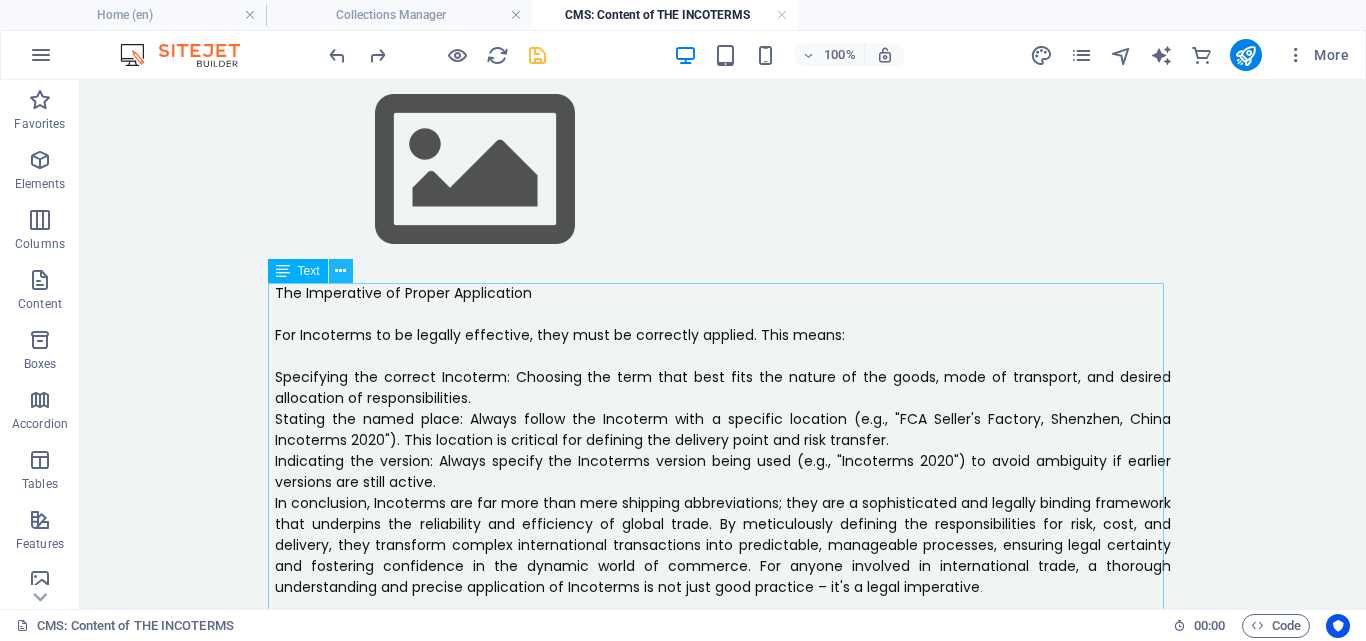 click at bounding box center [340, 271] 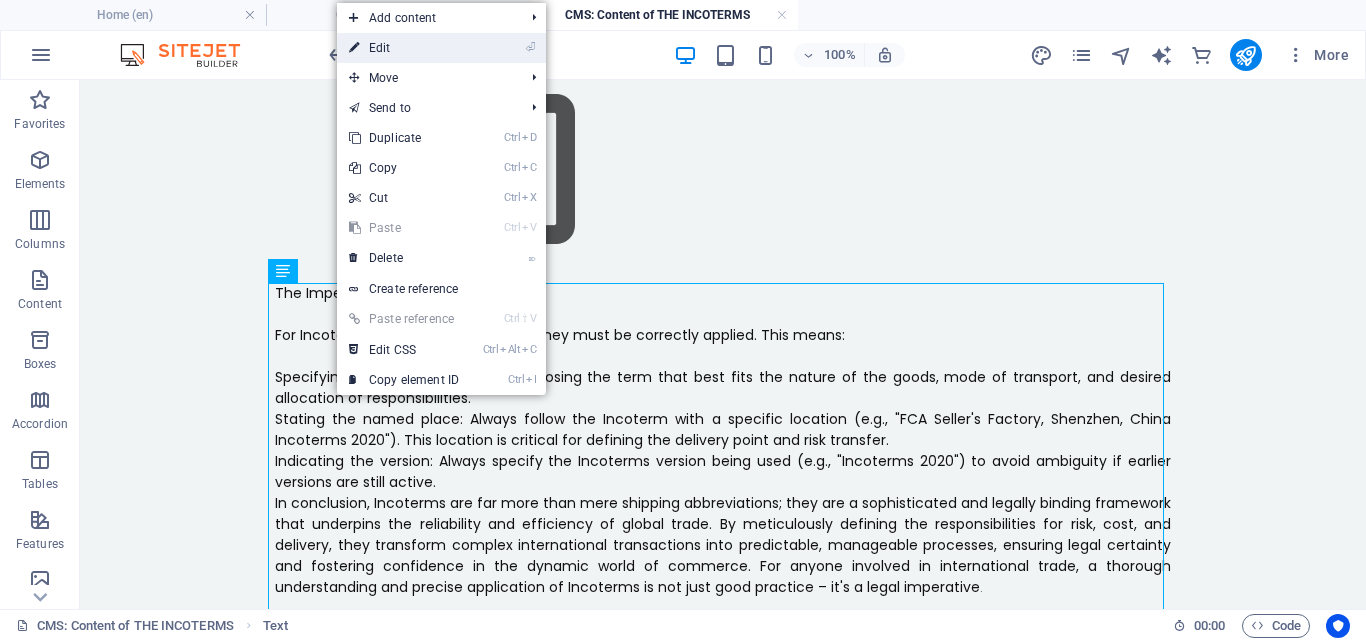 click on "⏎  Edit" at bounding box center (404, 48) 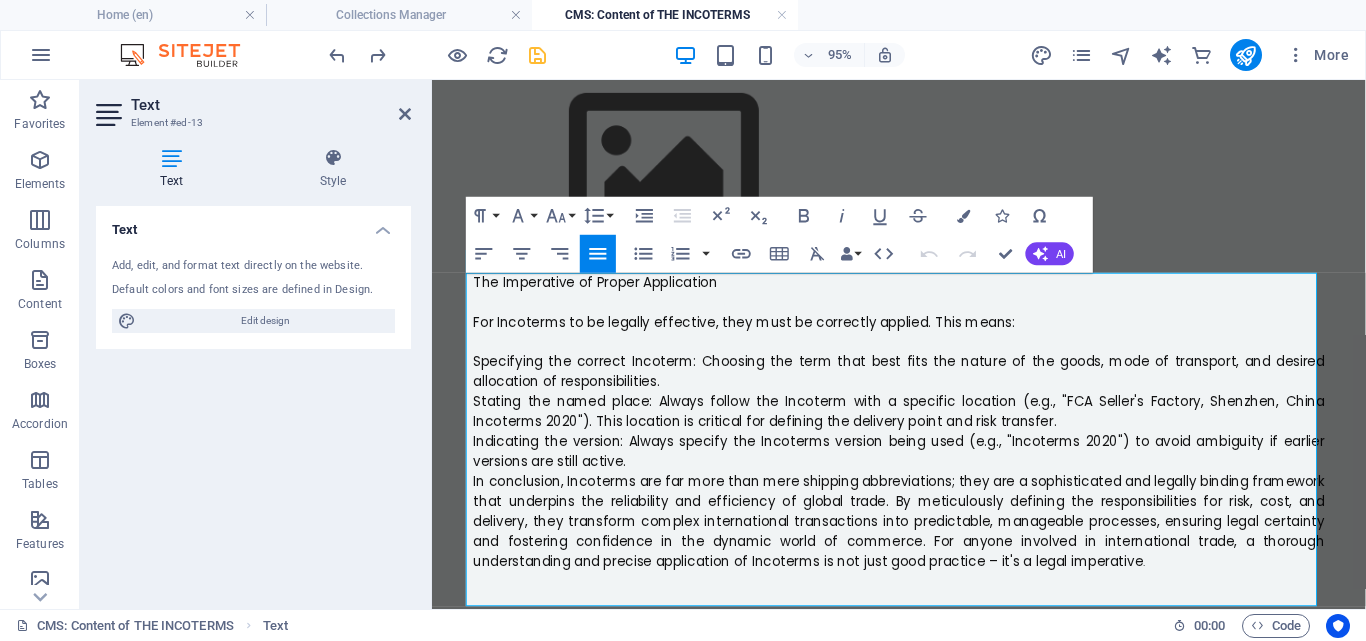 click on "In conclusion, Incoterms are far more than mere shipping abbreviations; they are a sophisticated and legally binding framework that underpins the reliability and efficiency of global trade. By meticulously defining the responsibilities for risk, cost, and delivery, they transform complex international transactions into predictable, manageable processes, ensuring legal certainty and fostering confidence in the dynamic world of commerce. For anyone involved in international trade, a thorough understanding and precise application of Incoterms is not just good practice – it's a legal imperative ." at bounding box center (924, 545) 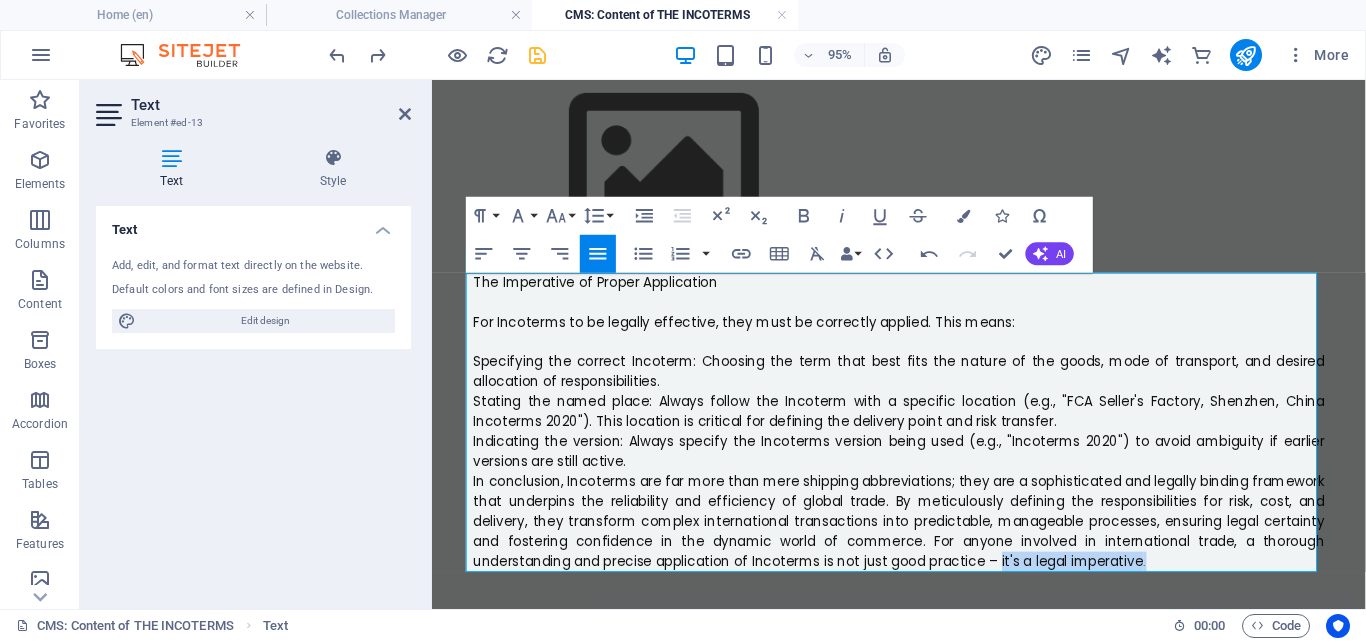 drag, startPoint x: 1178, startPoint y: 582, endPoint x: 1021, endPoint y: 592, distance: 157.31815 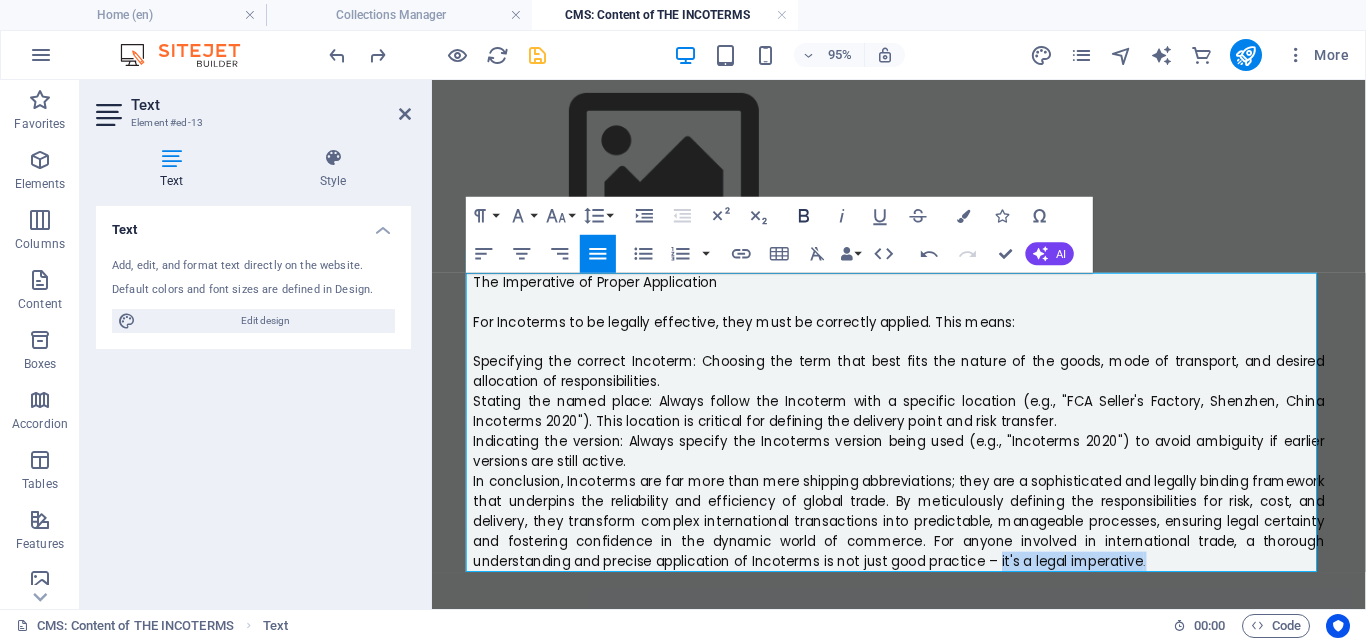 click 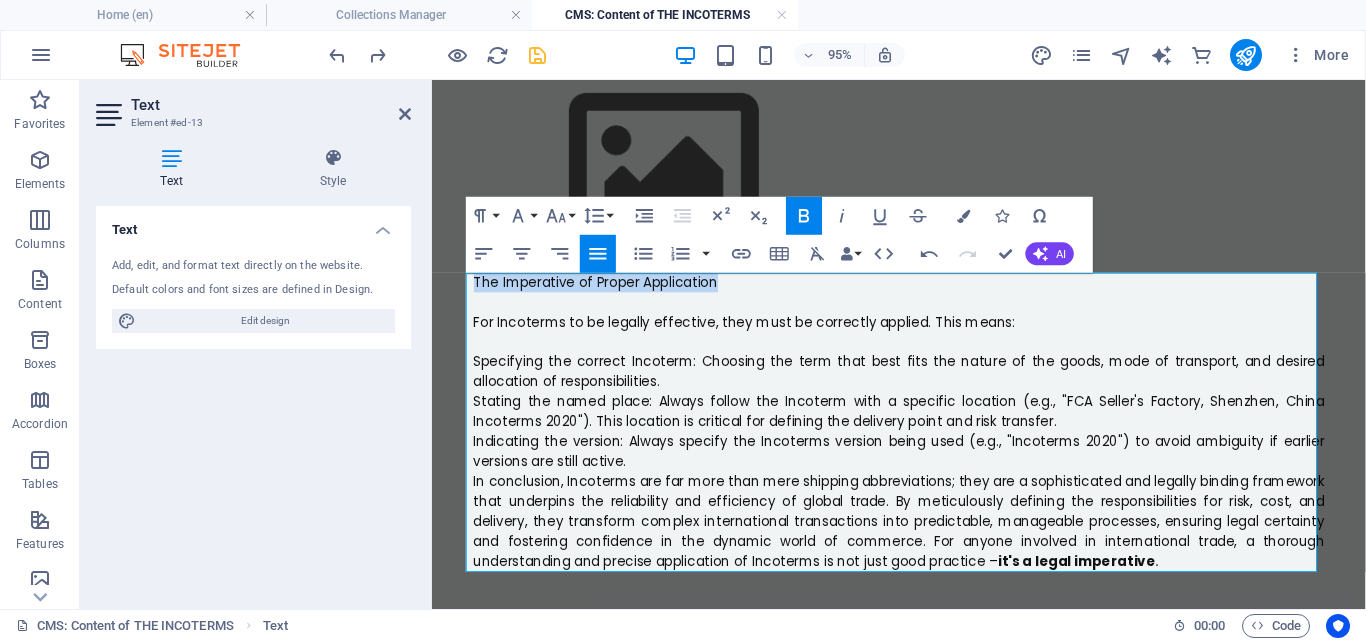 drag, startPoint x: 746, startPoint y: 292, endPoint x: 455, endPoint y: 278, distance: 291.33658 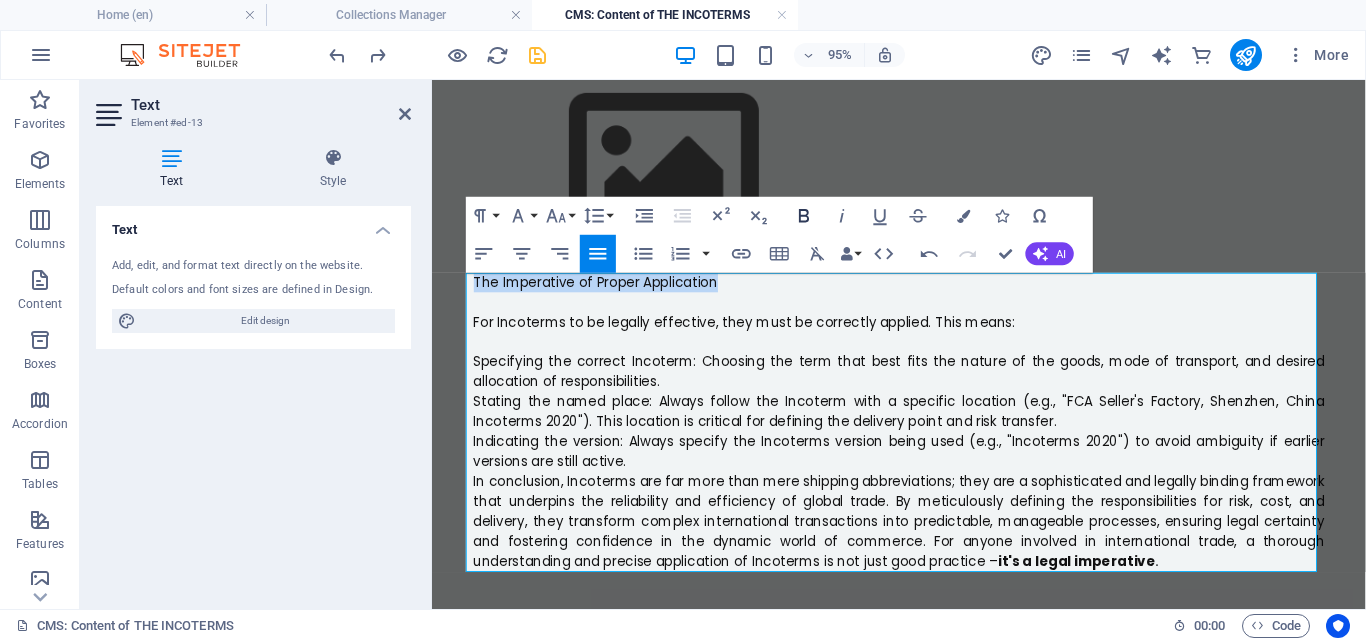 click 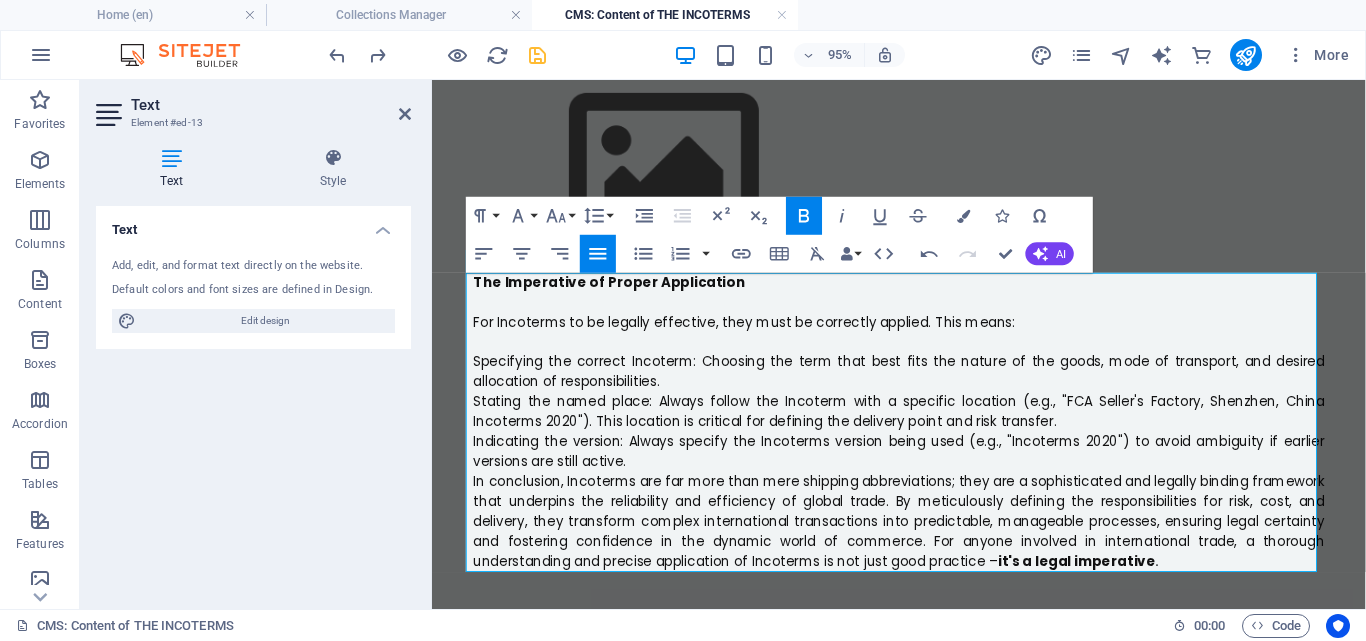 click on "Specifying the correct Incoterm: Choosing the term that best fits the nature of the goods, mode of transport, and desired allocation of responsibilities." at bounding box center [924, 388] 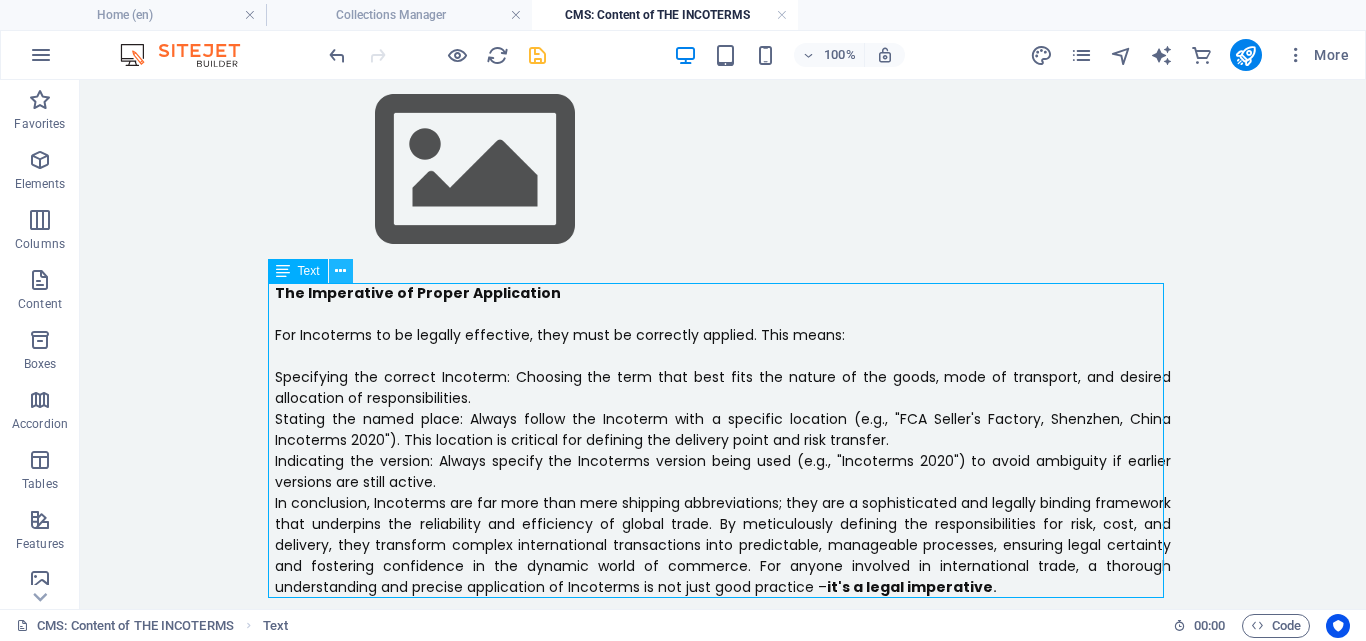 click at bounding box center (340, 271) 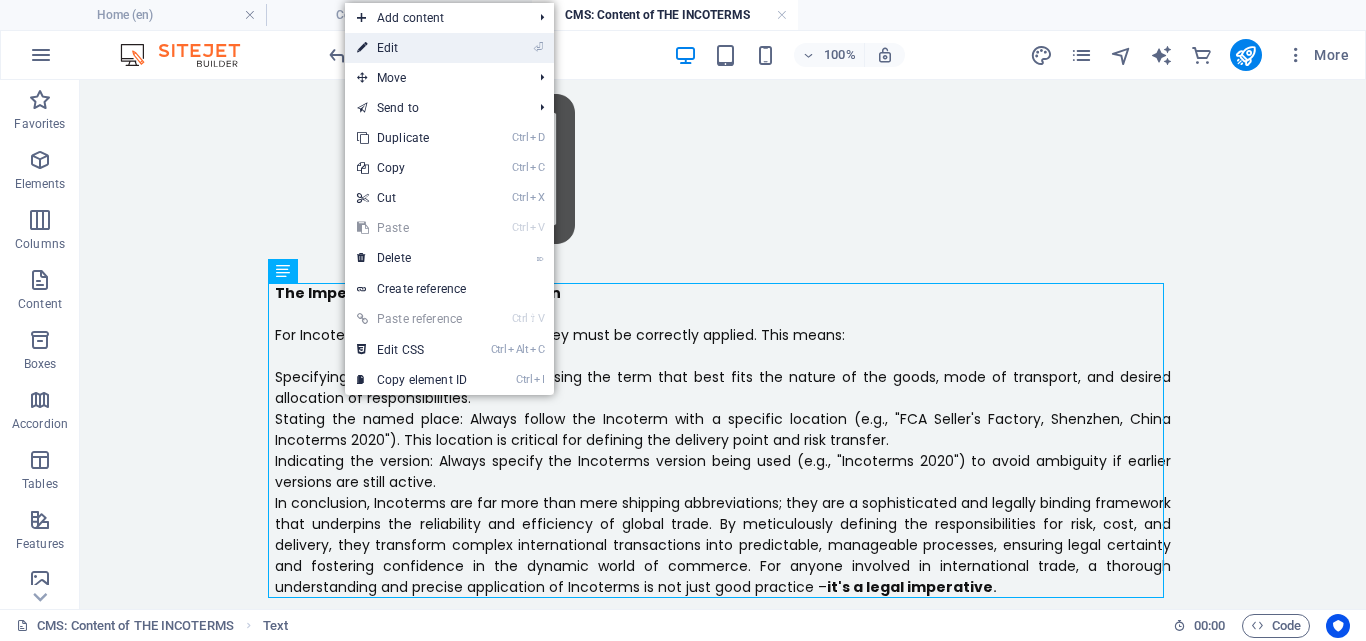 click on "⏎  Edit" at bounding box center (412, 48) 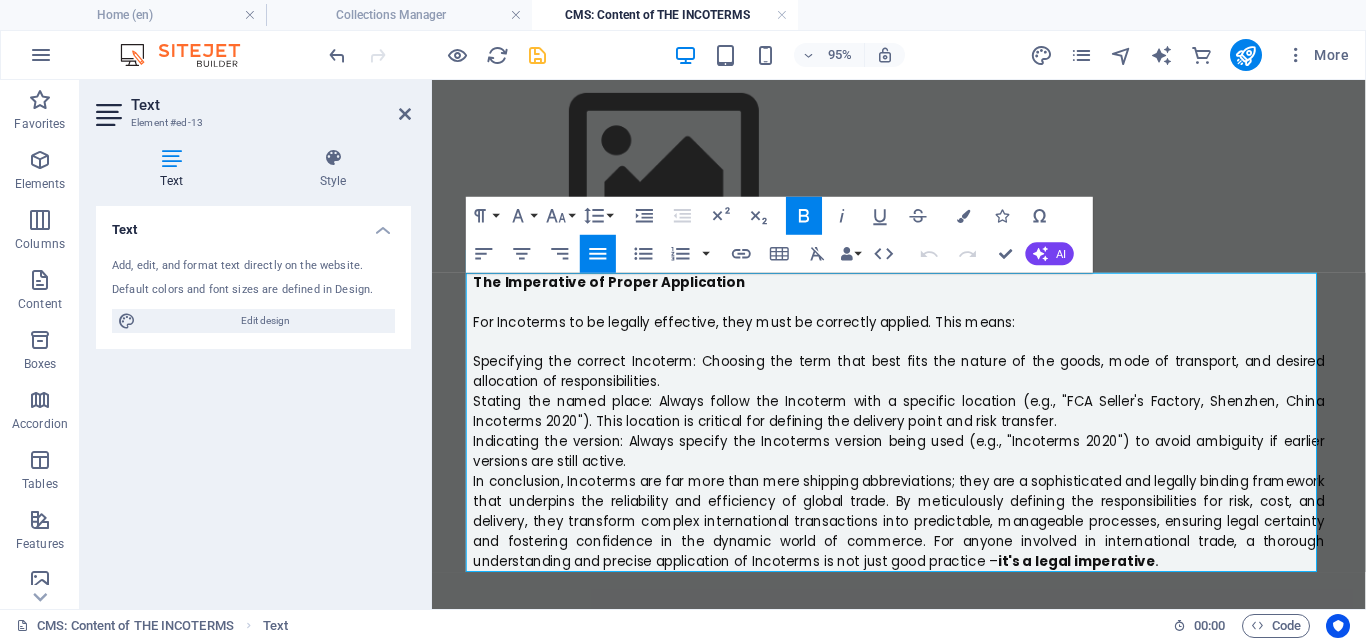 click on "Specifying the correct Incoterm: Choosing the term that best fits the nature of the goods, mode of transport, and desired allocation of responsibilities." at bounding box center [924, 388] 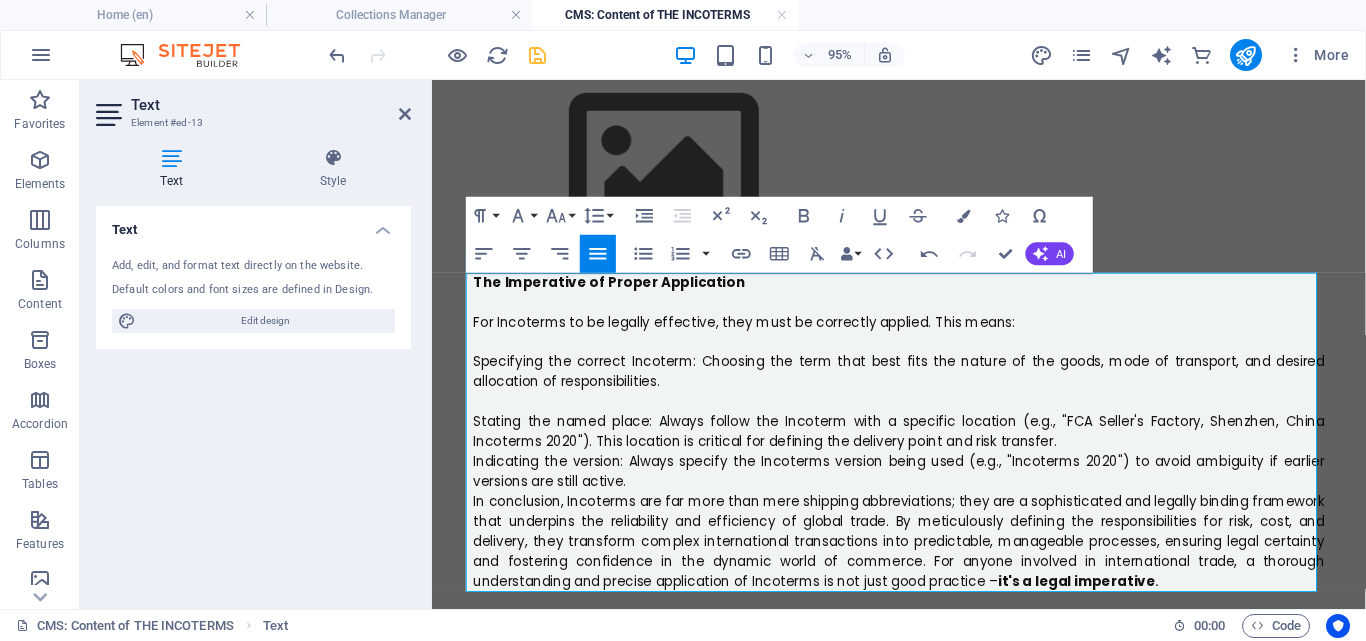 click on "Stating the named place: Always follow the Incoterm with a specific location (e.g., "FCA Seller's Factory, Shenzhen, China Incoterms 2020"). This location is critical for defining the delivery point and risk transfer." at bounding box center [924, 450] 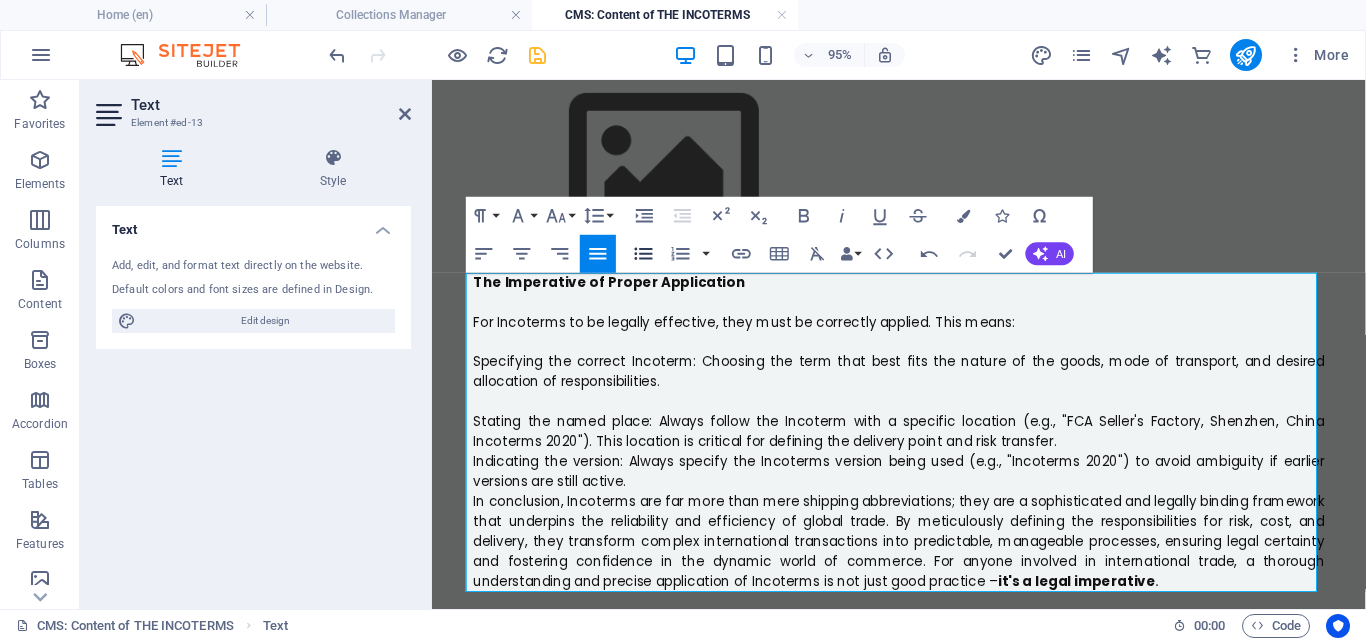 click 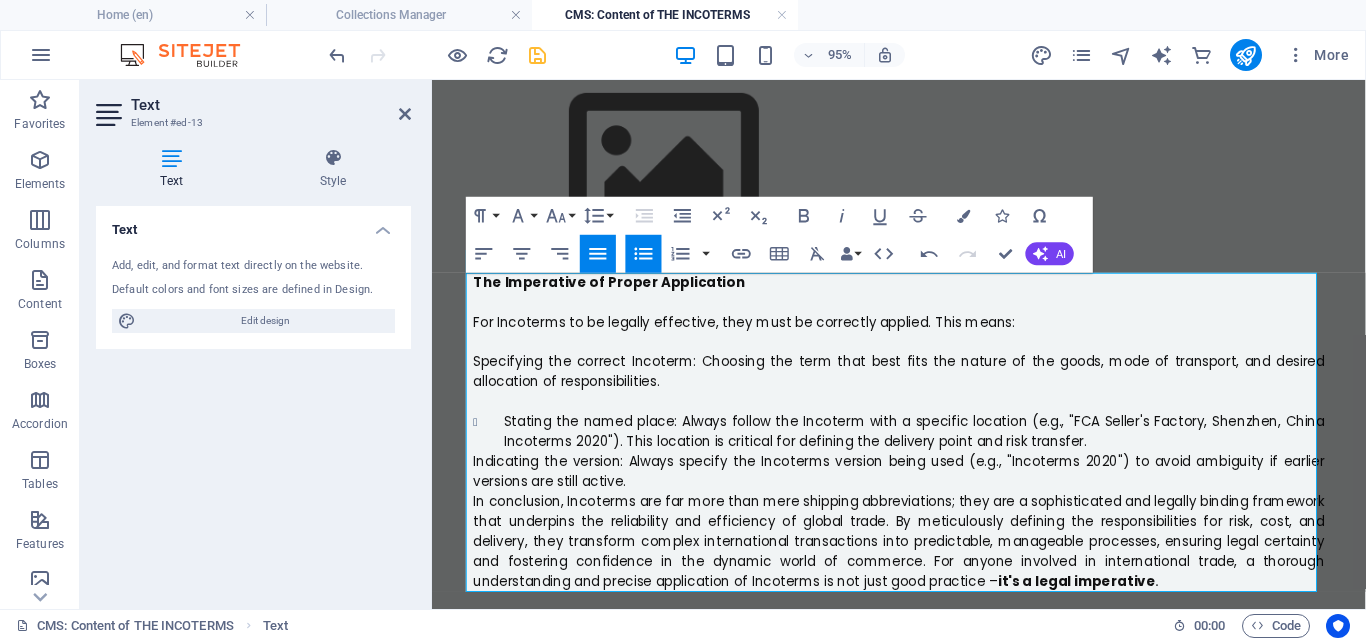 click on "Indicating the version: Always specify the Incoterms version being used (e.g., "Incoterms 2020") to avoid ambiguity if earlier versions are still active." at bounding box center (924, 492) 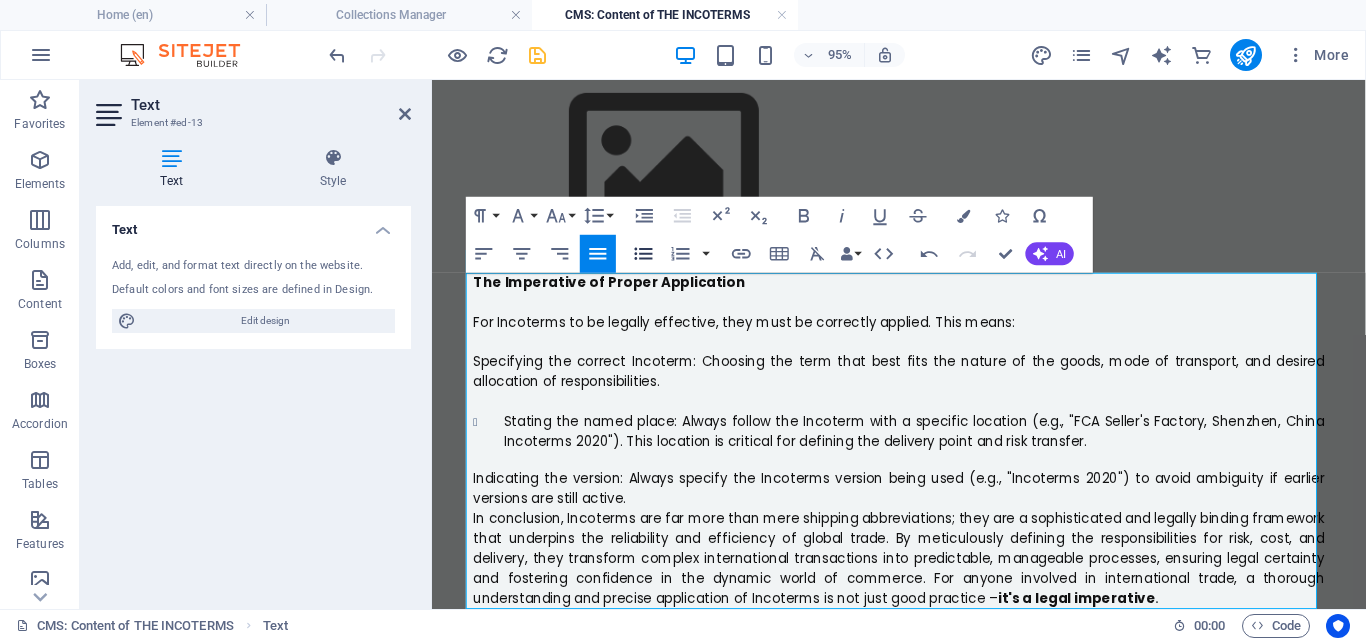 click 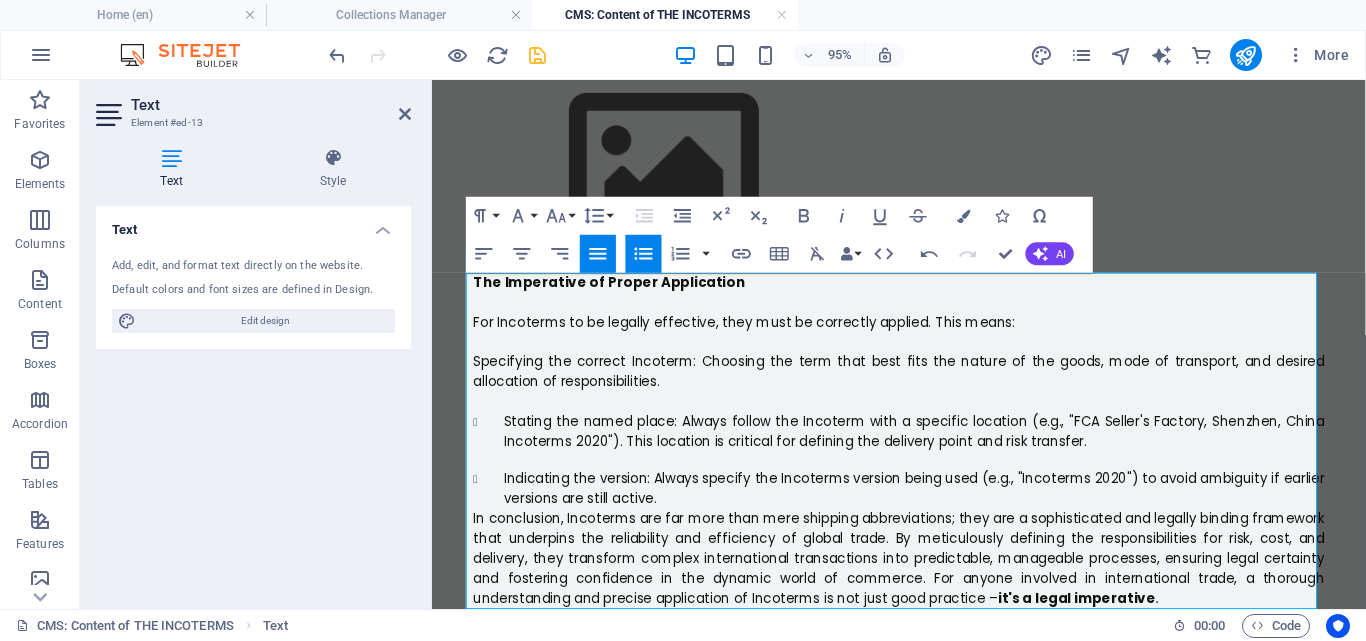 click on "In conclusion, Incoterms are far more than mere shipping abbreviations; they are a sophisticated and legally binding framework that underpins the reliability and efficiency of global trade. By meticulously defining the responsibilities for risk, cost, and delivery, they transform complex international transactions into predictable, manageable processes, ensuring legal certainty and fostering confidence in the dynamic world of commerce. For anyone involved in international trade, a thorough understanding and precise application of Incoterms is not just good practice – it's a legal imperative" at bounding box center (924, 584) 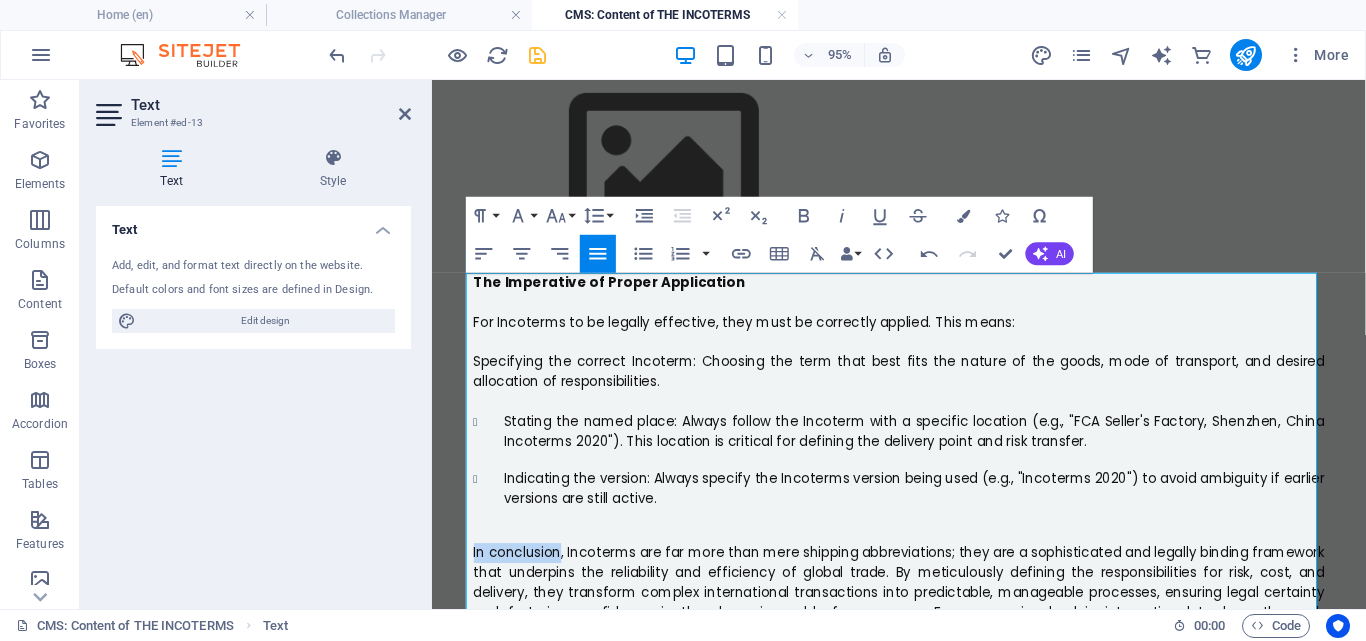 drag, startPoint x: 565, startPoint y: 576, endPoint x: 431, endPoint y: 574, distance: 134.01492 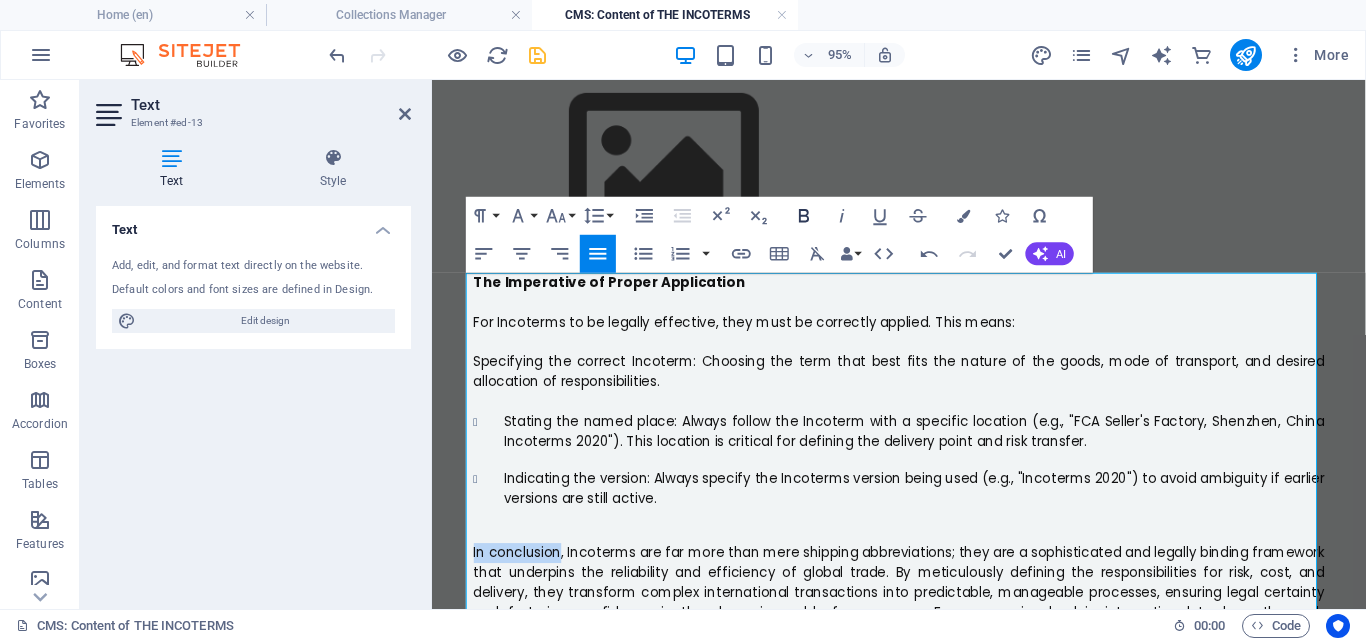 click 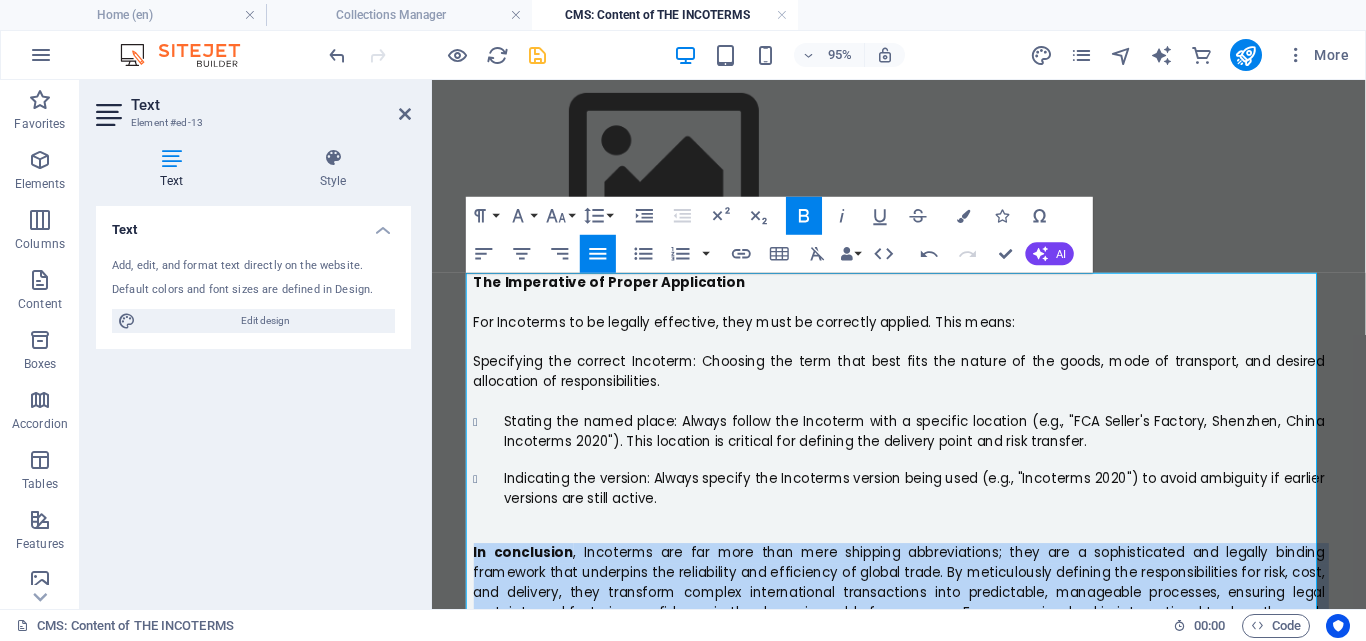 scroll, scrollTop: 2190, scrollLeft: 0, axis: vertical 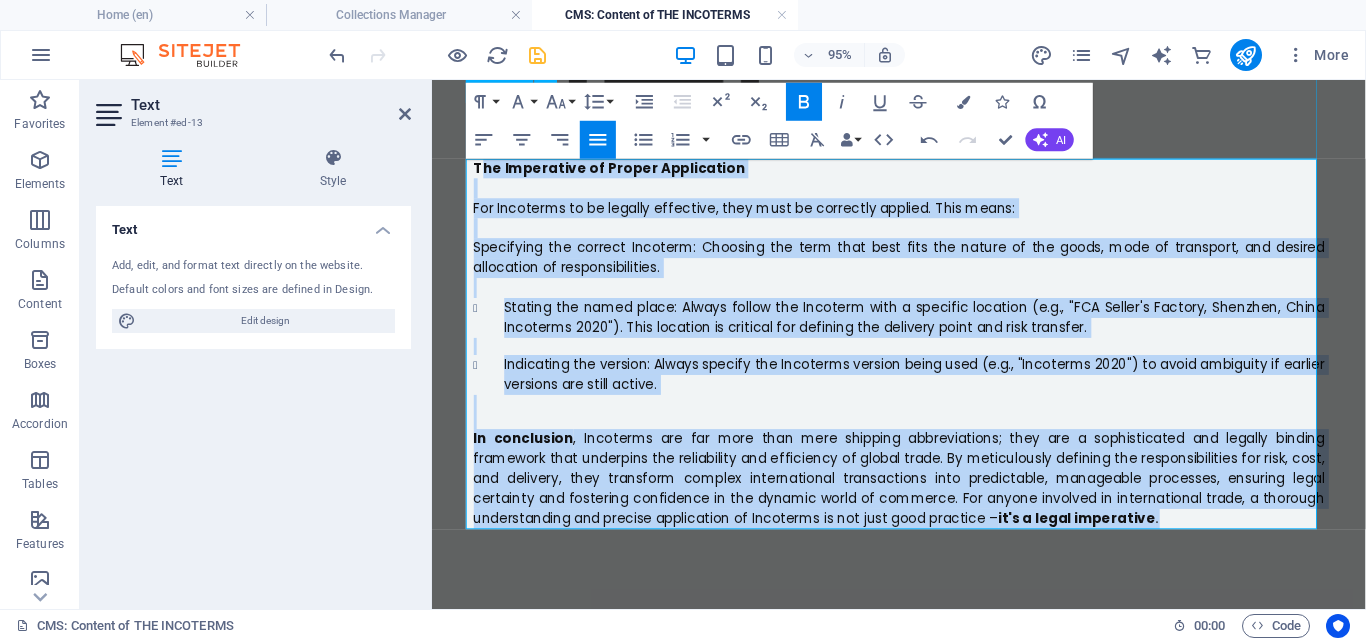 drag, startPoint x: 1185, startPoint y: 537, endPoint x: 473, endPoint y: 152, distance: 809.4251 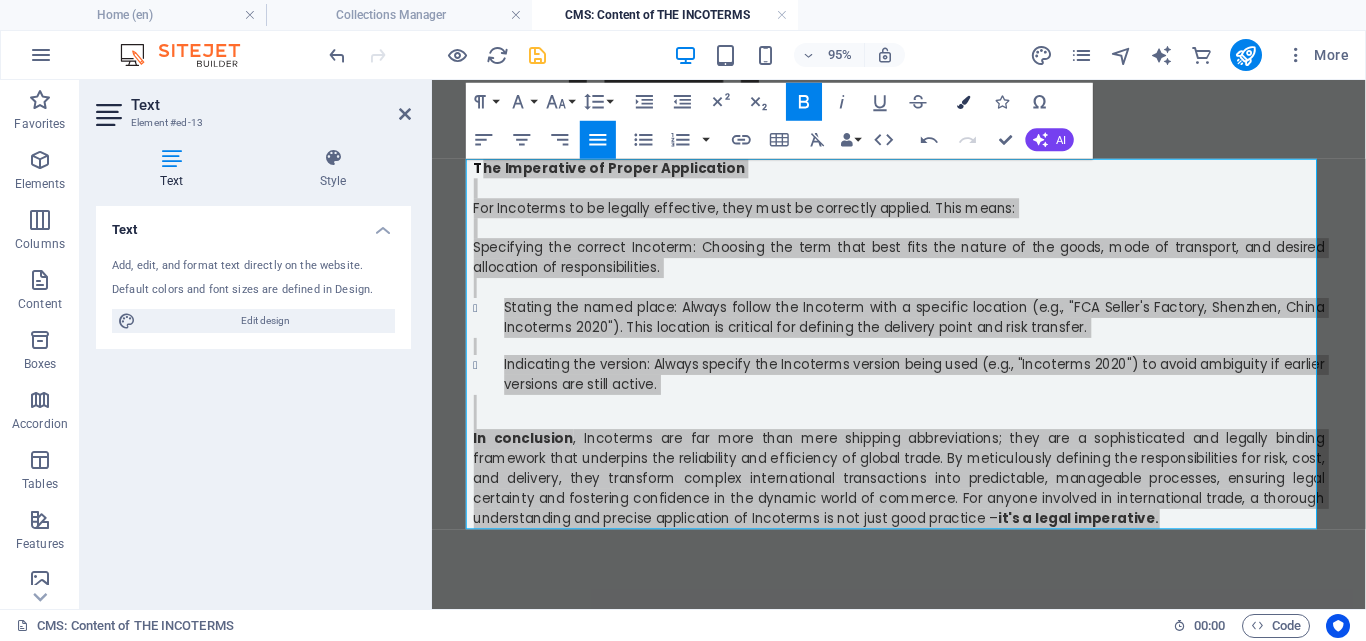 click at bounding box center (963, 101) 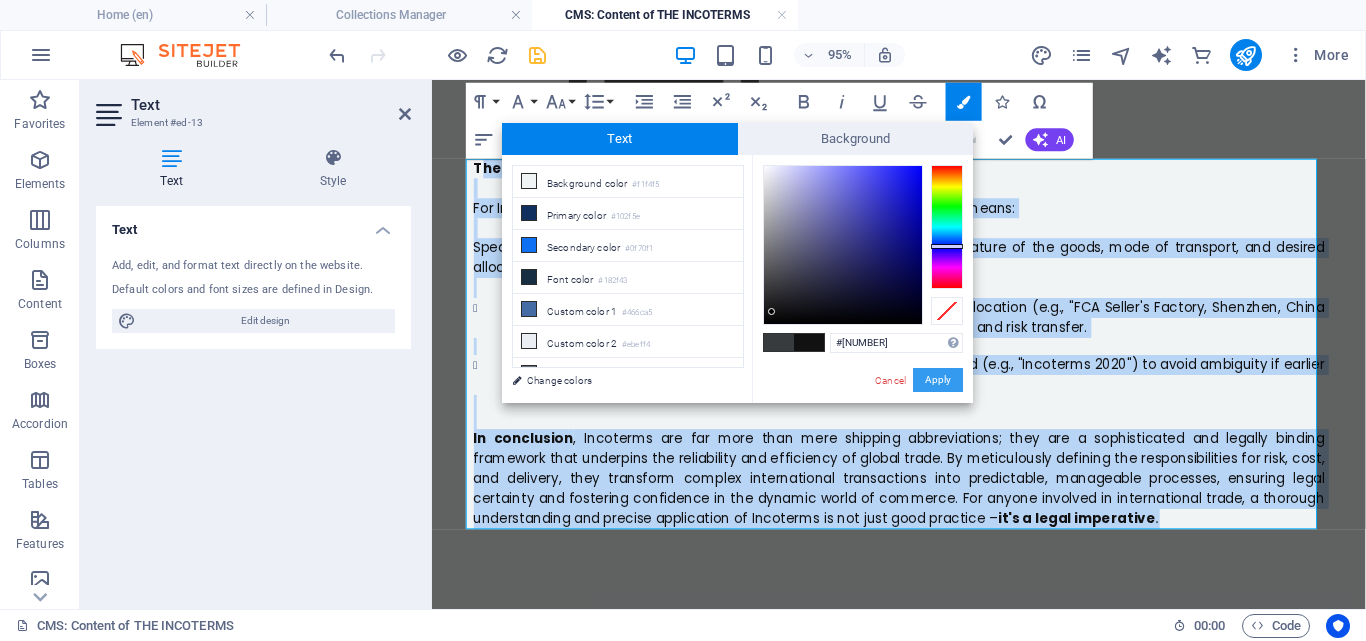 click on "Apply" at bounding box center [938, 380] 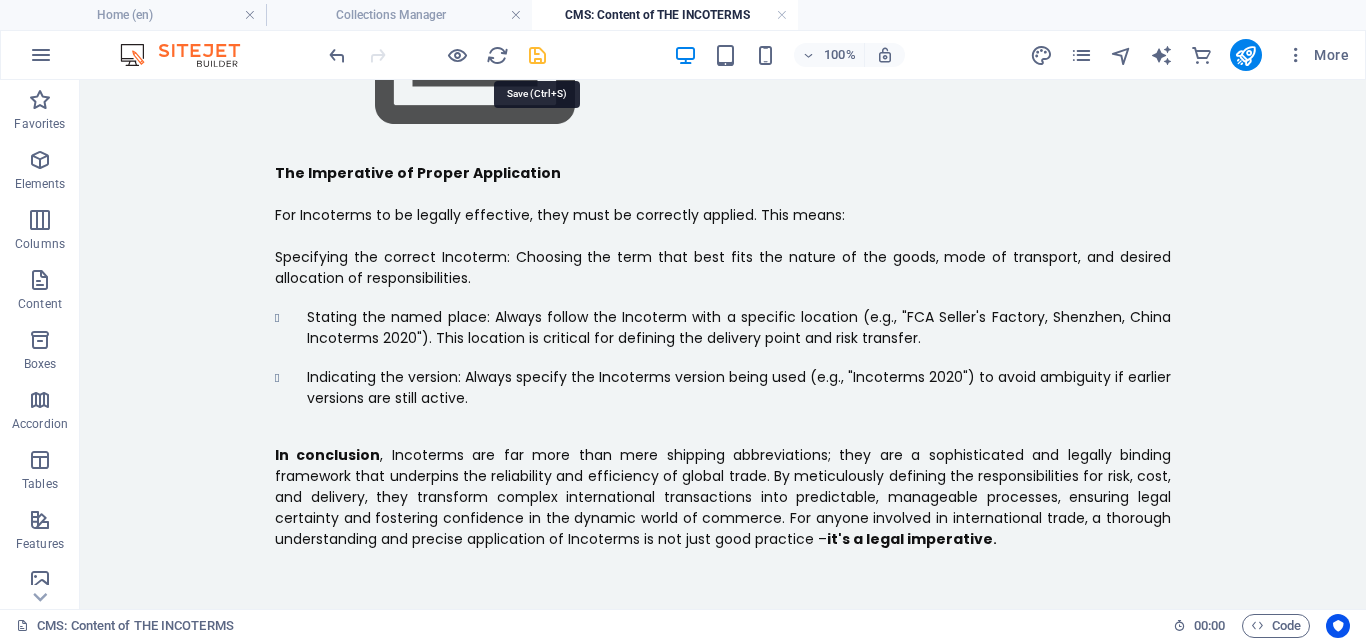 click at bounding box center [537, 55] 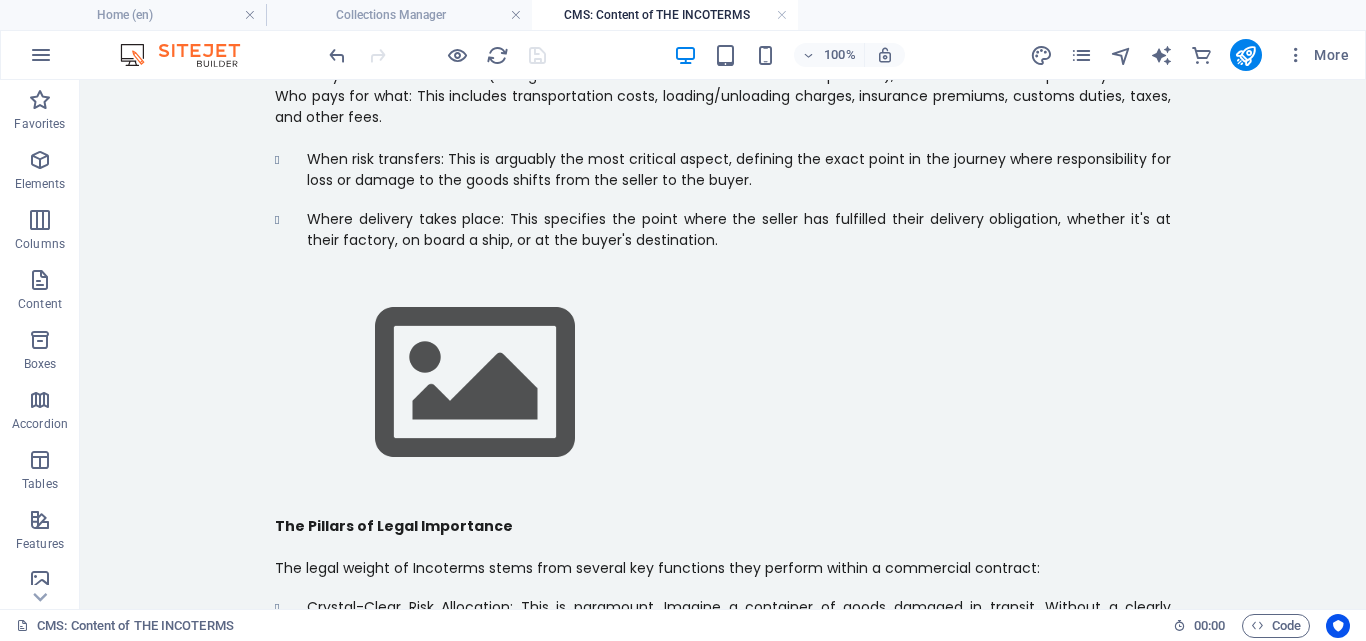 scroll, scrollTop: 331, scrollLeft: 0, axis: vertical 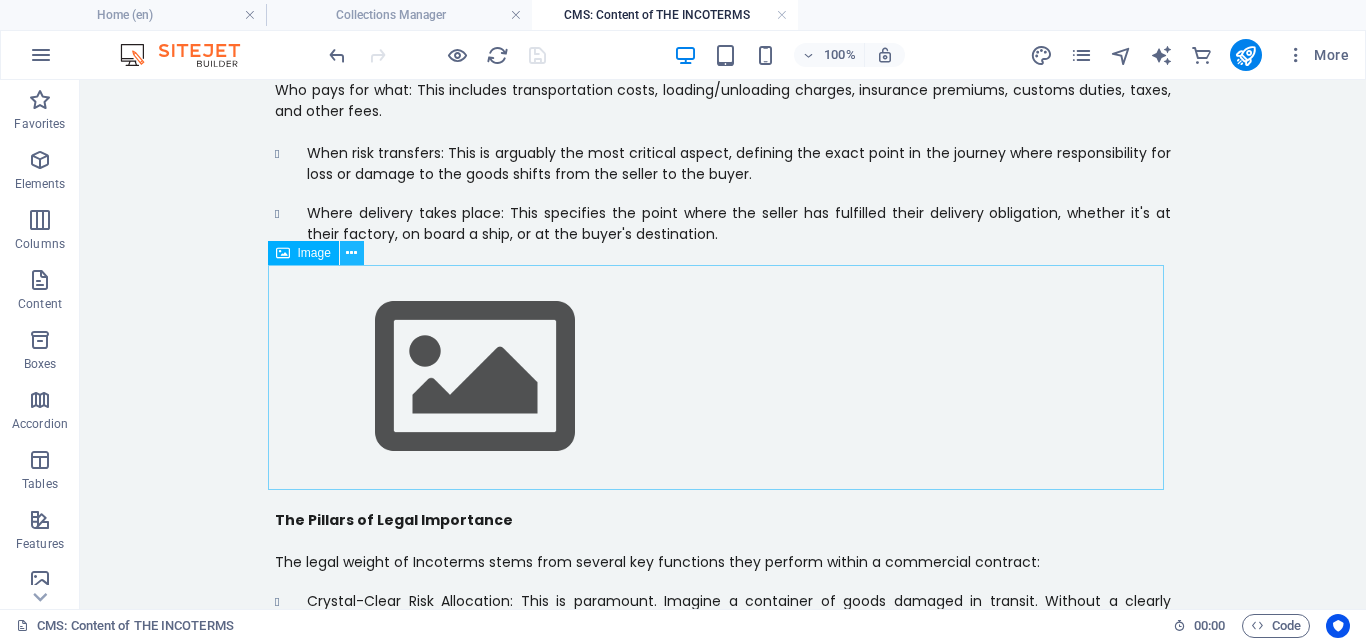click at bounding box center (351, 253) 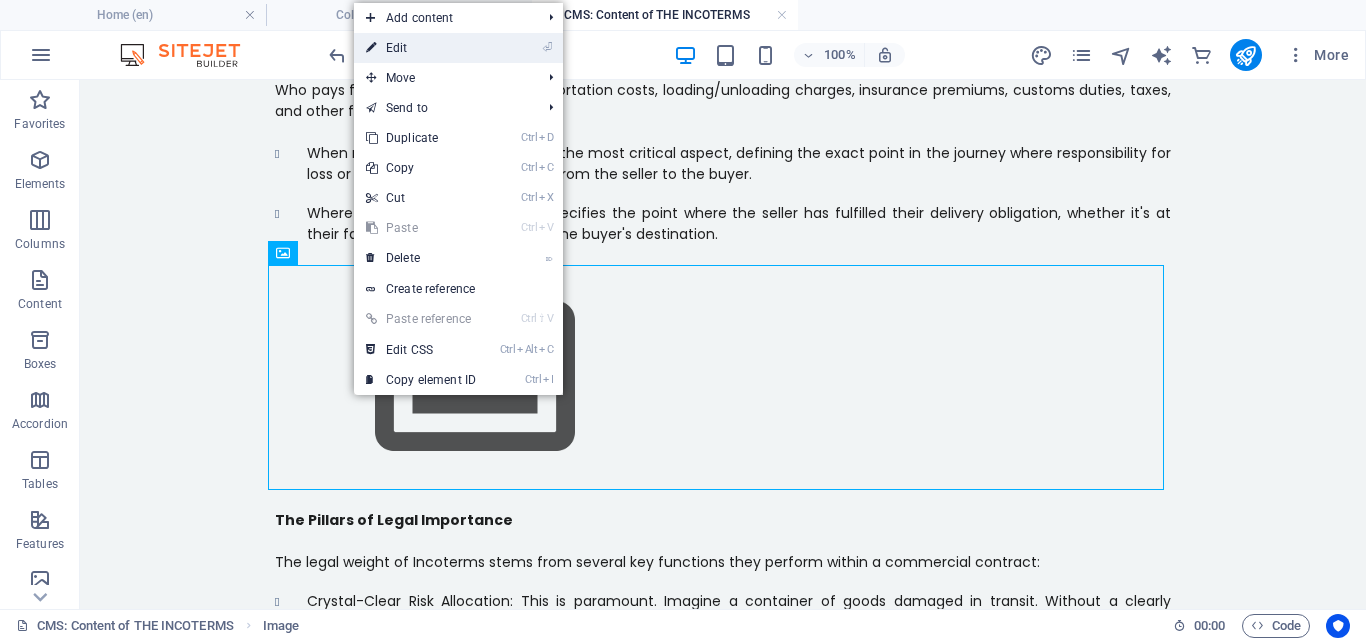 click on "⏎  Edit" at bounding box center [421, 48] 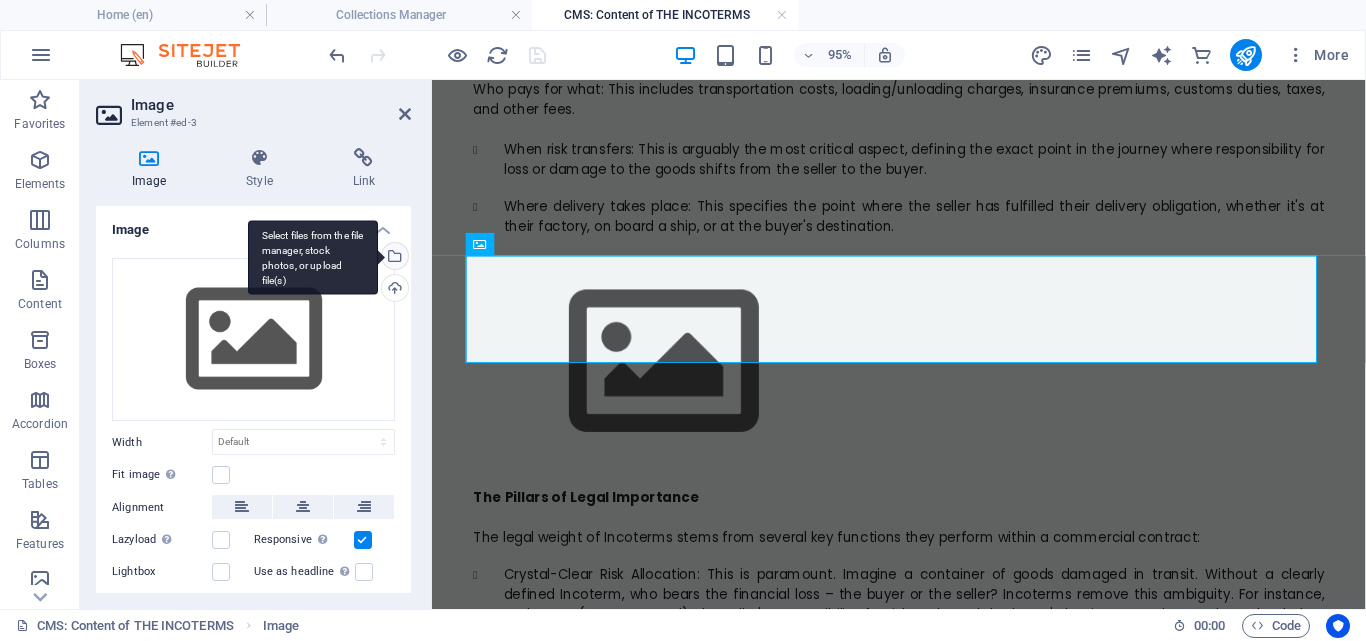 click on "Select files from the file manager, stock photos, or upload file(s)" at bounding box center [393, 258] 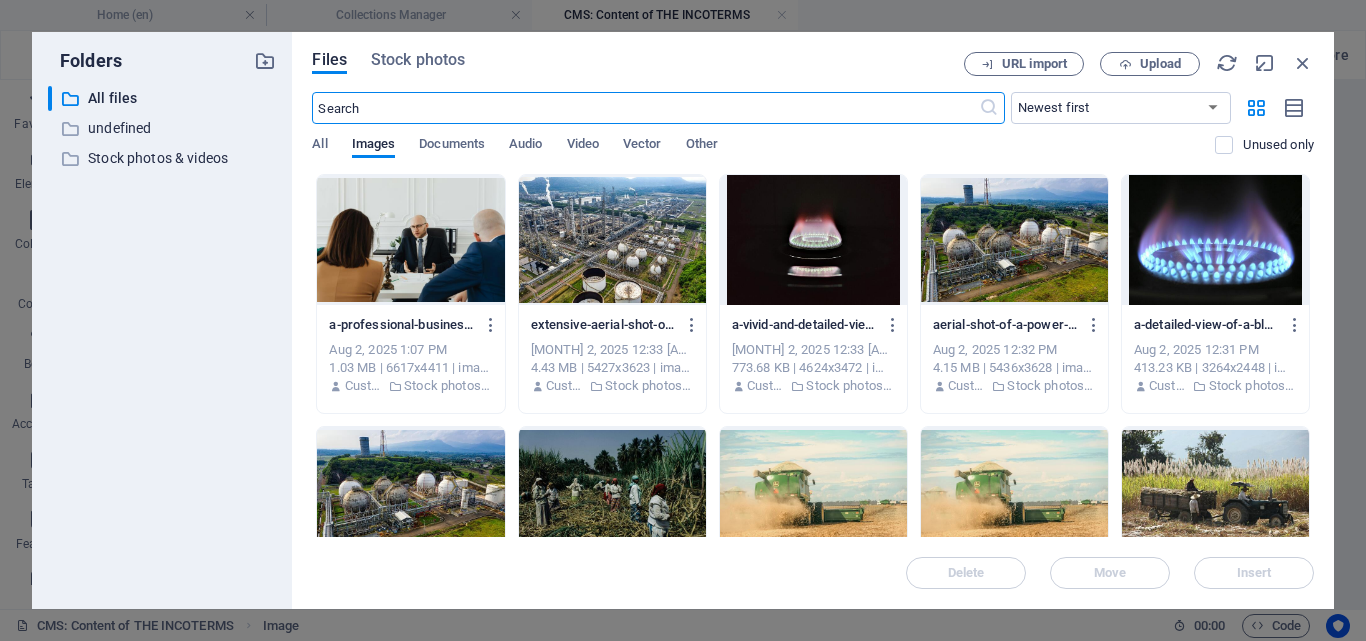 click on "Files Stock photos URL import Upload ​ Newest first Oldest first Name (A-Z) Name (Z-A) Size (0-9) Size (9-0) Resolution (0-9) Resolution (9-0) All Images Documents Audio Video Vector Other Unused only Drop files here to upload them instantly a-professional-business-meeting-with-a-lawyer-and-clients-in-a-modern-office-setting-jQt_0-bF_ZGYyVSfel99uw.jpeg a-professional-business-meeting-with-a-lawyer-and-clients-in-a-modern-office-setting-jQt_0-bF_ZGYyVSfel99uw.jpeg [MONTH] [DAY], [YEAR] [HOUR]:[MINUTE] [AM/PM] 1.03 MB | 6617x4411 | image/jpeg Customer Stock photos & videos extensive-aerial-shot-of-a-large-industrial-refinery-located-in-banten-indonesia-soXS78W8eUp-Iw9WyN4JqA.jpeg extensive-aerial-shot-of-a-large-industrial-refinery-located-in-banten-indonesia-soXS78W8eUp-Iw9WyN4JqA.jpeg [MONTH] [DAY], [YEAR] [HOUR]:[MINUTE] [AM/PM] 4.43 MB | 5427x3623 | image/jpeg Customer Stock photos & videos a-vivid-and-detailed-view-of-a-gas-stove-flame-glowing-against-a-dark-background-9RxSjdV-oojpdWiGjVuo6g.jpeg [MONTH] [DAY], [YEAR] [HOUR]:[MINUTE] [AM/PM] 773.68 KB | 4624x3472 | image/jpeg" at bounding box center [813, 320] 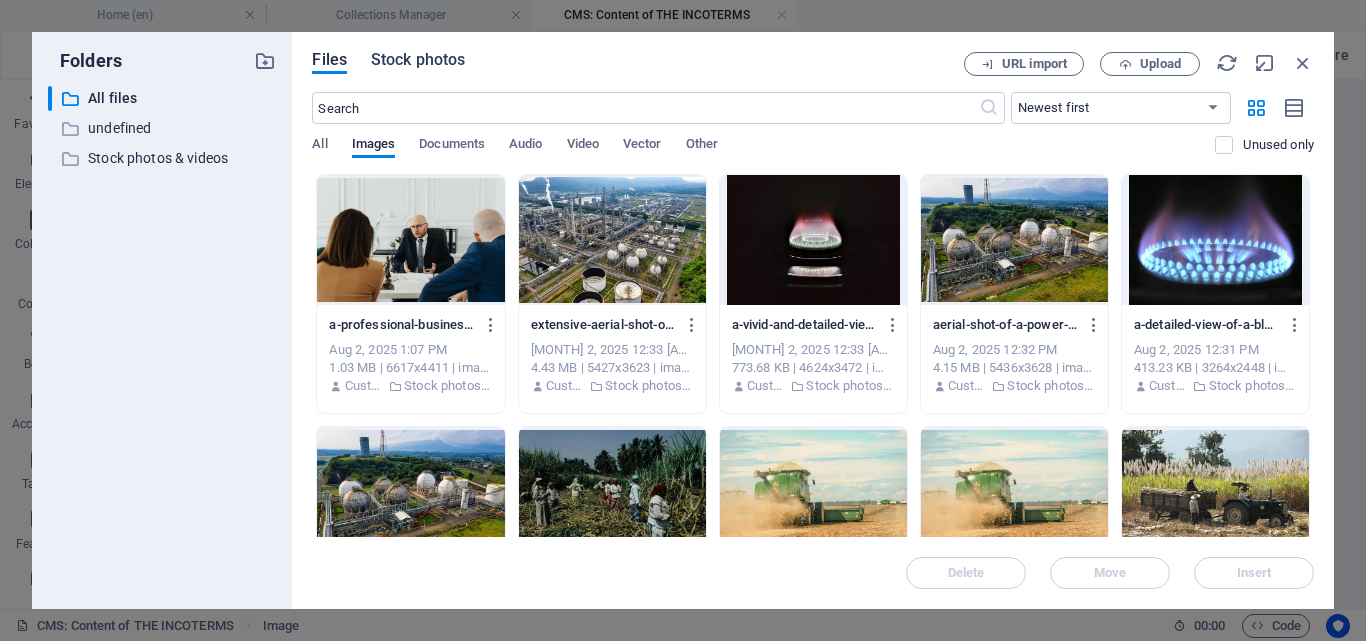 click on "Stock photos" at bounding box center (418, 60) 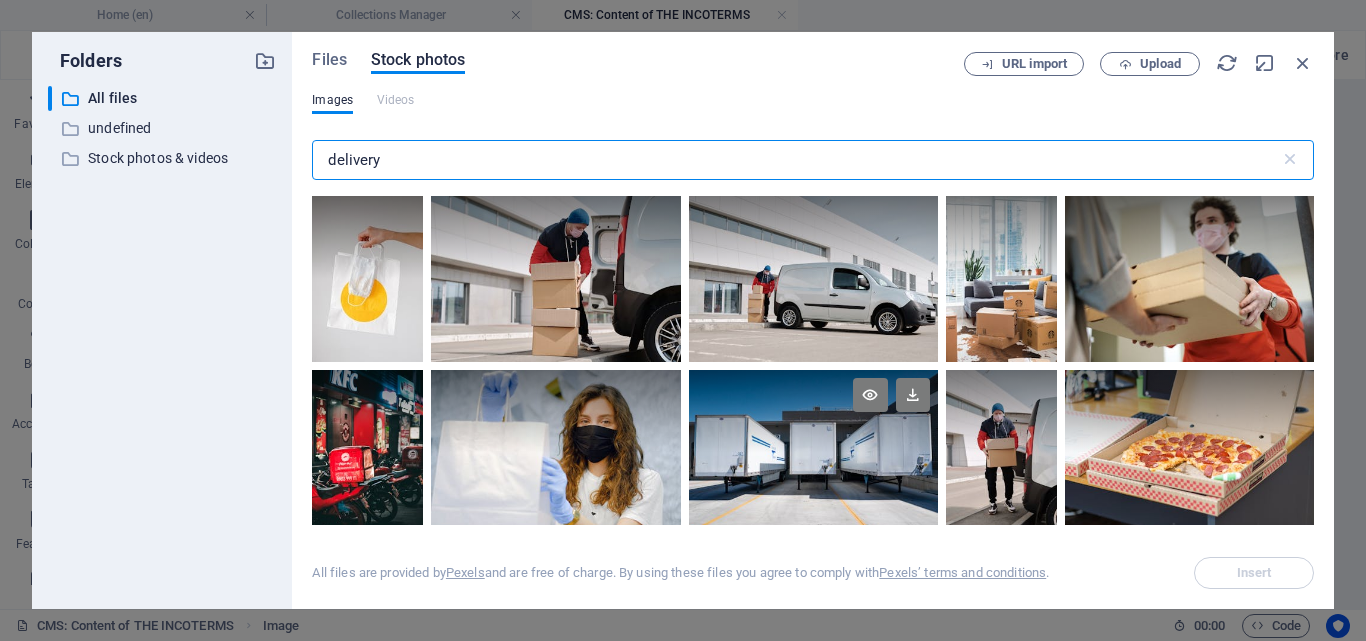 type on "delivery" 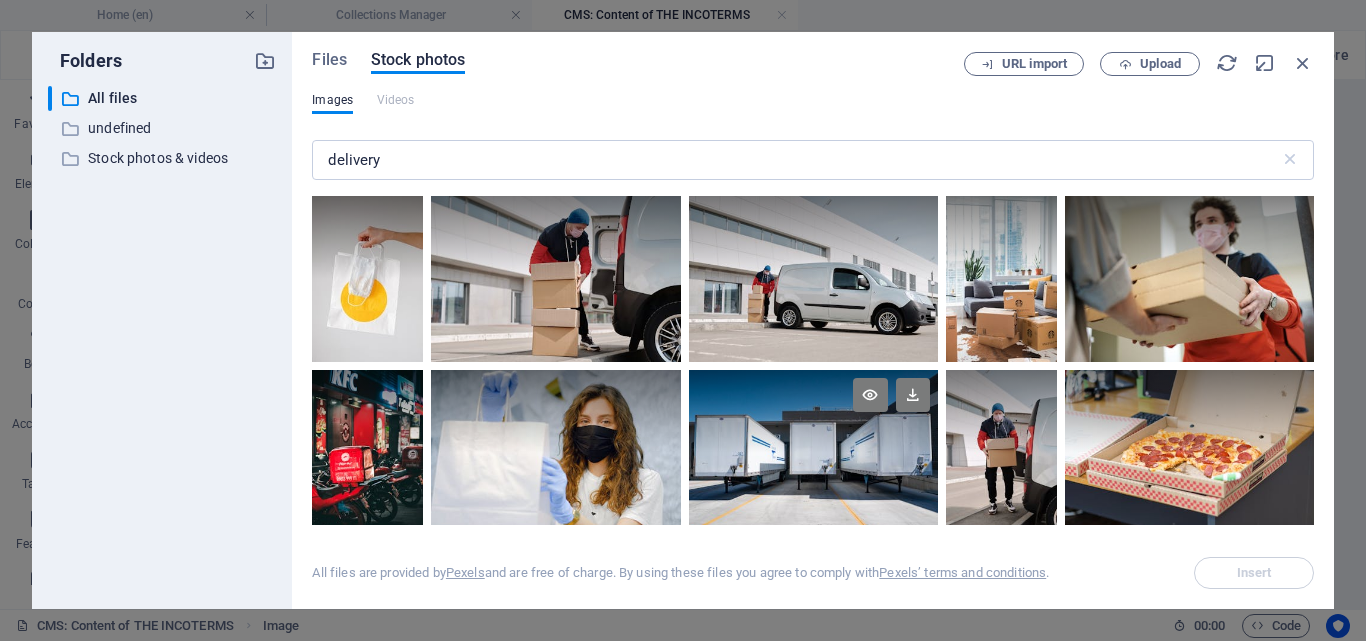 click at bounding box center [813, 411] 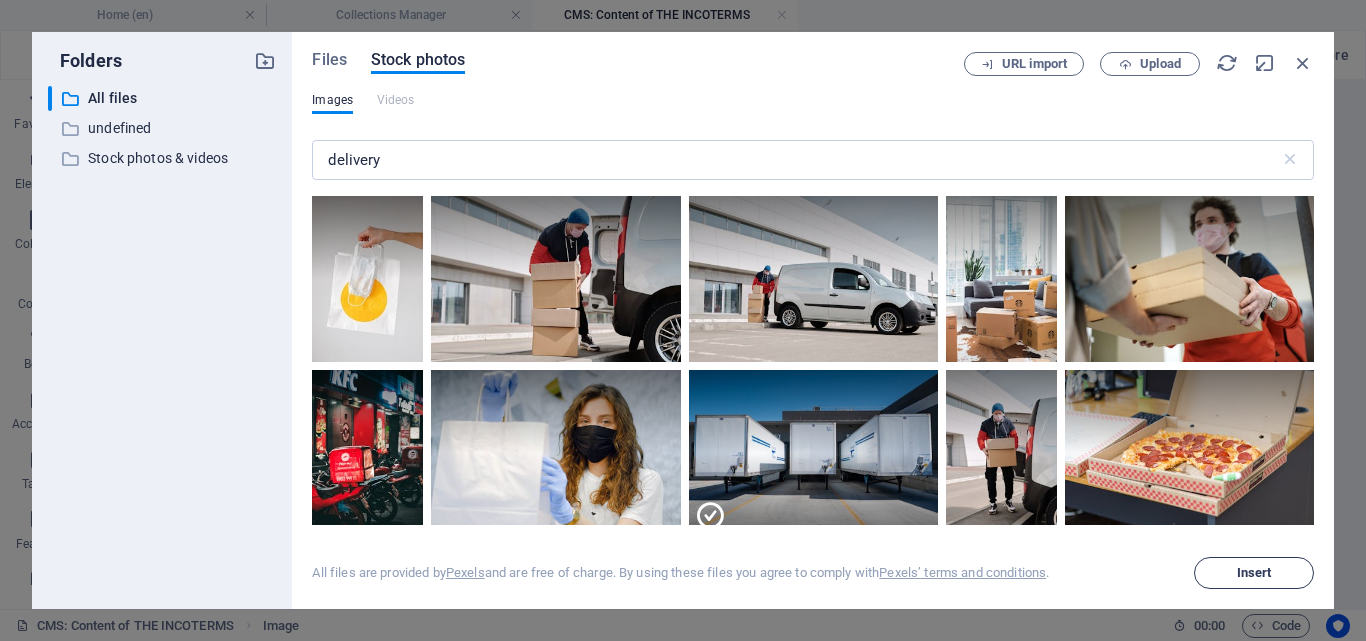click on "Insert" at bounding box center [1254, 573] 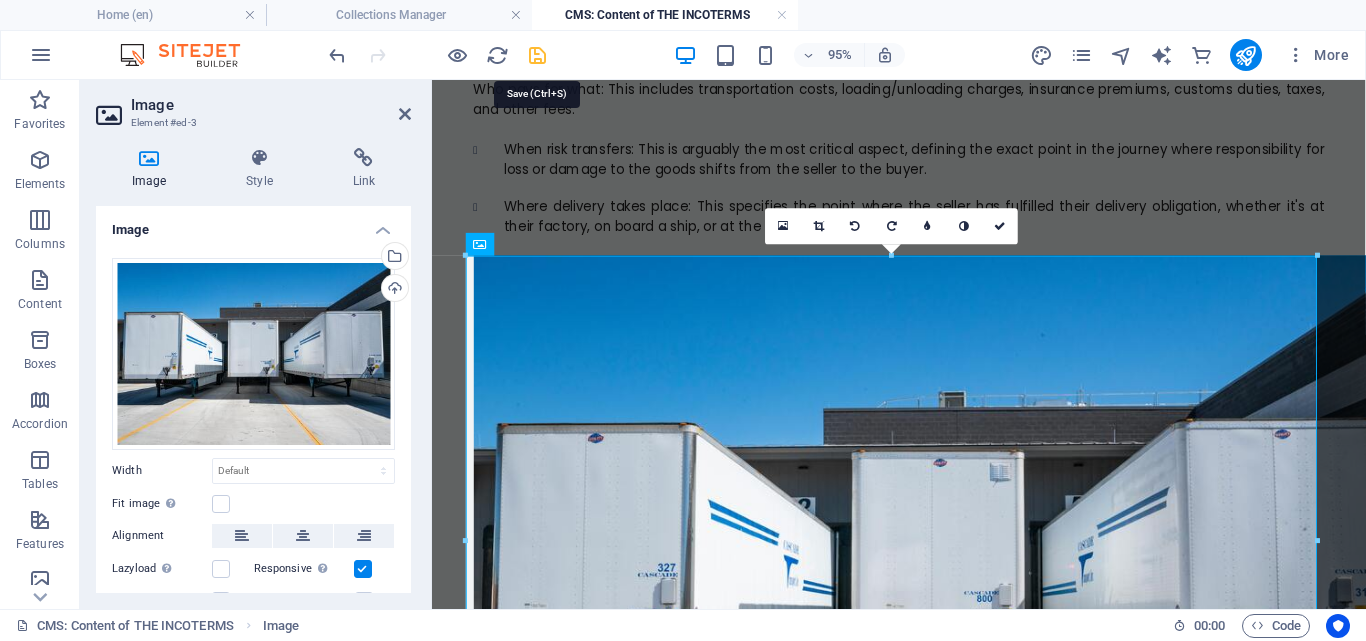 click at bounding box center [537, 55] 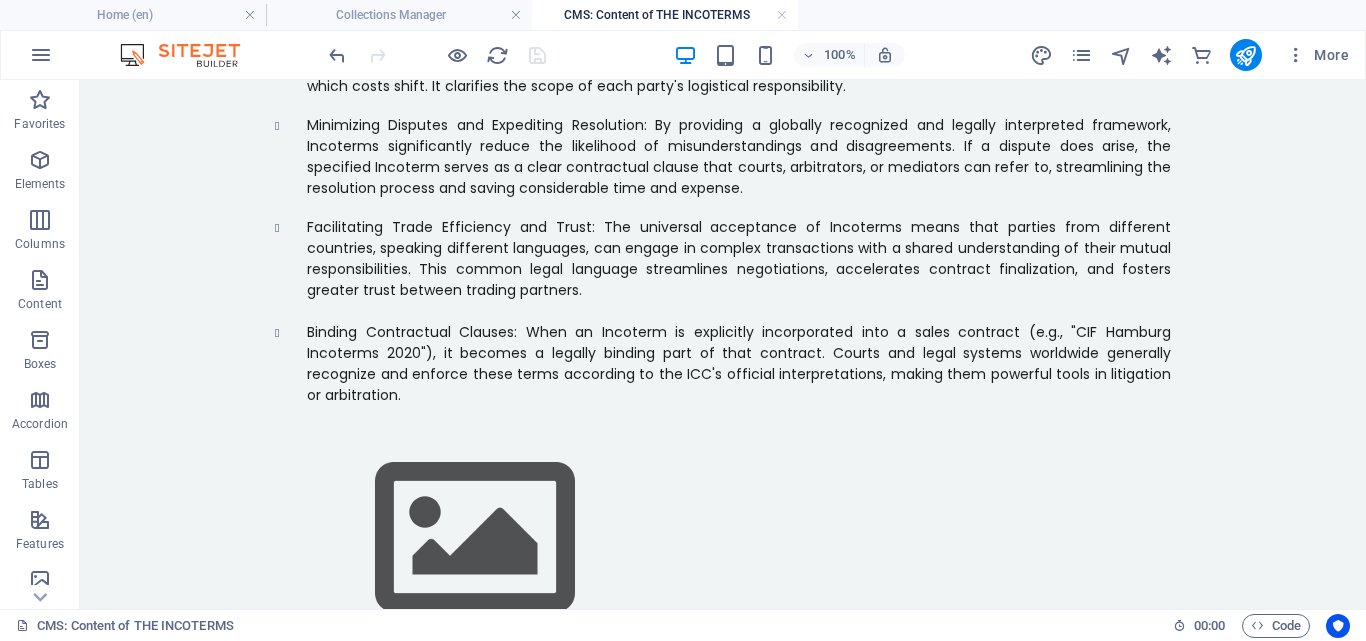 scroll, scrollTop: 1679, scrollLeft: 0, axis: vertical 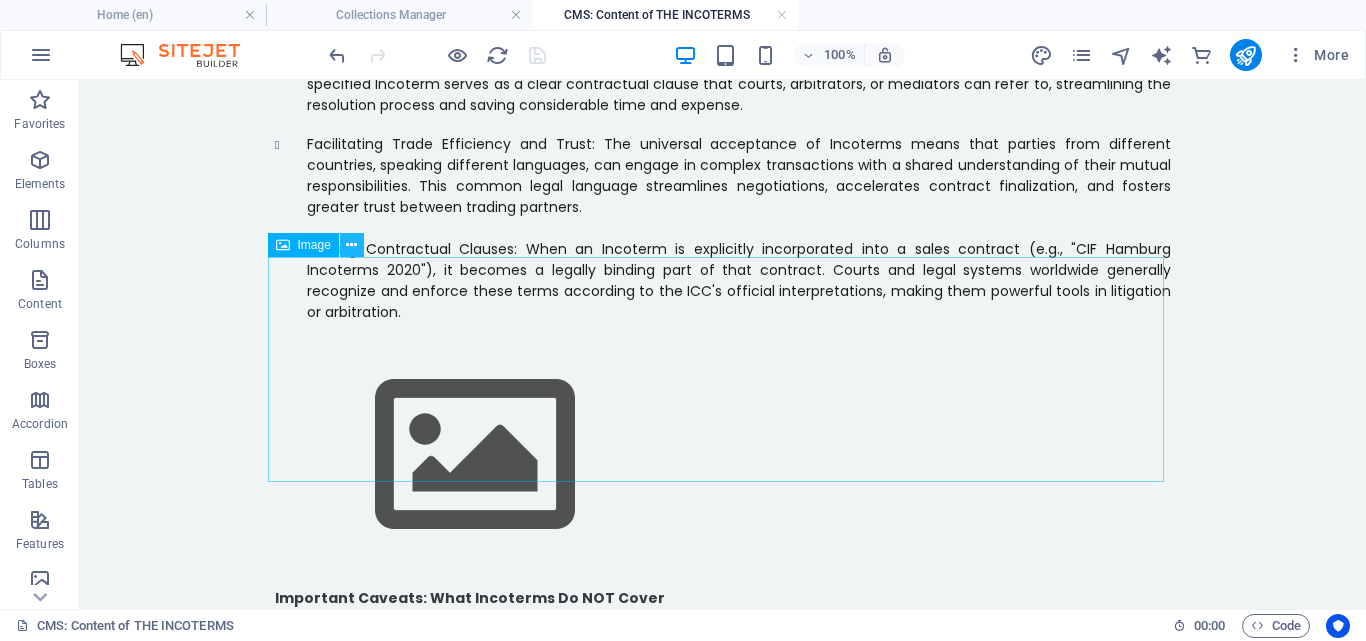 click at bounding box center [351, 245] 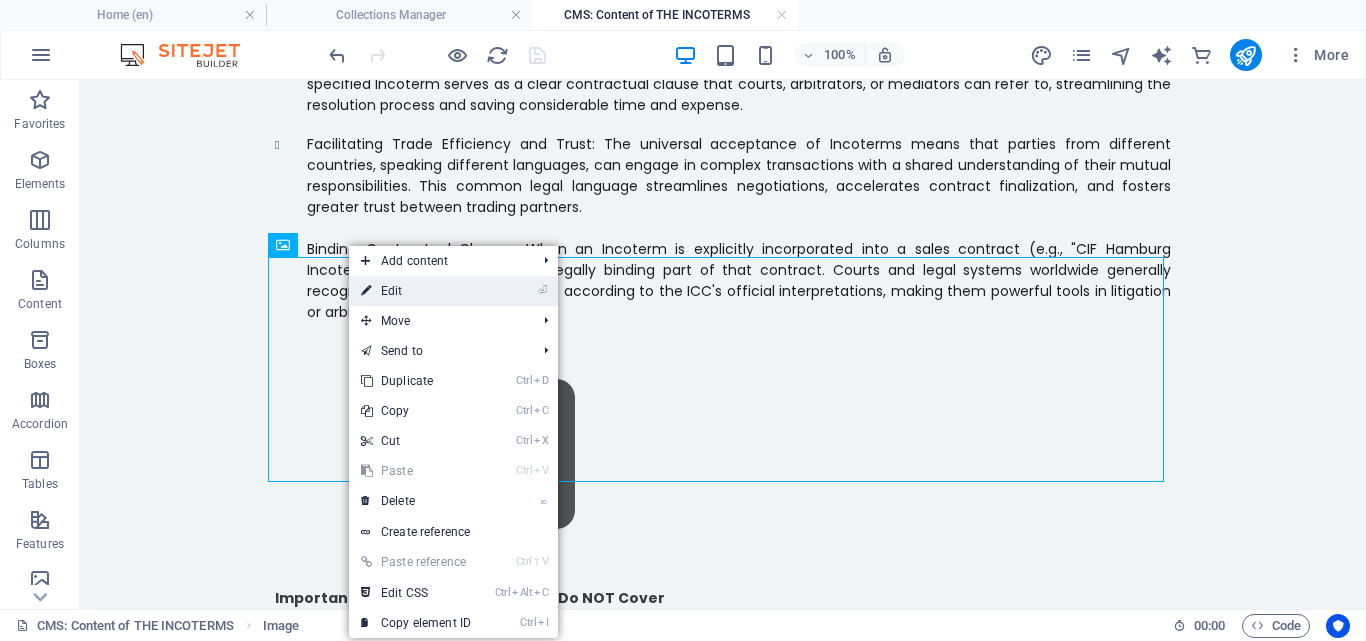 click on "⏎  Edit" at bounding box center [416, 291] 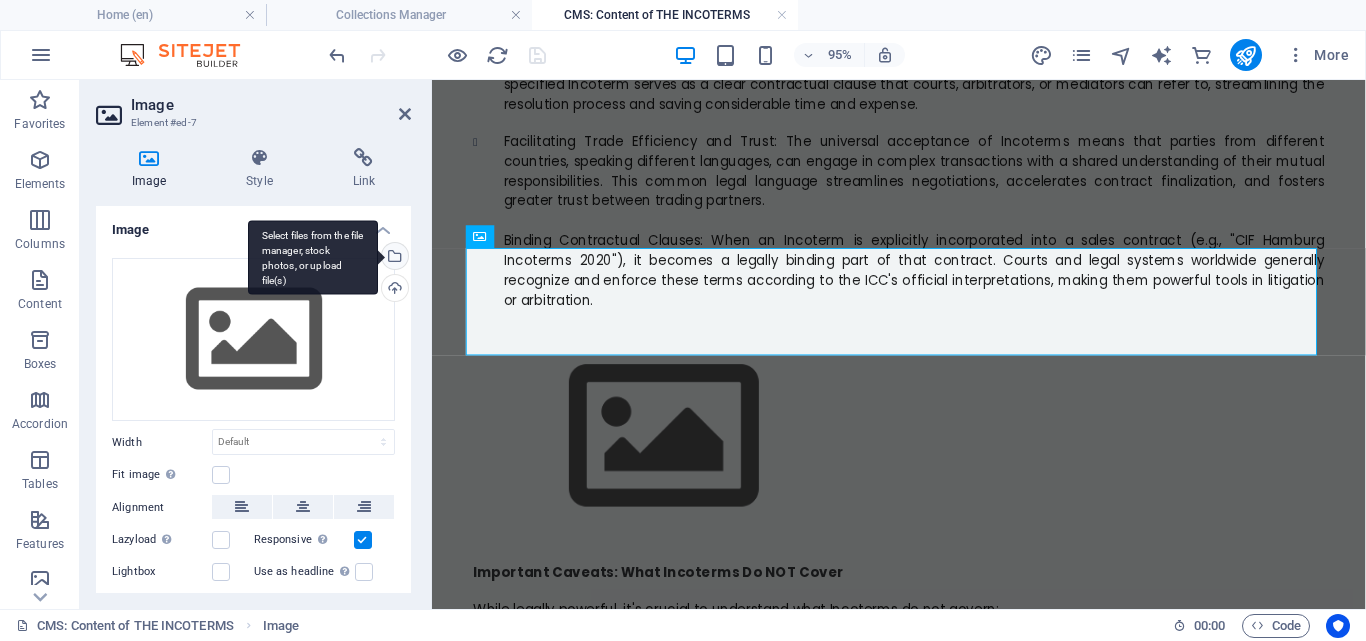 click on "Select files from the file manager, stock photos, or upload file(s)" at bounding box center (393, 258) 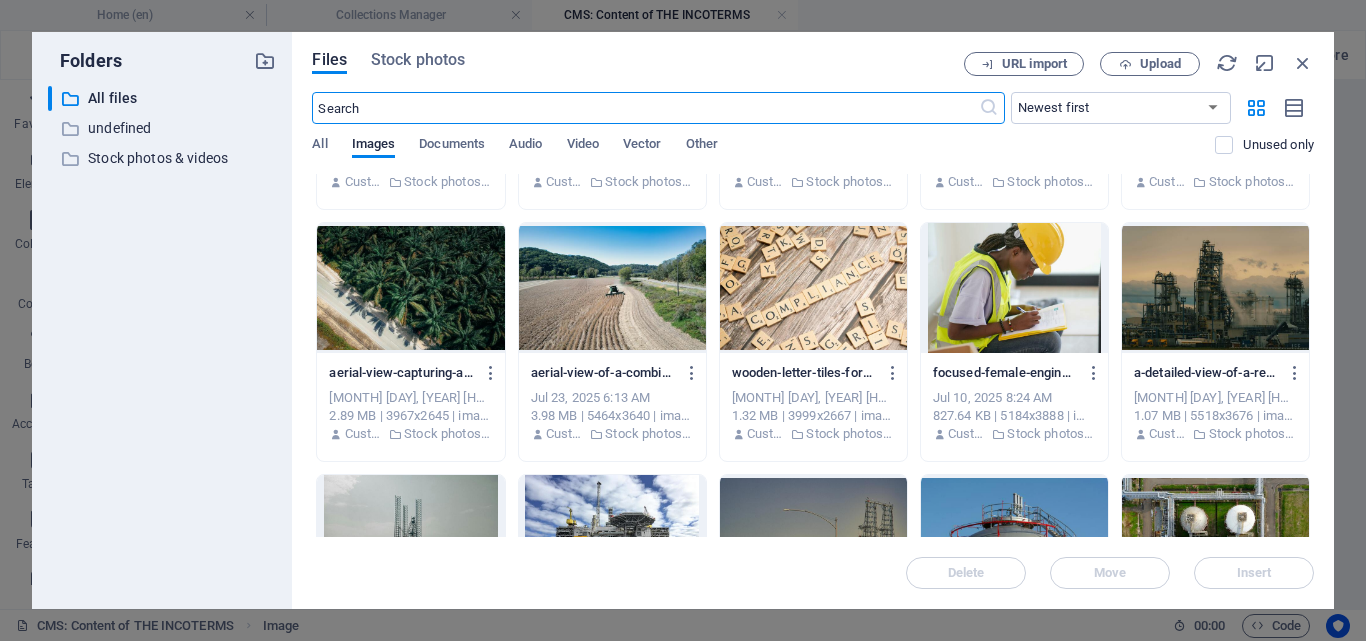 scroll, scrollTop: 1296, scrollLeft: 0, axis: vertical 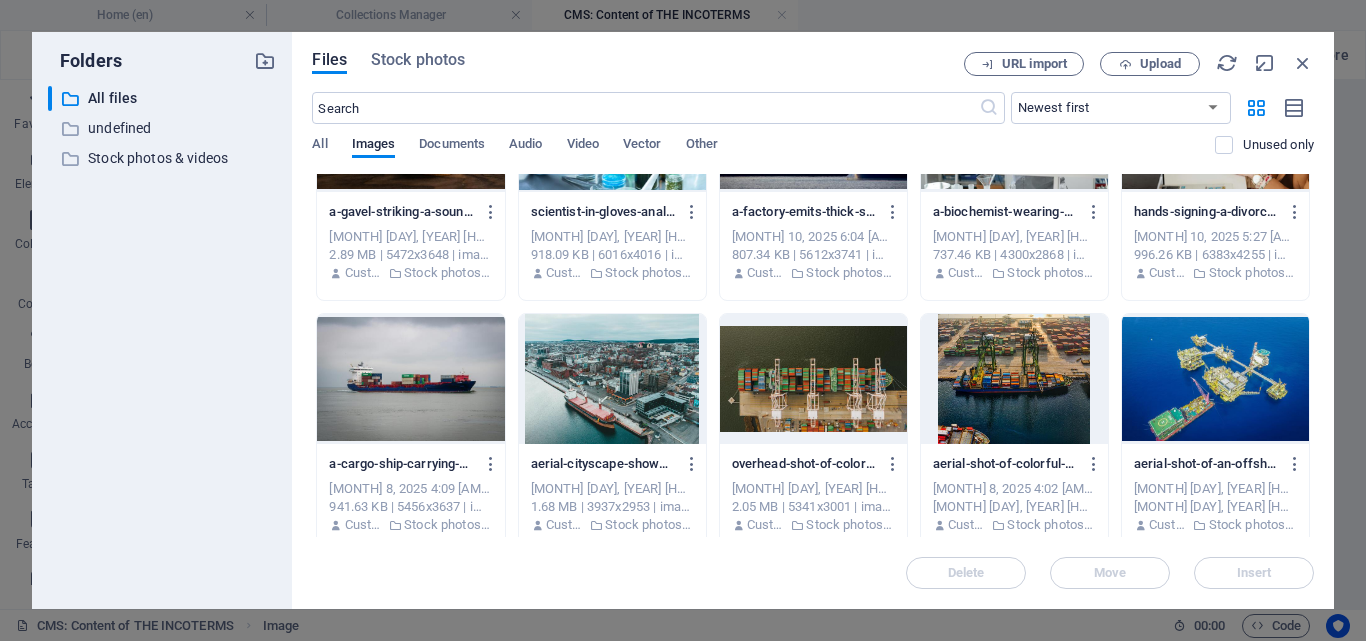 click at bounding box center (813, 379) 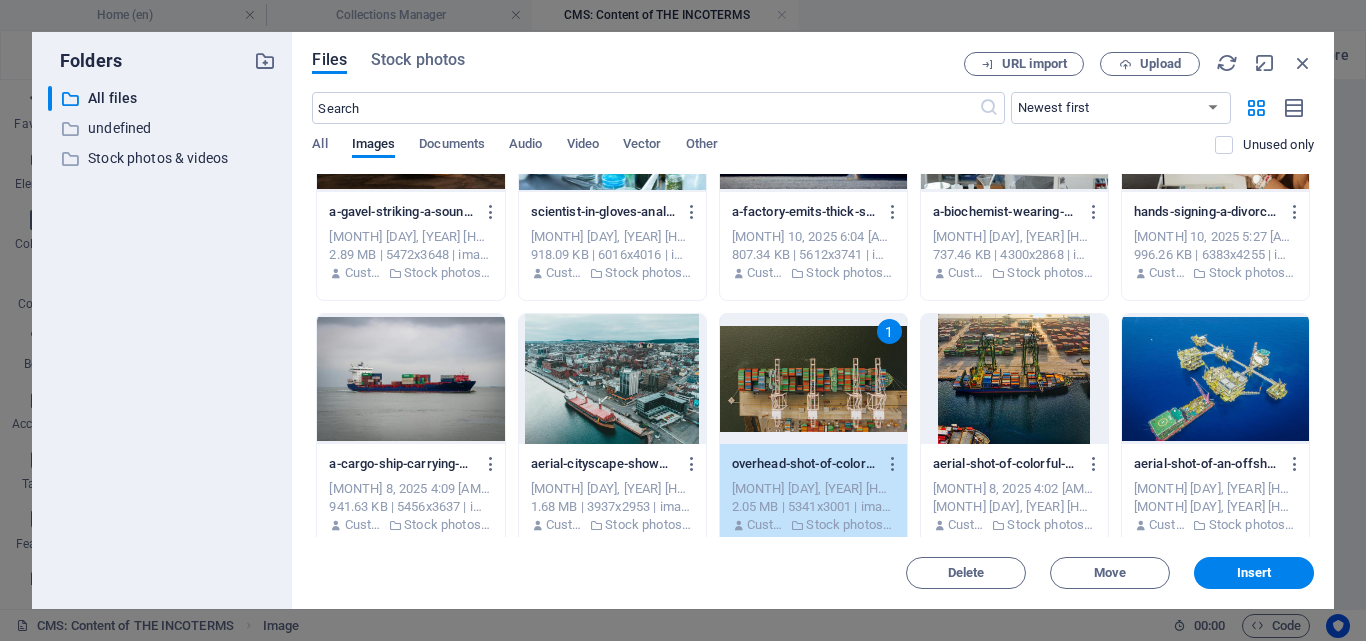 click at bounding box center [612, 379] 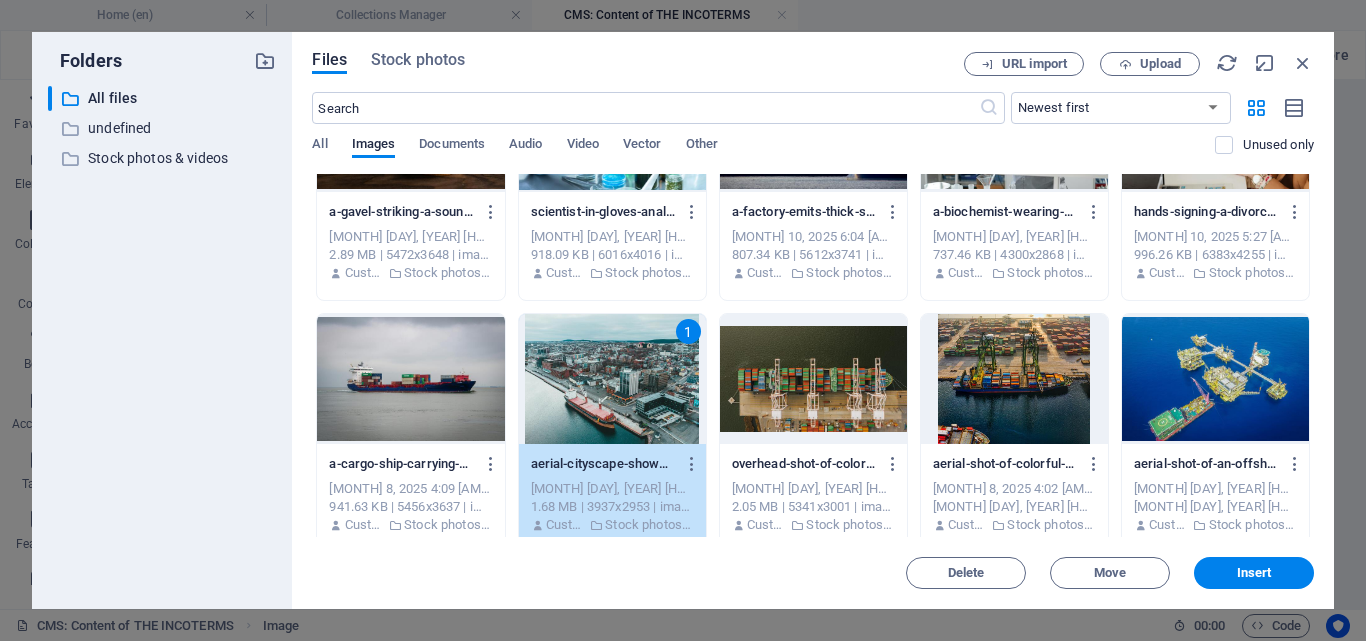 click at bounding box center (410, 379) 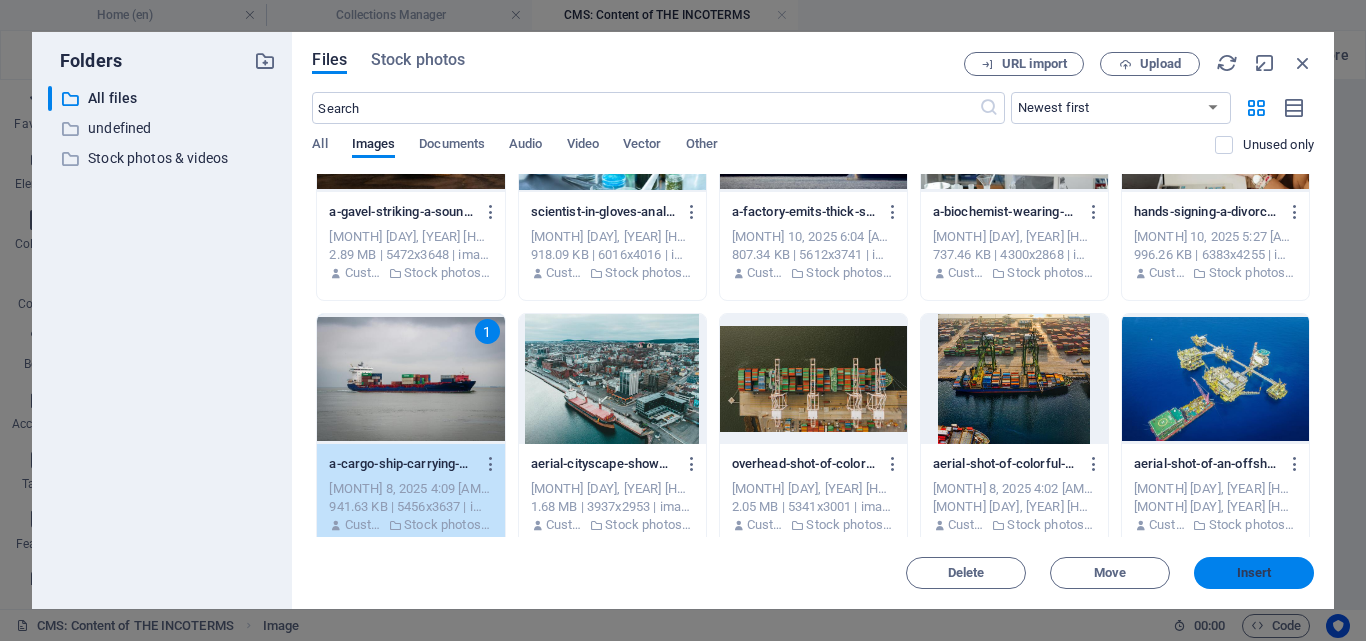 click on "Insert" at bounding box center [1254, 573] 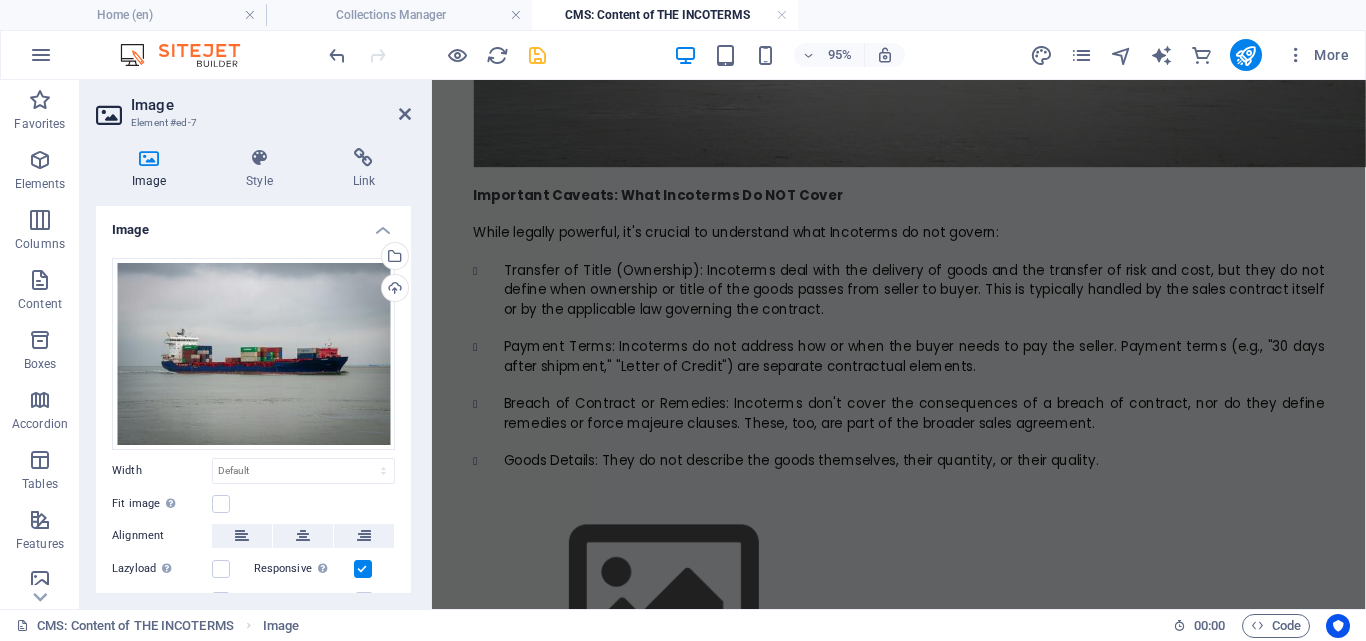 scroll, scrollTop: 2511, scrollLeft: 0, axis: vertical 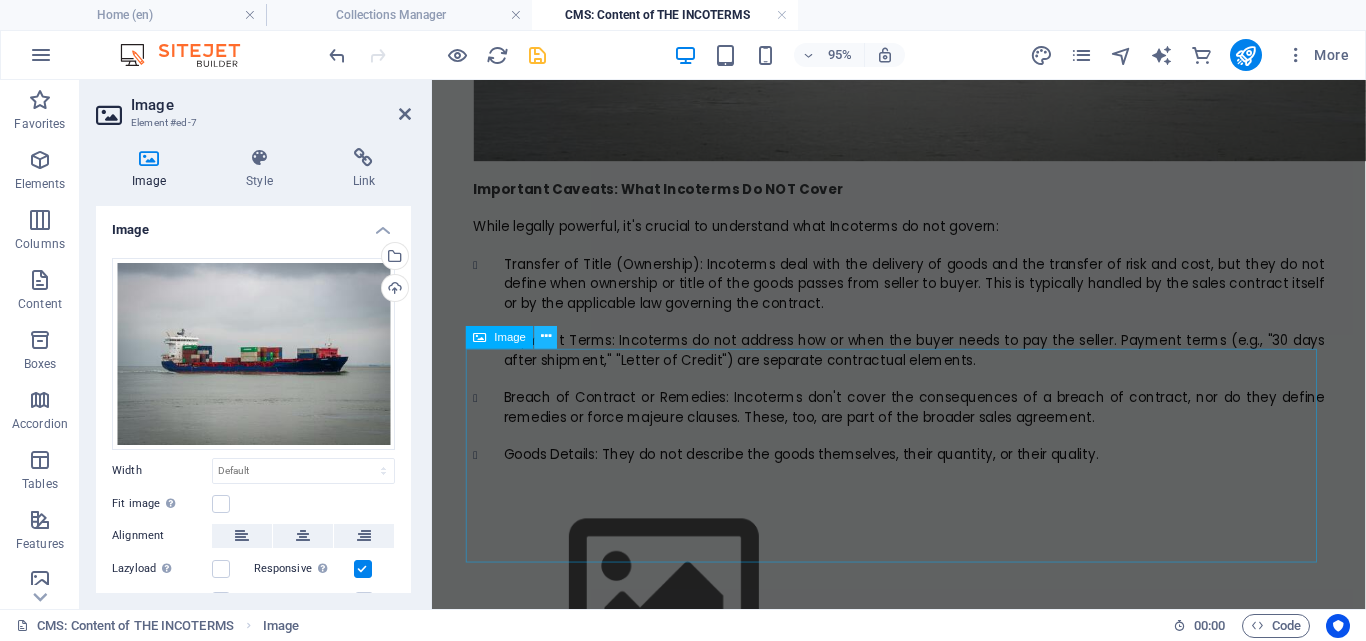 click at bounding box center (546, 337) 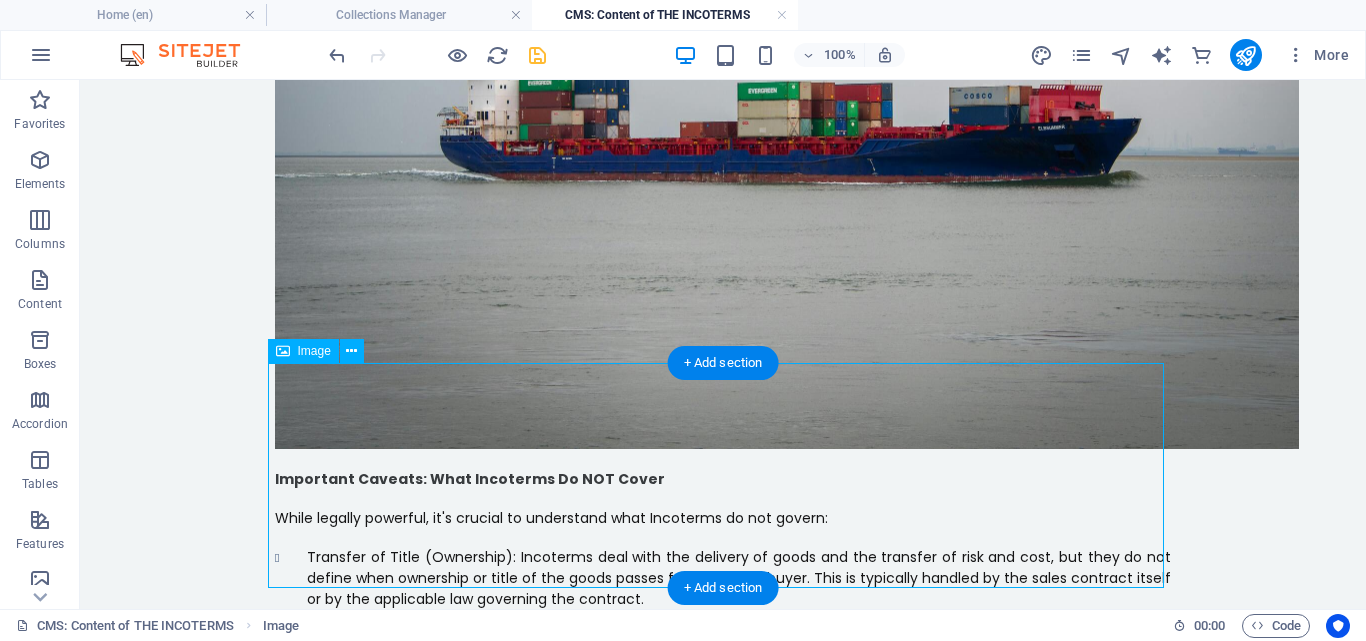 scroll, scrollTop: 2510, scrollLeft: 0, axis: vertical 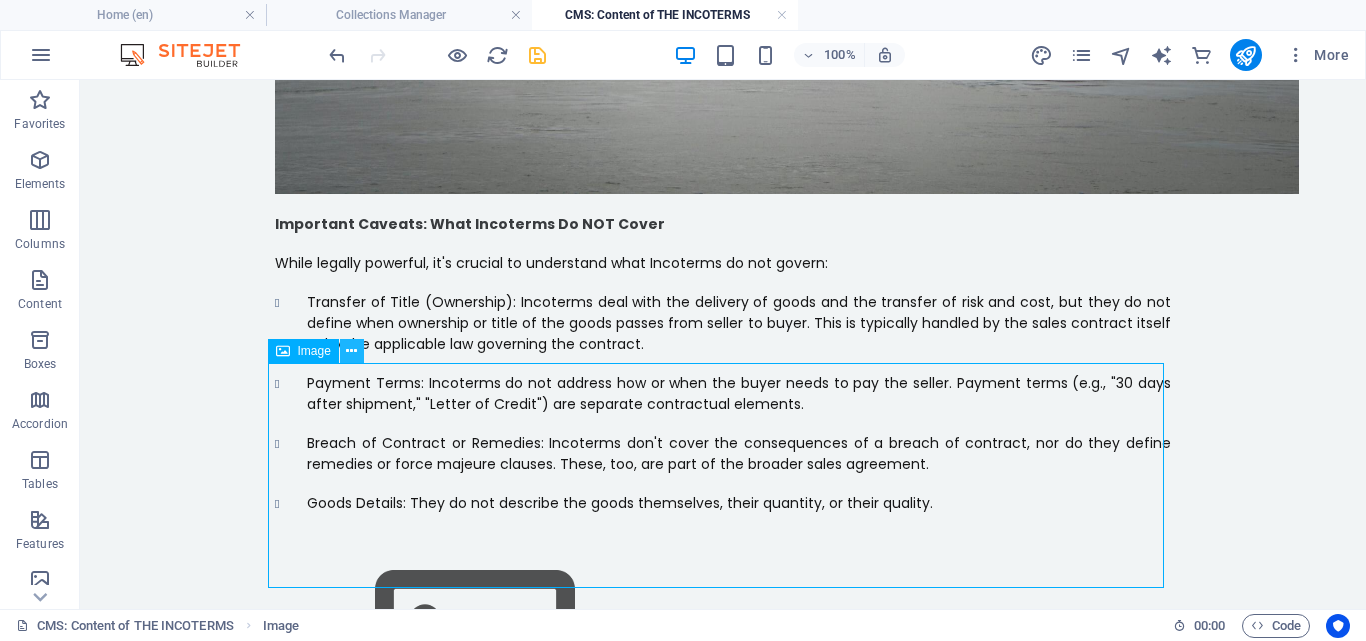 click at bounding box center (351, 351) 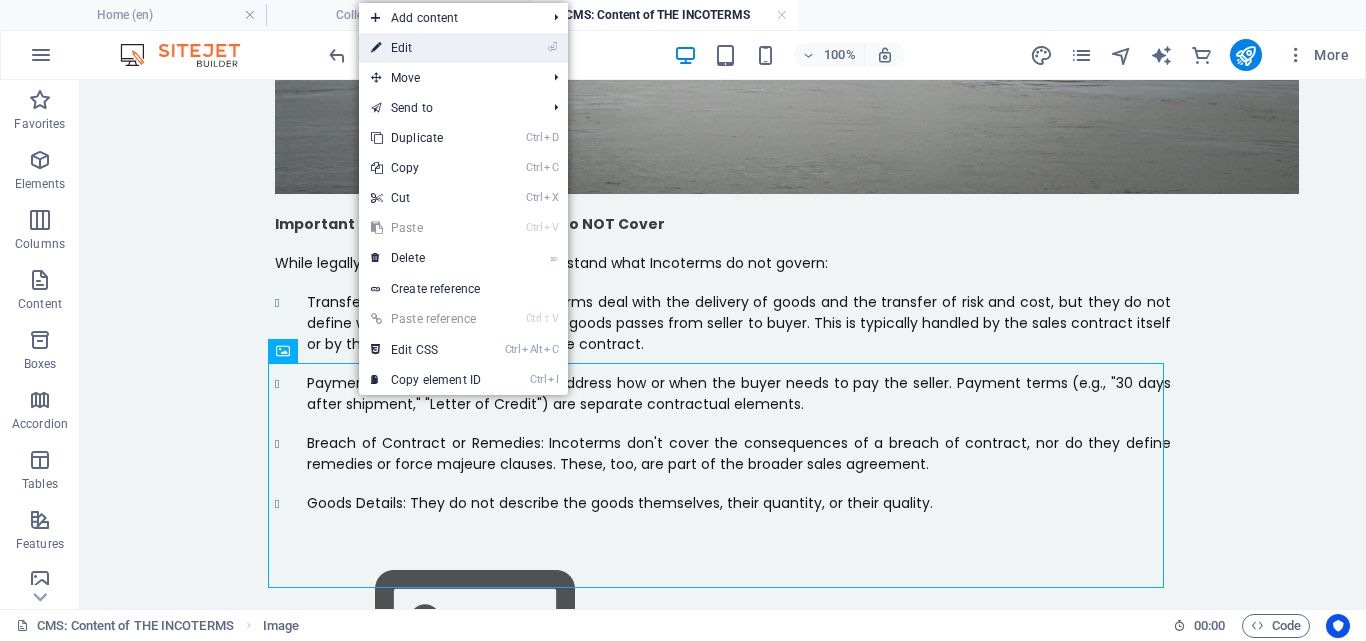 click on "⏎  Edit" at bounding box center [426, 48] 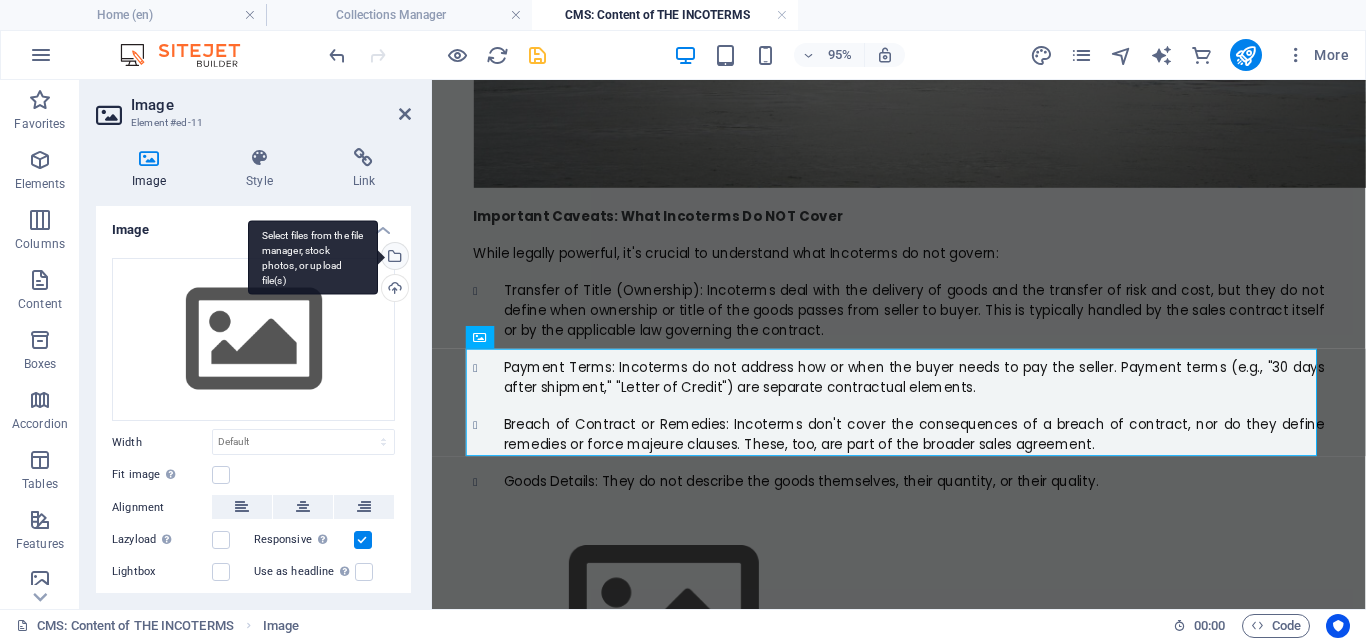 click on "Select files from the file manager, stock photos, or upload file(s)" at bounding box center (393, 258) 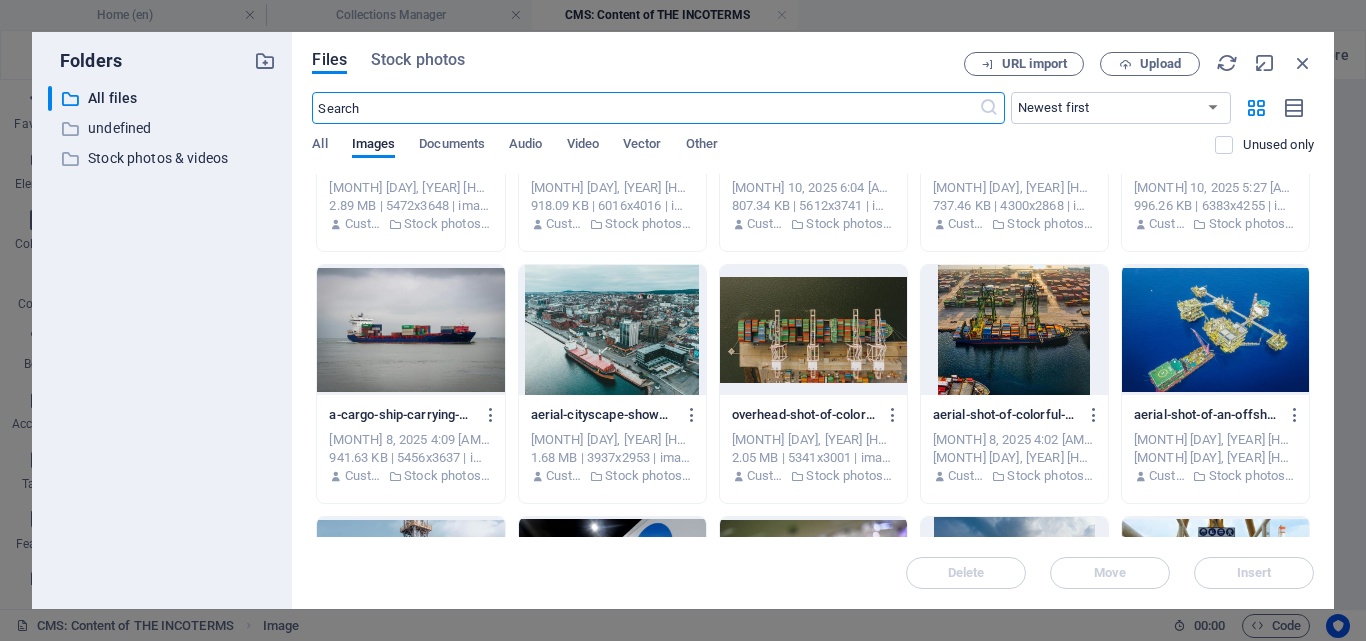 scroll, scrollTop: 1960, scrollLeft: 0, axis: vertical 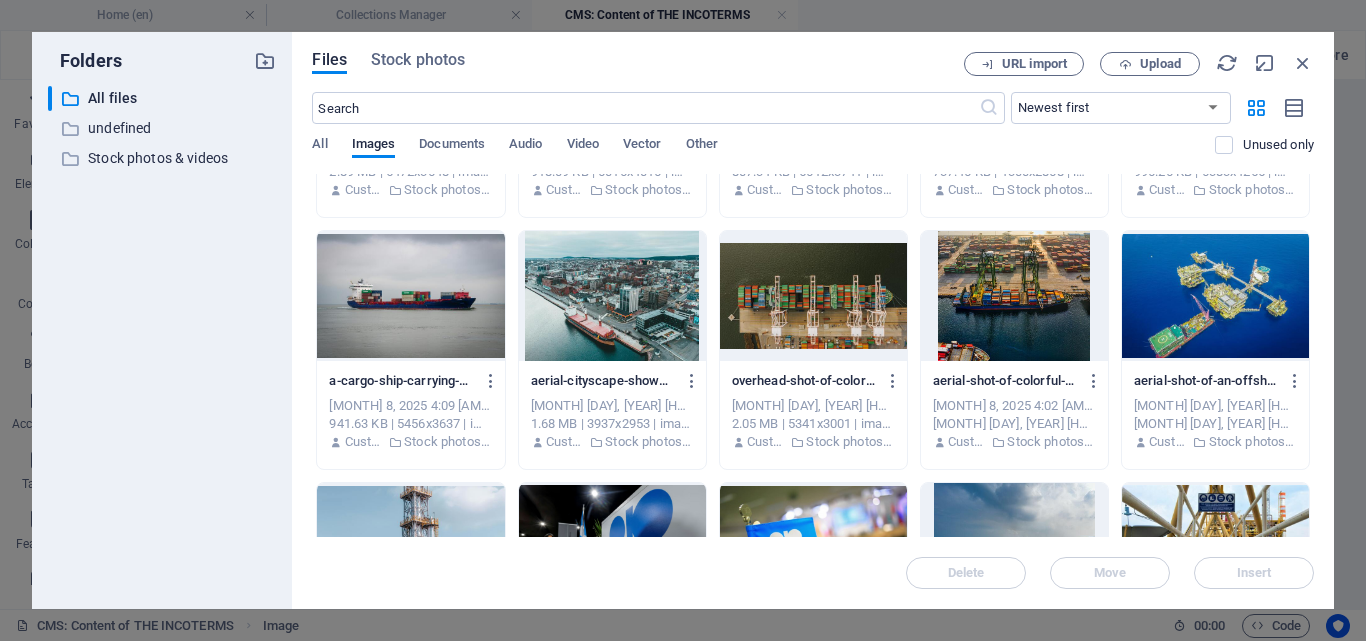 click on "Drop files here to upload them instantly three-white-cargo-trailers-parked-at-an-industrial-shipping-dock-under-clear-blue-skies-w.jpeg three-white-cargo-trailers-parked-at-an-industrial-shipping-dock-under-clear-blue-skies-w.jpeg [MONTH] 2, 2025 2:27 [AM/PM] 3.06 MB | 7099x4740 | image/jpeg Customer Stock photos & videos a-professional-business-meeting-with-a-lawyer-and-clients-in-a-modern-office-setting-w.jpeg a-professional-business-meeting-with-a-lawyer-and-clients-in-a-modern-office-setting-w.jpeg [MONTH] 2, 2025 1:07 [AM/PM] 1.03 MB | 6617x4411 | image/jpeg Customer Stock photos & videos extensive-aerial-shot-of-a-large-industrial-refinery-located-in-[REGION], [COUNTRY]-w.jpeg extensive-aerial-shot-of-a-large-industrial-refinery-located-in-[REGION], [COUNTRY]-w.jpeg [MONTH] 2, 2025 12:33 [AM/PM] 4.43 MB | 5427x3623 | image/jpeg Customer Stock photos & videos [MONTH] 2, 2025 12:33 [AM/PM] Customer Stock photos & videos" at bounding box center [813, 355] 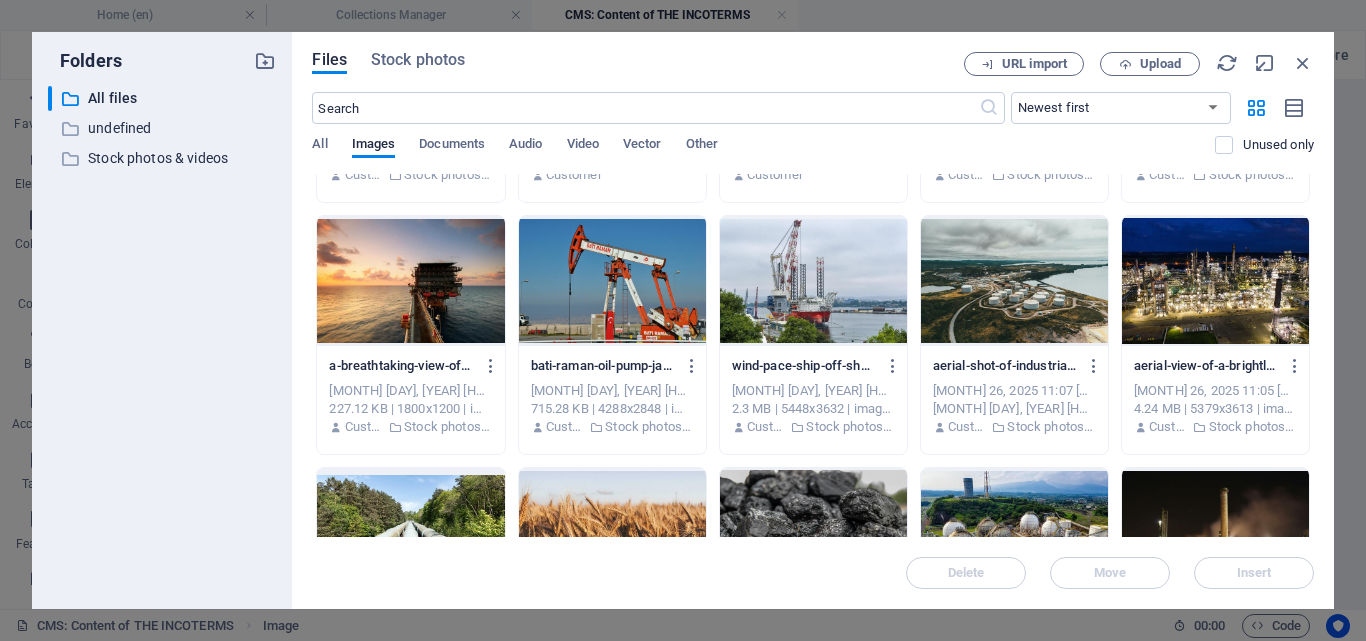scroll, scrollTop: 2492, scrollLeft: 0, axis: vertical 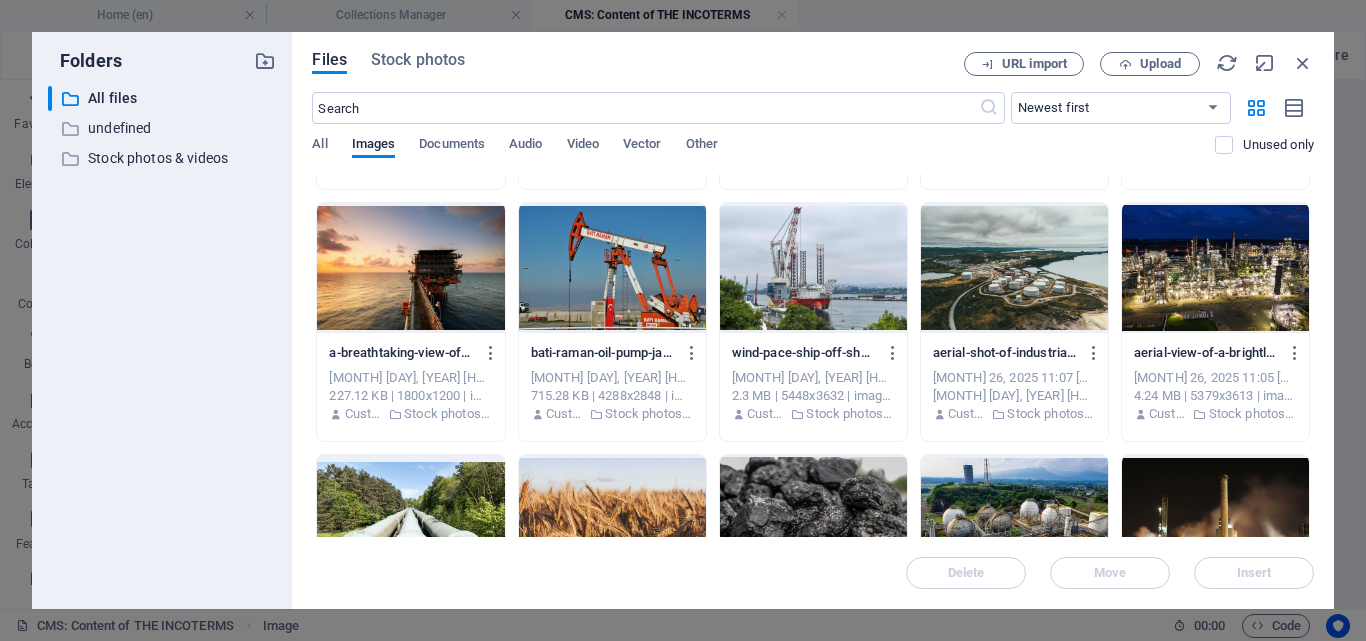 click at bounding box center (1014, 268) 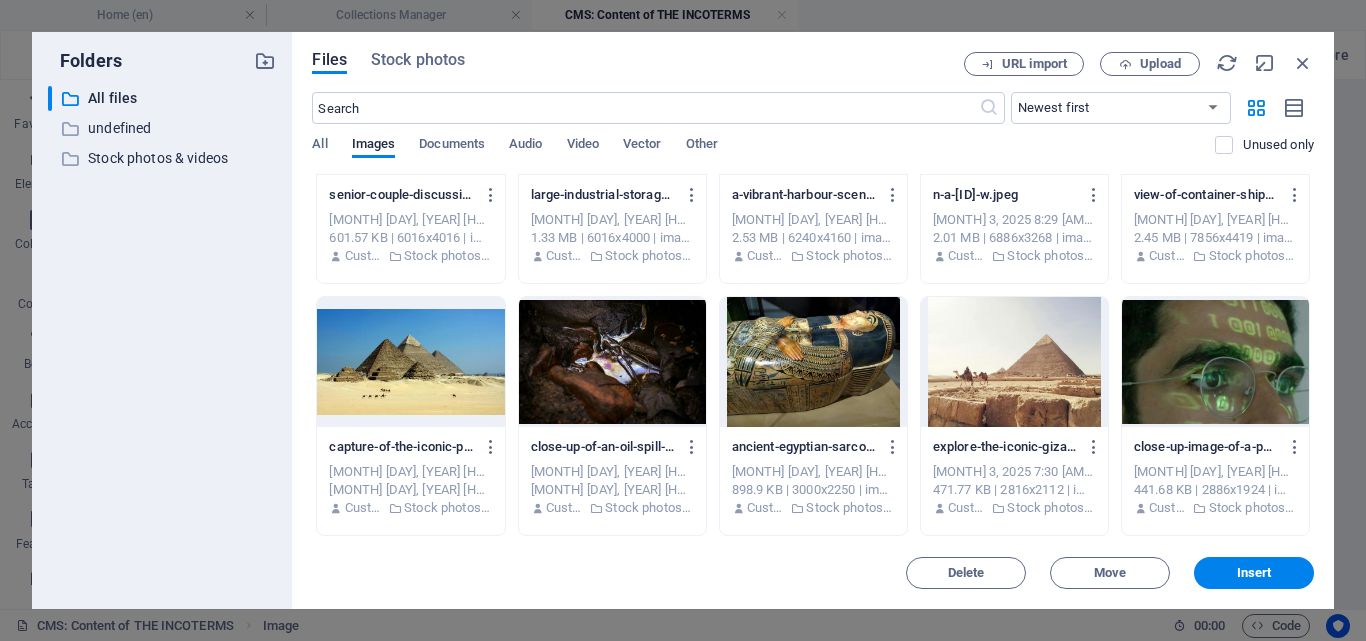 scroll, scrollTop: 4226, scrollLeft: 0, axis: vertical 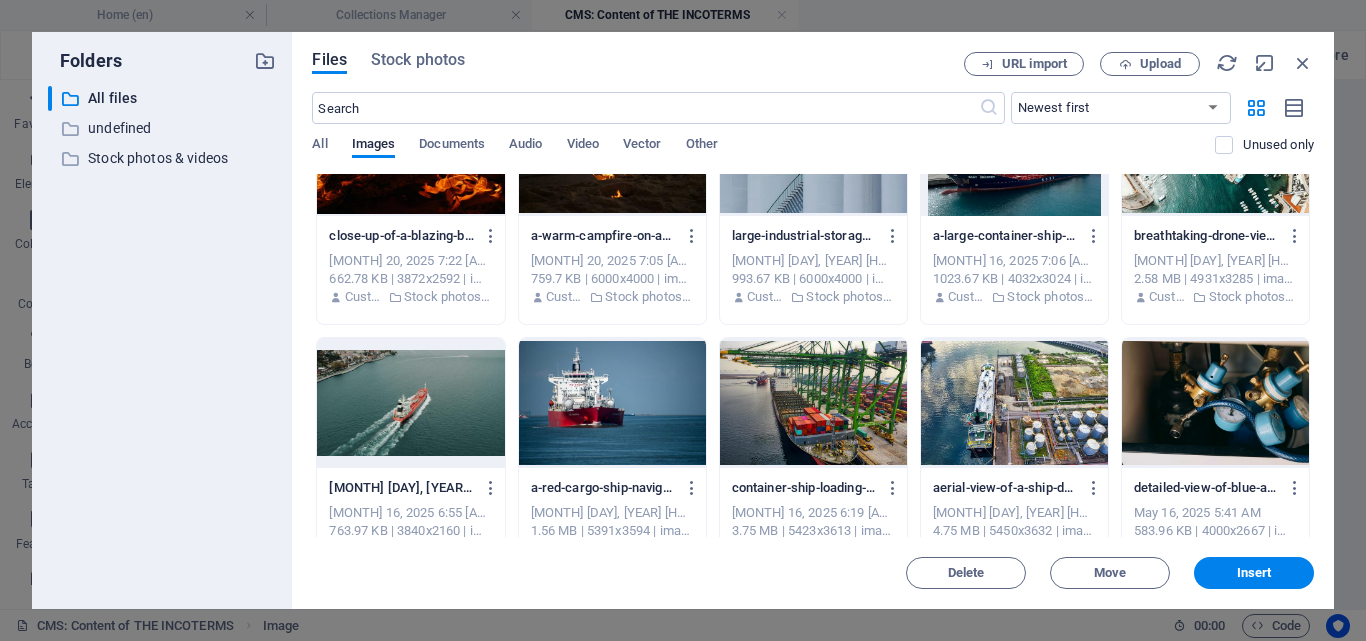 click at bounding box center [1014, 403] 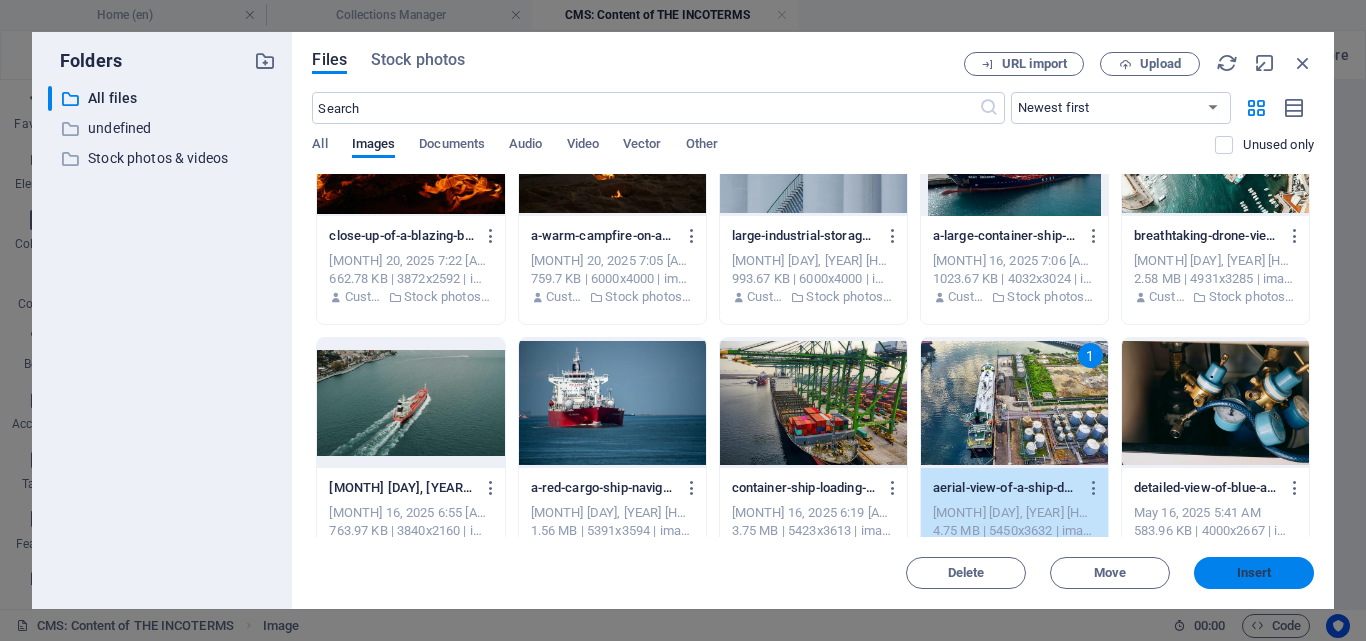 click on "Insert" at bounding box center (1254, 573) 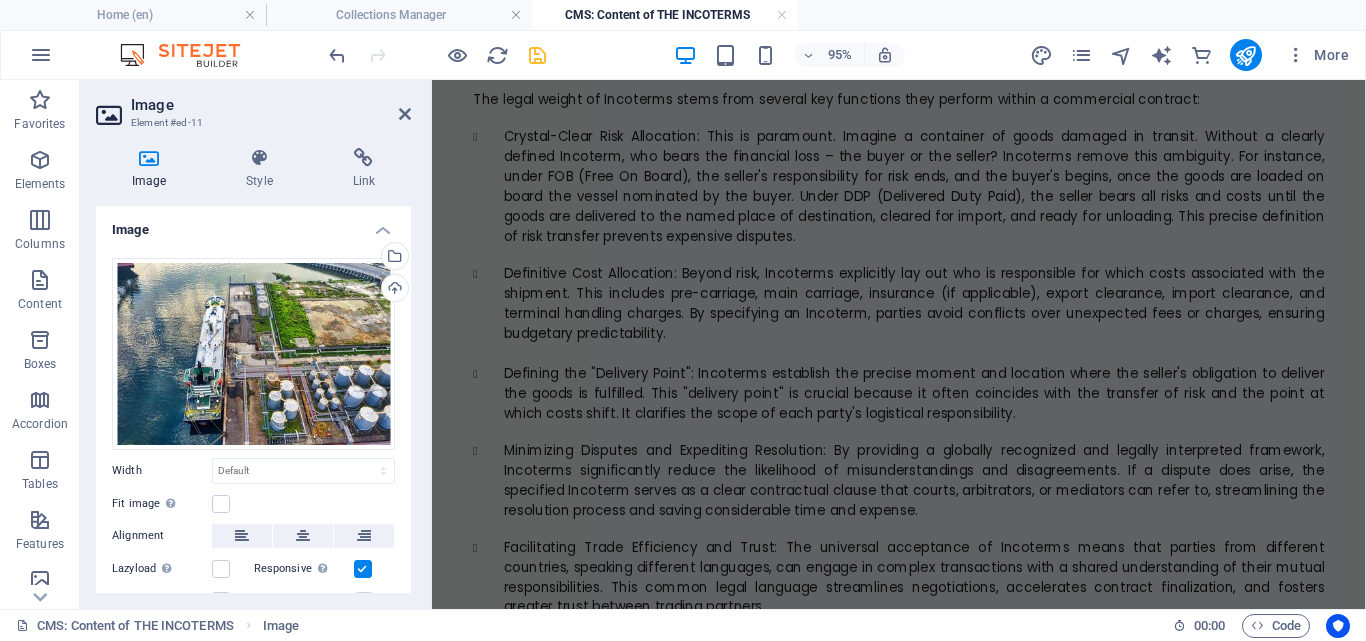 scroll, scrollTop: 622, scrollLeft: 0, axis: vertical 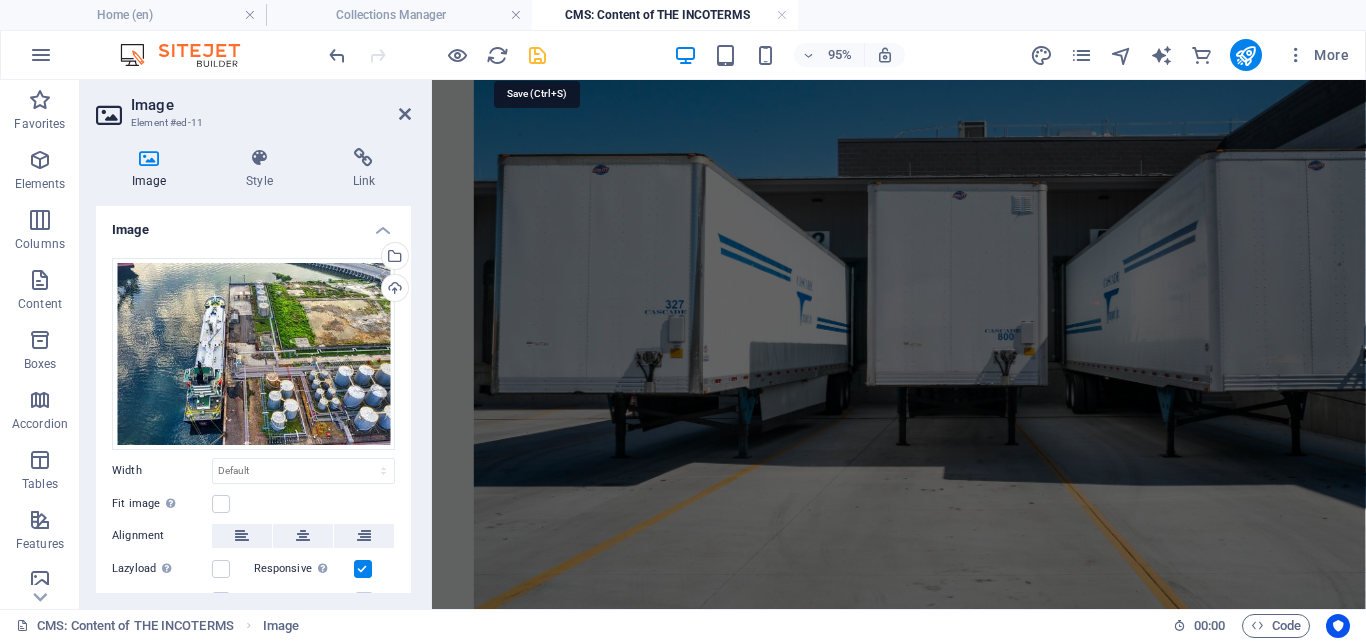 click at bounding box center [537, 55] 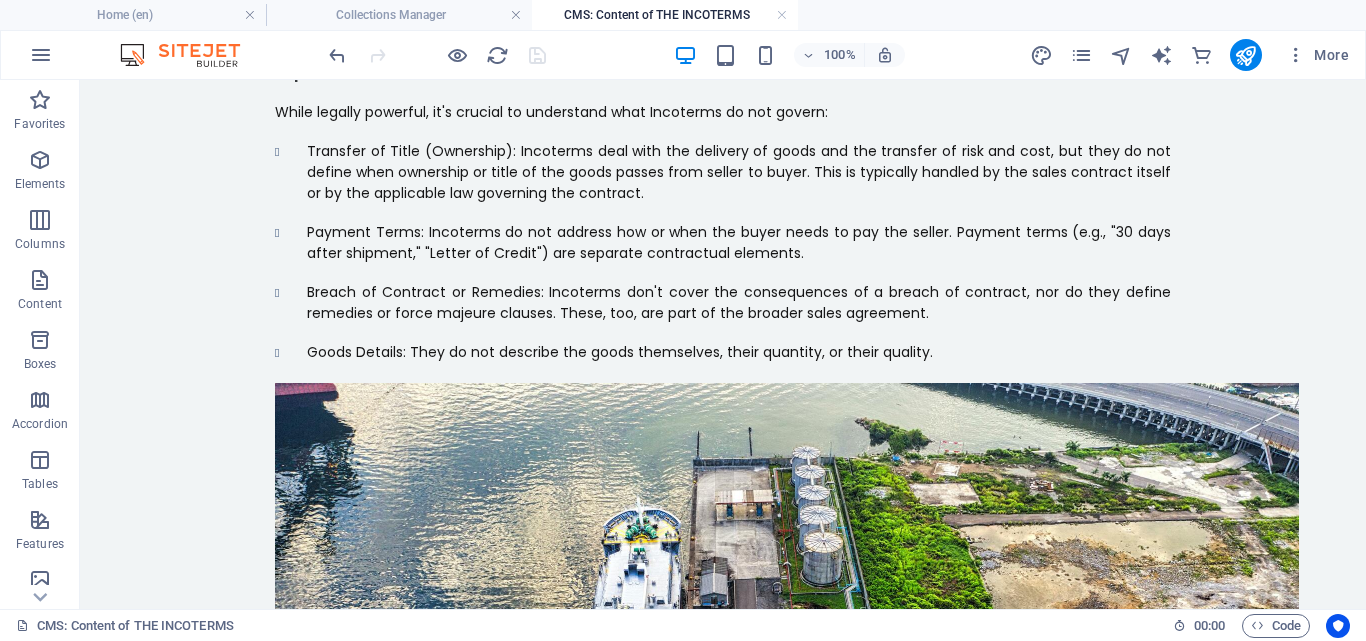 scroll, scrollTop: 2676, scrollLeft: 0, axis: vertical 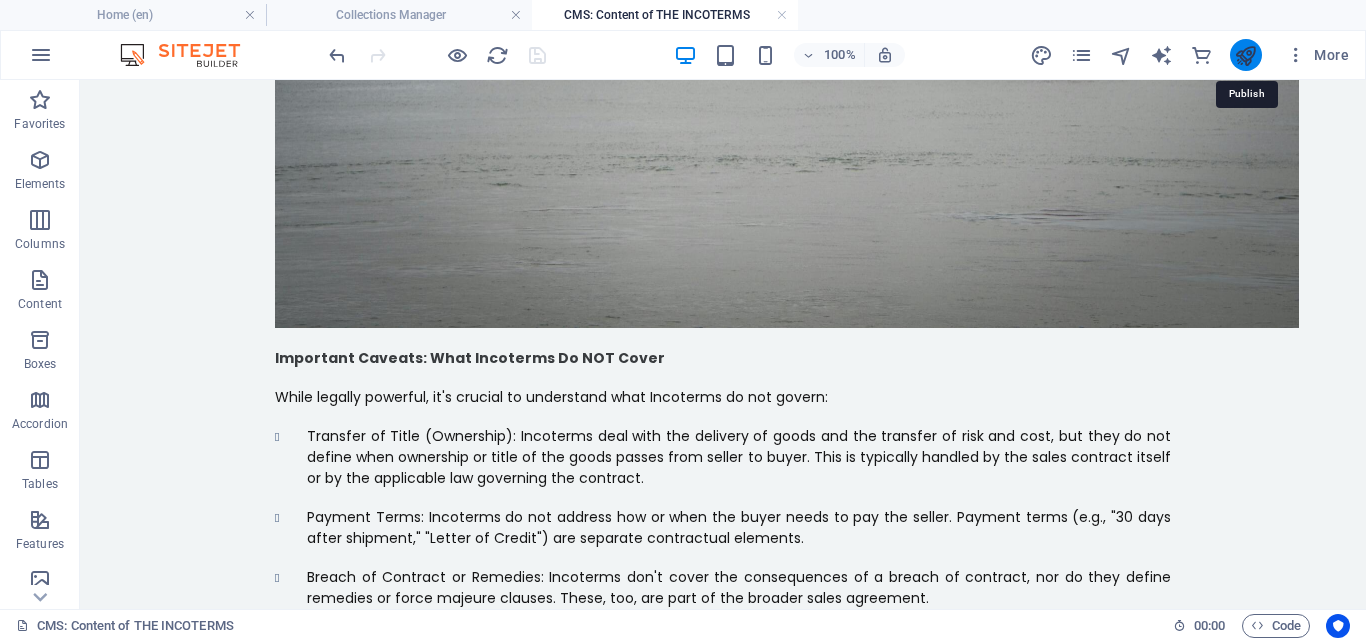 click at bounding box center [1245, 55] 